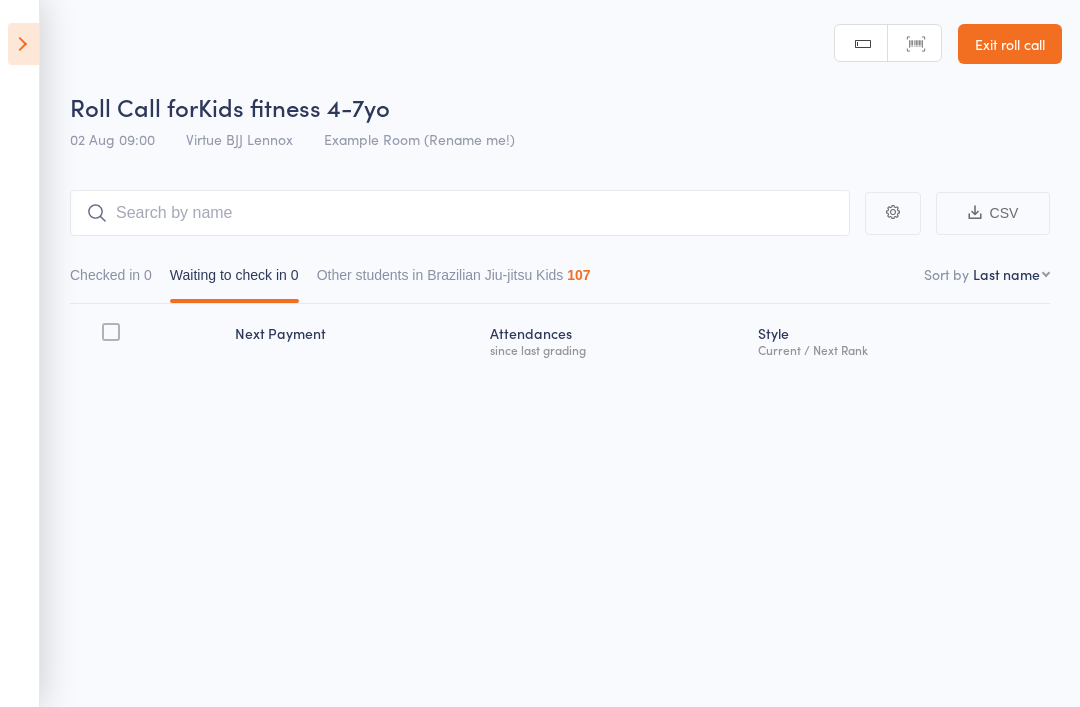 scroll, scrollTop: 0, scrollLeft: 0, axis: both 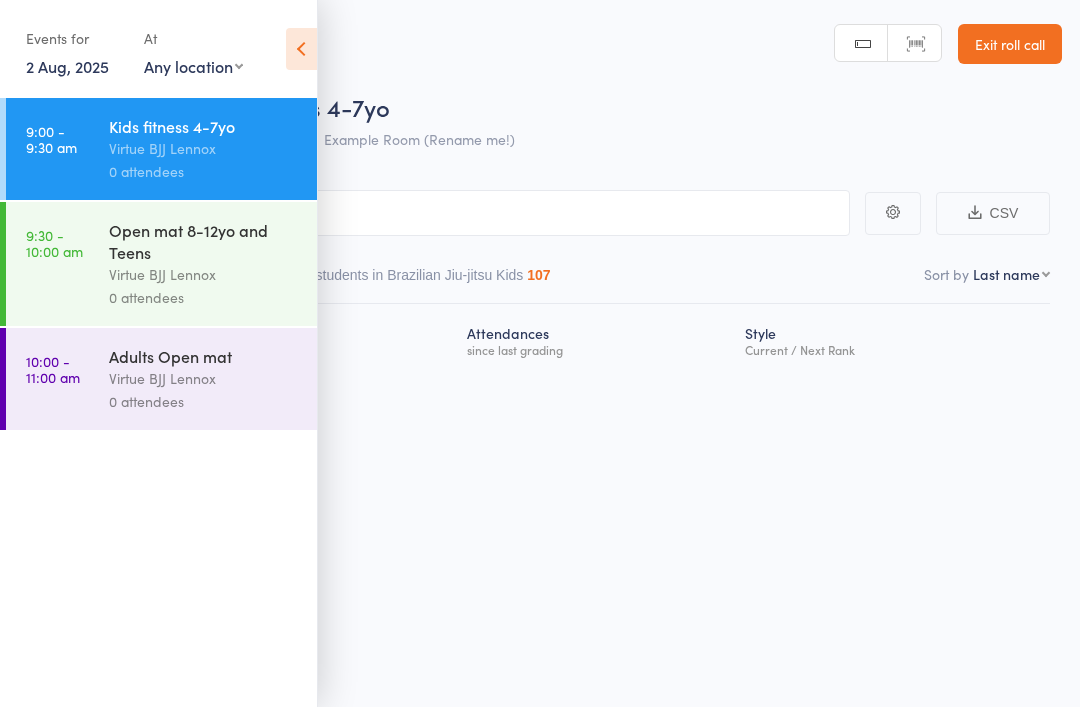 click on "Virtue BJJ Lennox" at bounding box center [204, 274] 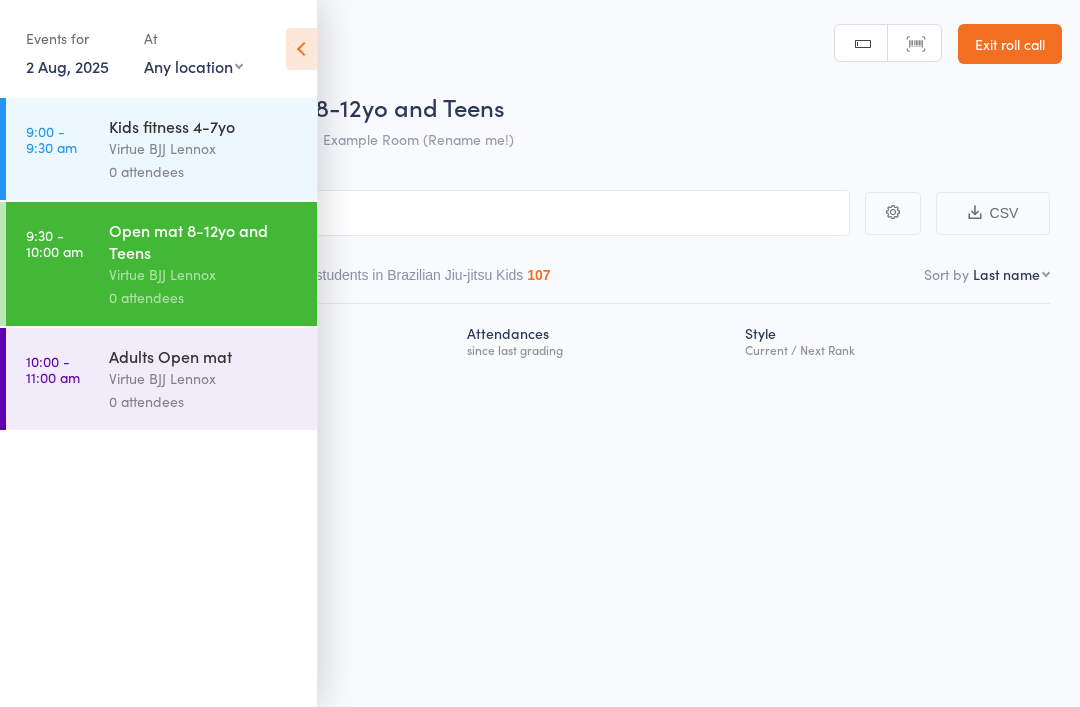 click at bounding box center (301, 49) 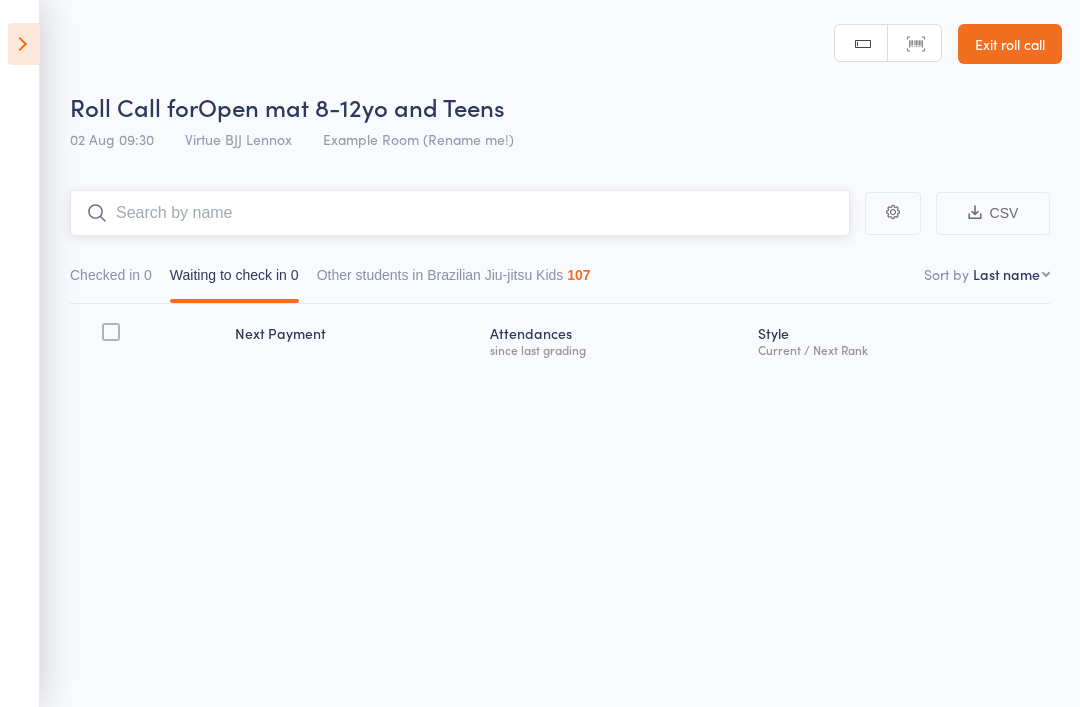 click at bounding box center (460, 213) 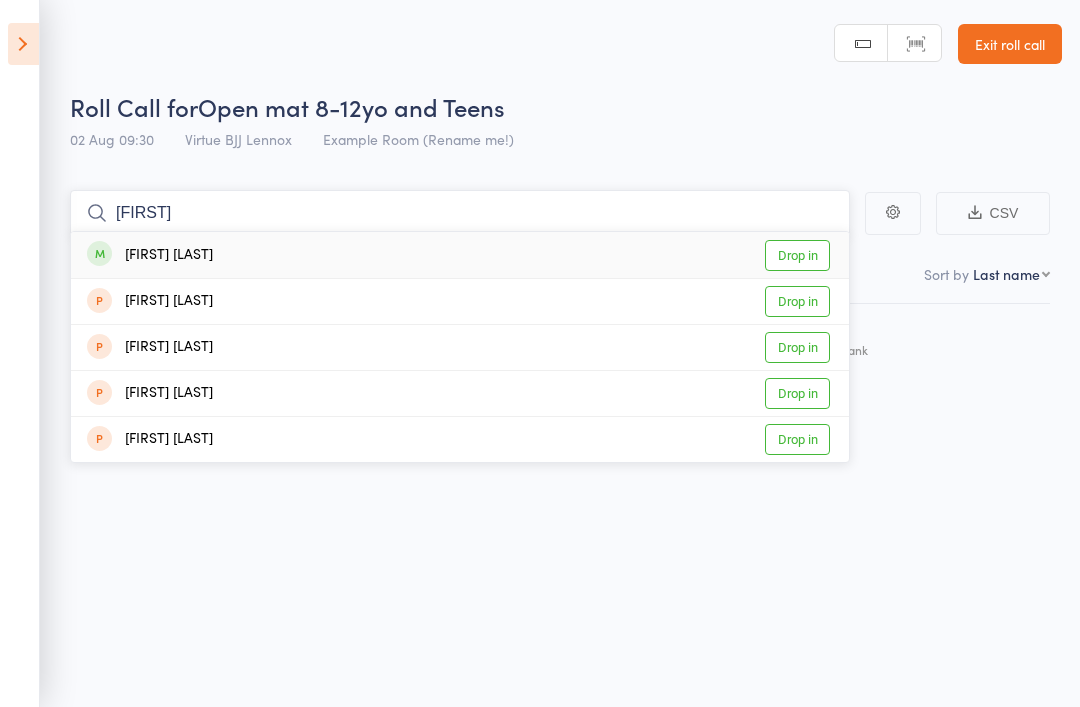 type on "[FIRST]" 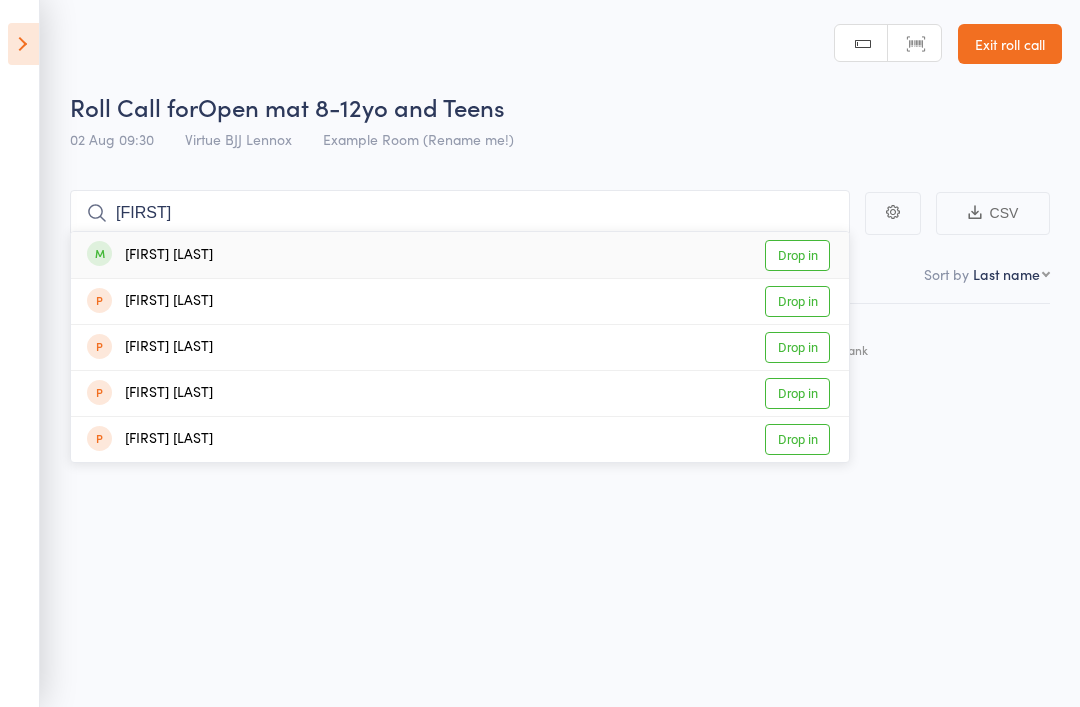 click on "Drop in" at bounding box center [797, 255] 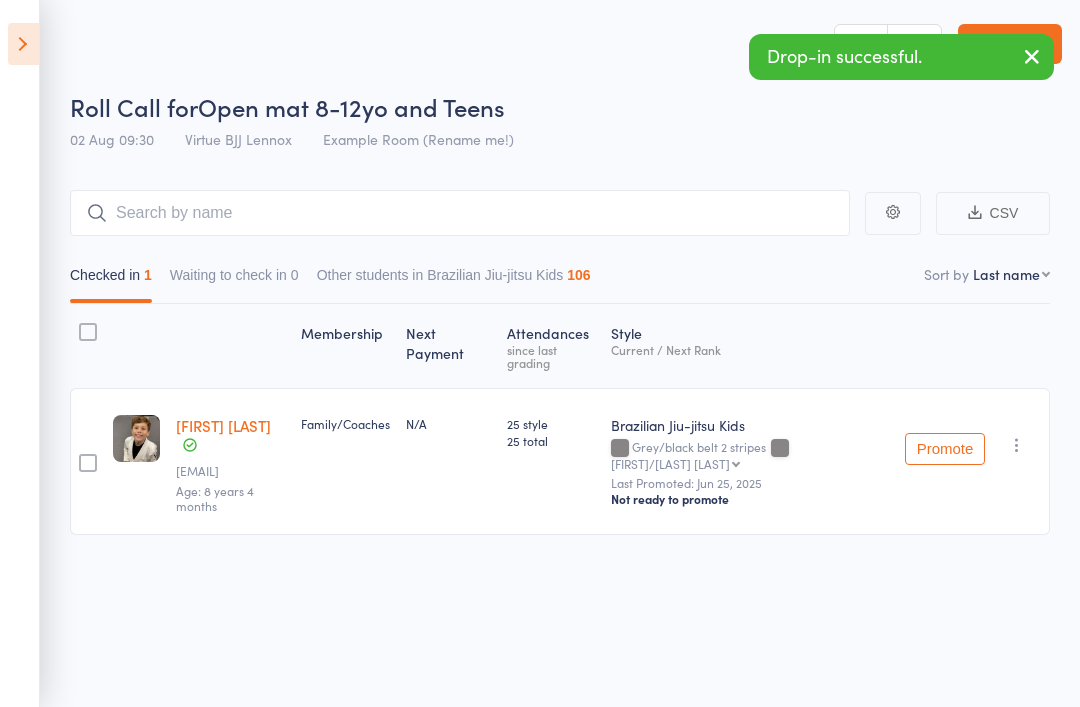 click on "[NAME]@yahoo.com Age: [AGE]" at bounding box center (540, 392) 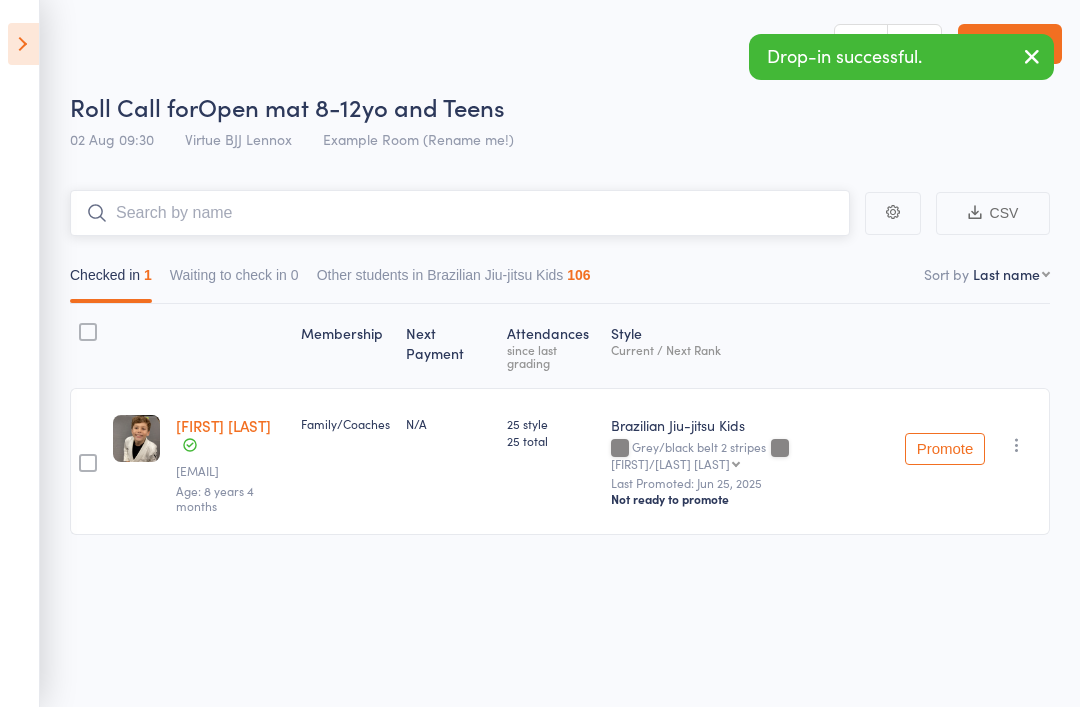 click at bounding box center [460, 213] 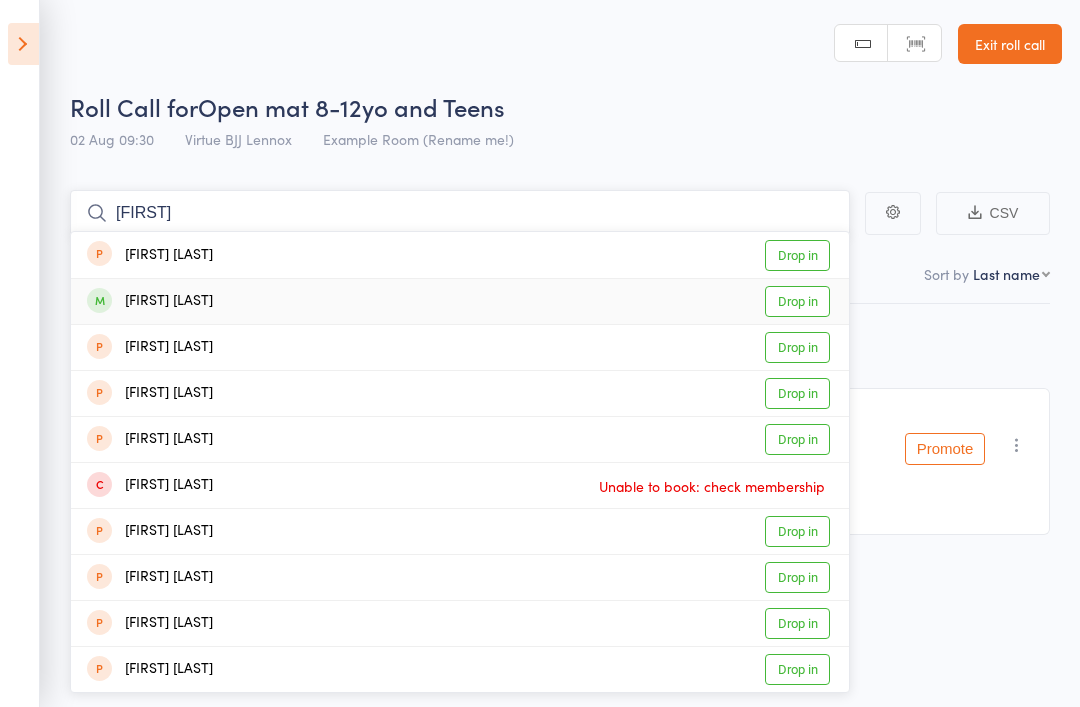 type on "[FIRST]" 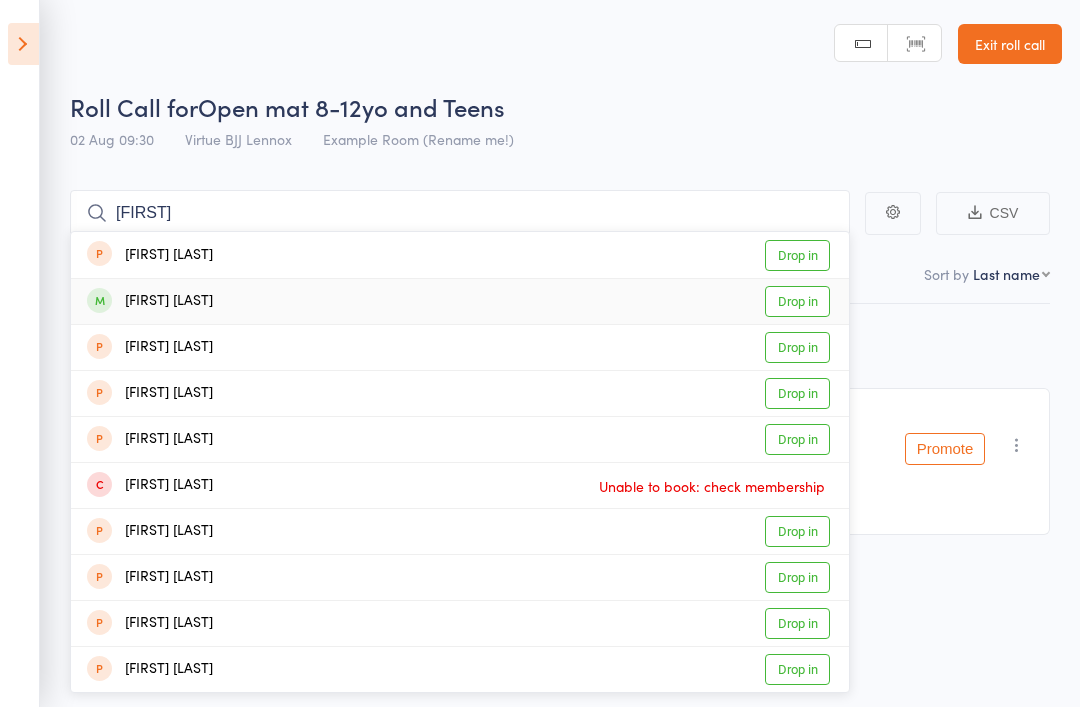 click on "Drop in" at bounding box center (797, 301) 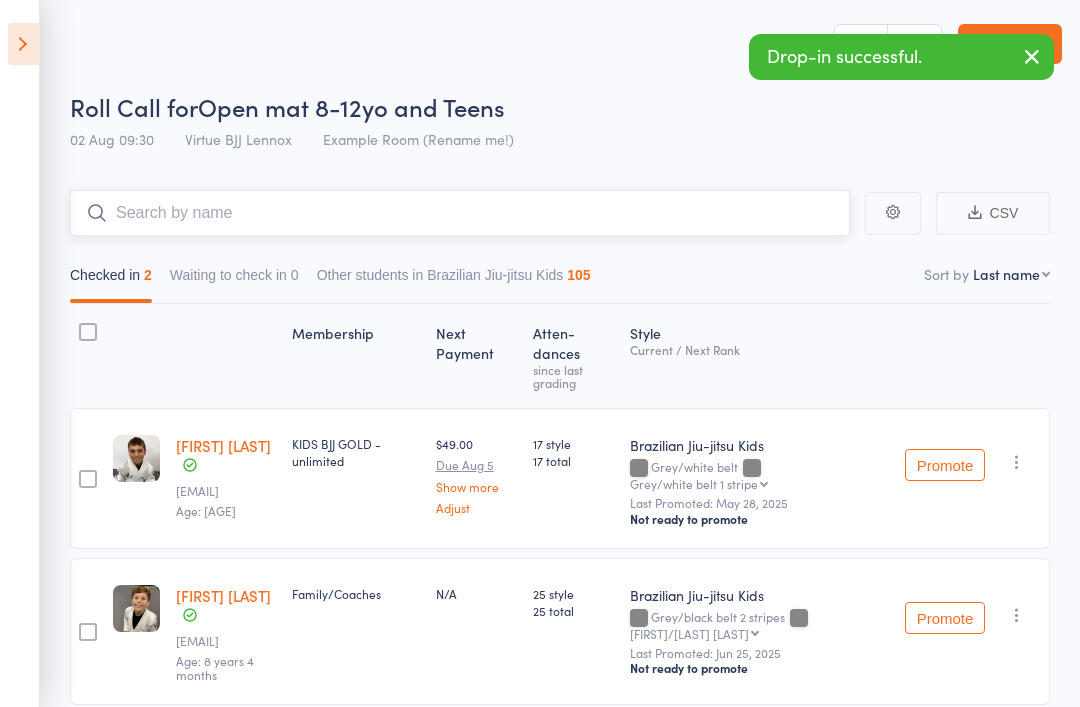 click at bounding box center [460, 213] 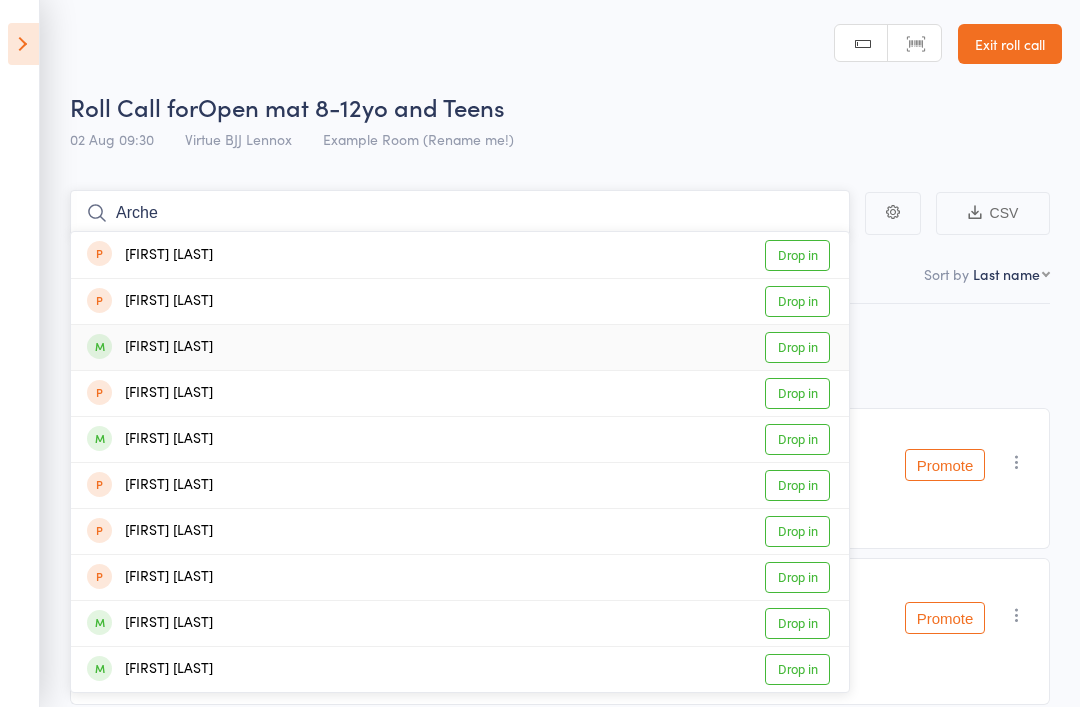 type on "Arche" 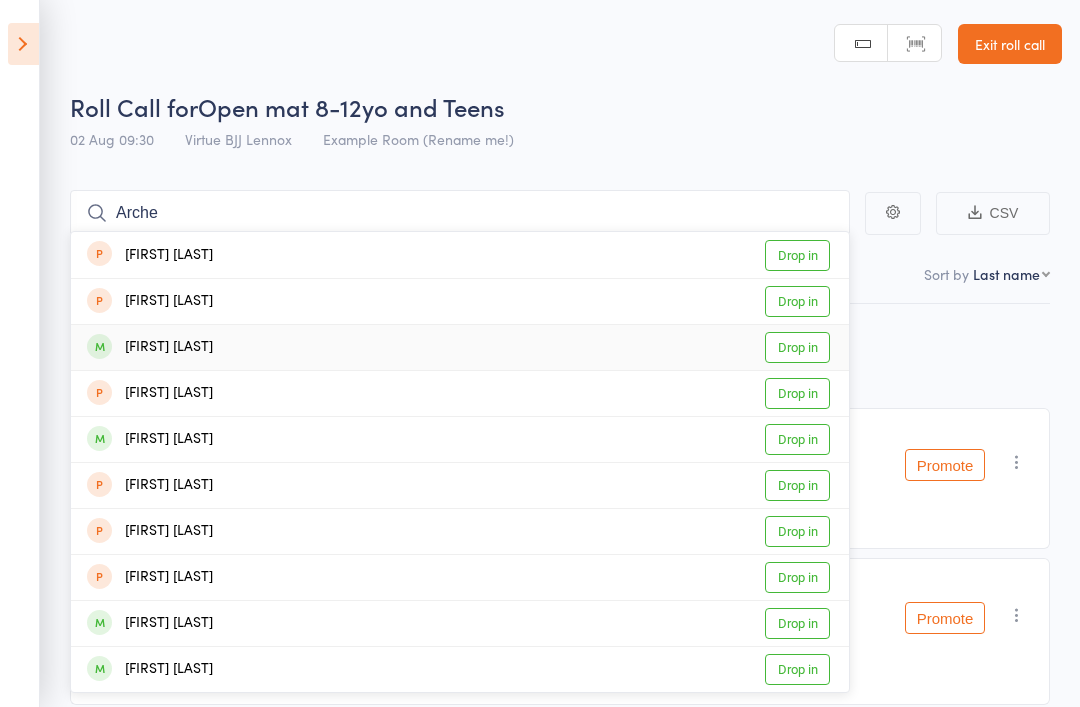 click on "Drop in" at bounding box center [797, 347] 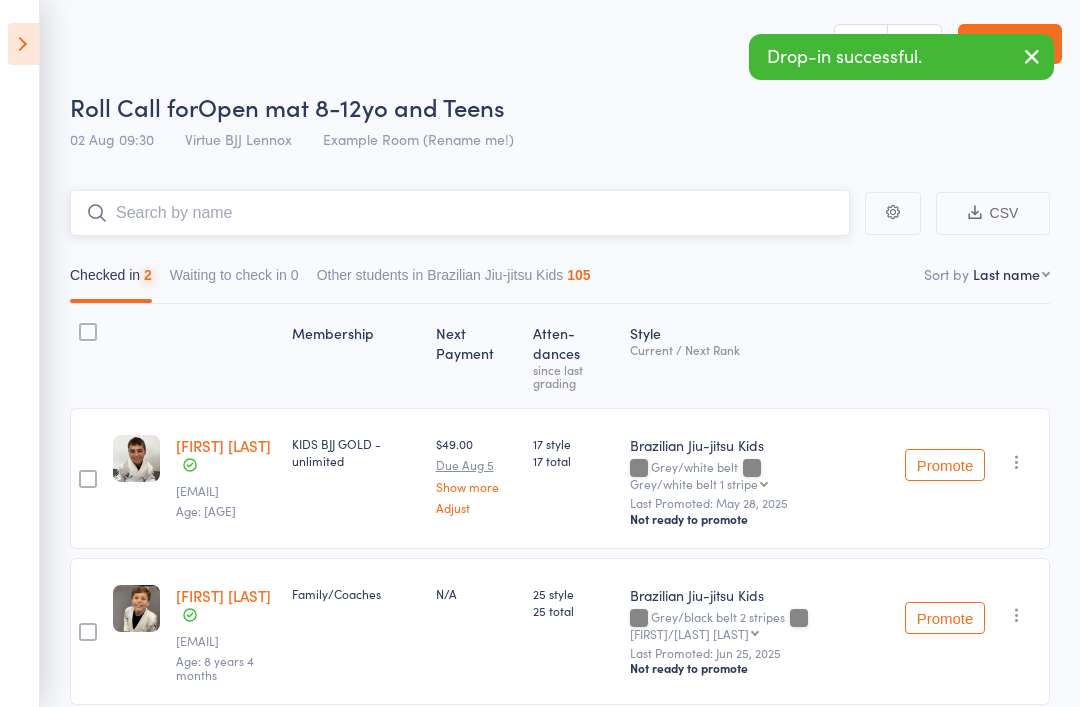 click at bounding box center (460, 213) 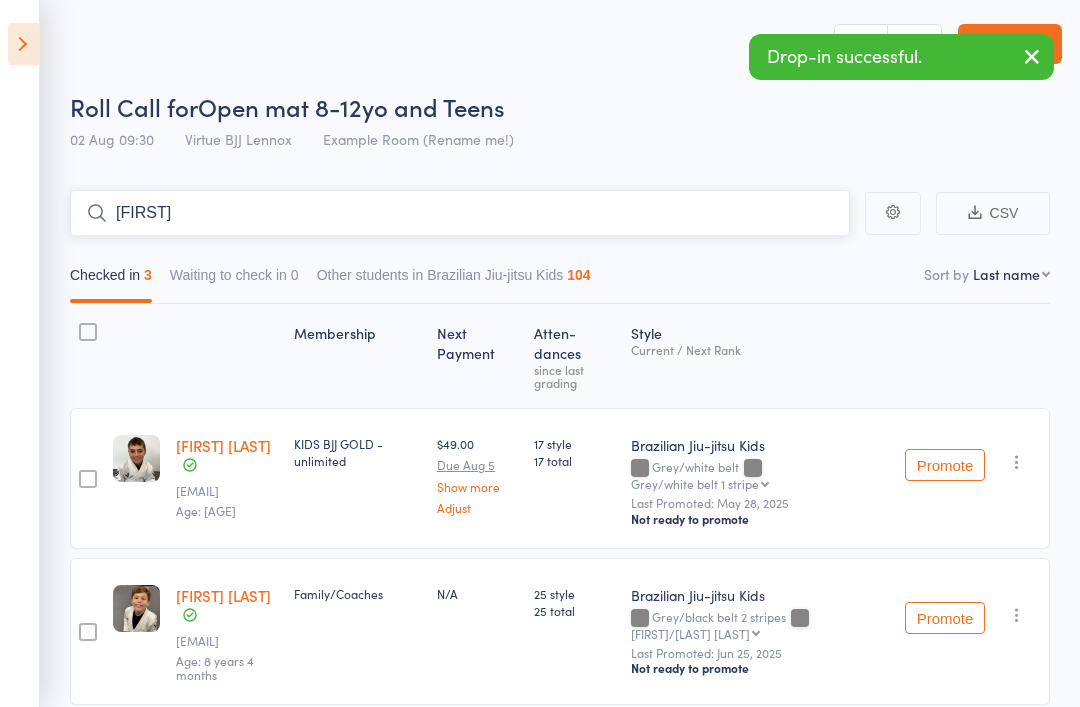 click on "[FIRST]" at bounding box center (460, 213) 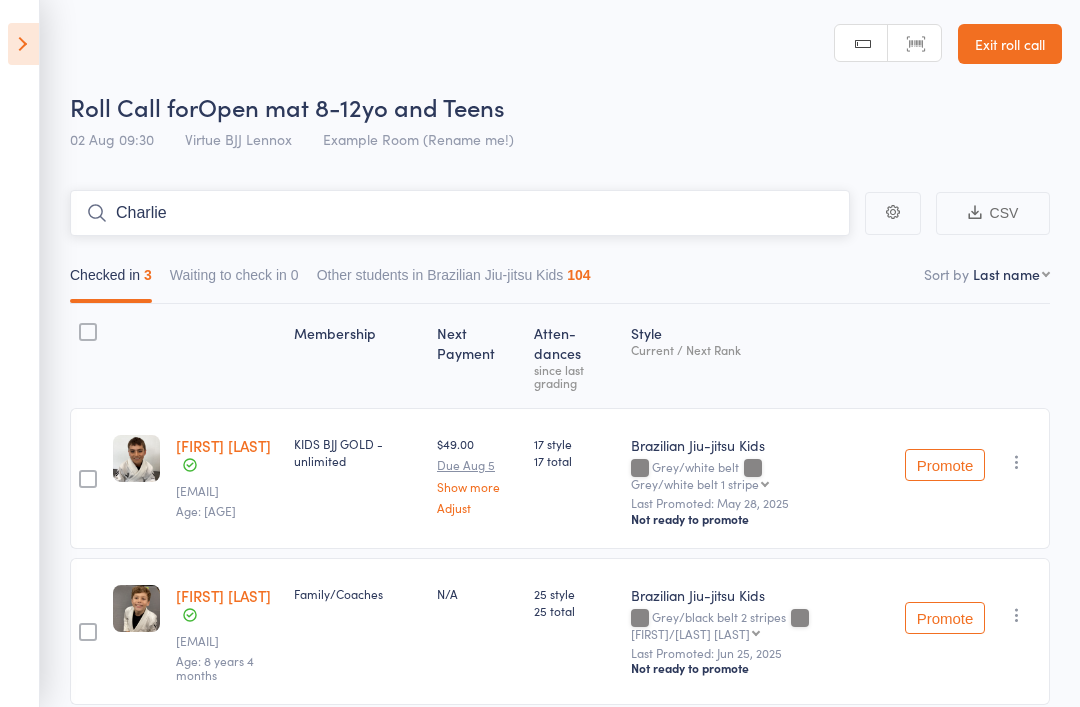 click on "Charlie" at bounding box center [460, 213] 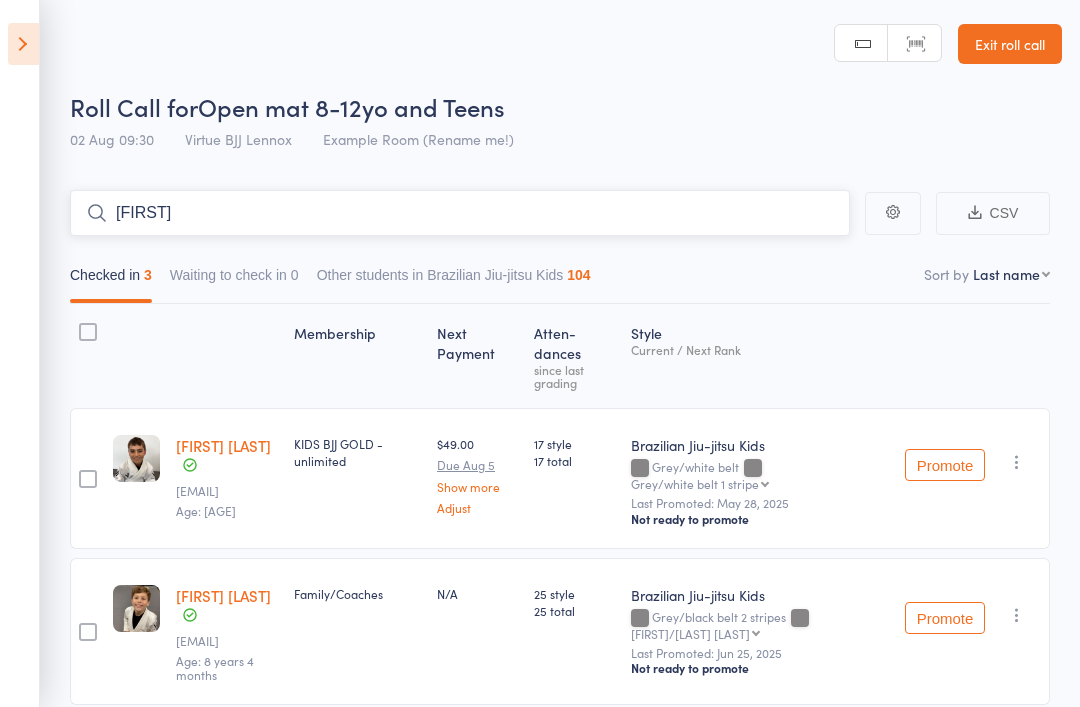click on "[FIRST]" at bounding box center [460, 213] 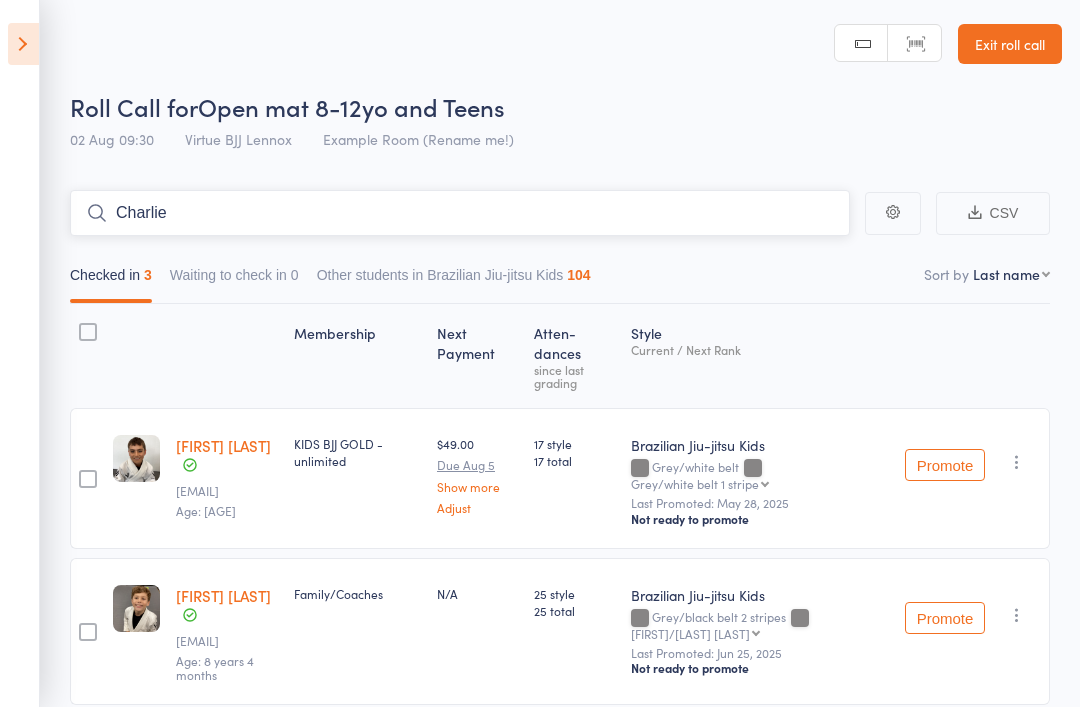 click on "Charlie" at bounding box center (460, 213) 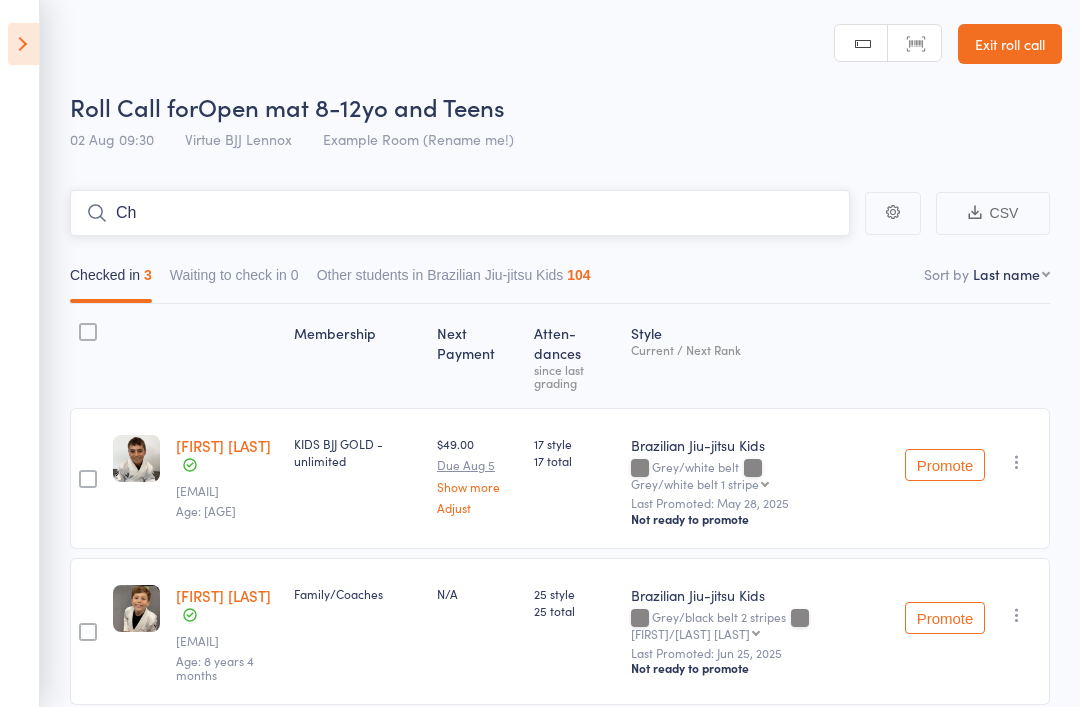 type on "C" 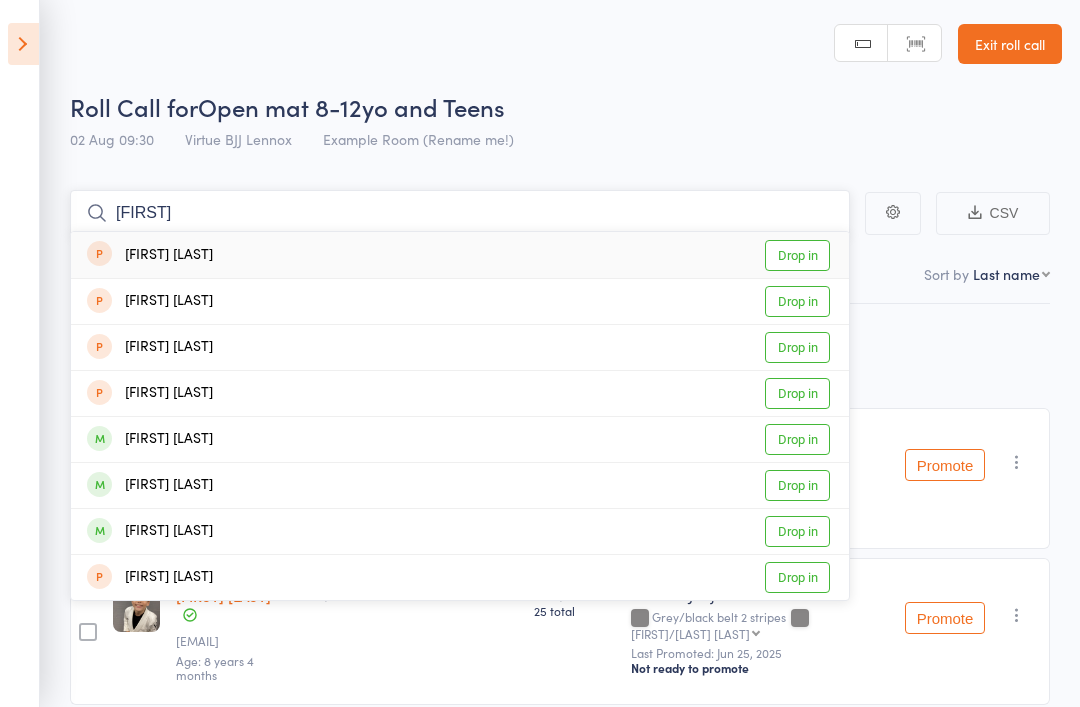type on "[FIRST]" 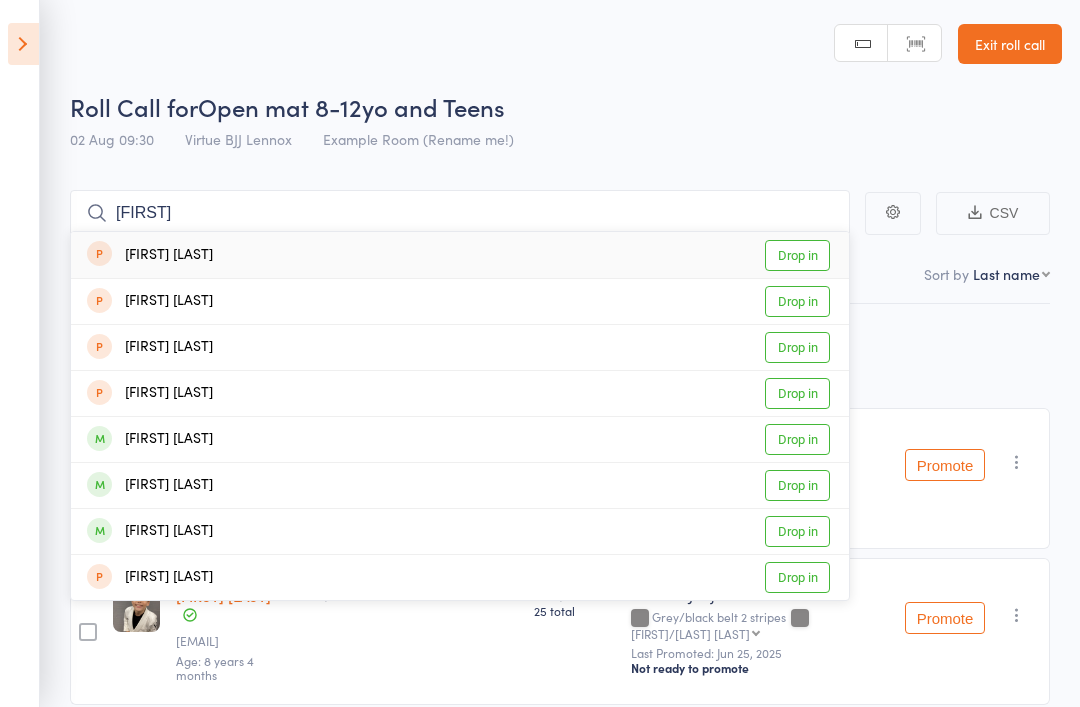 click on "Drop in" at bounding box center (797, 531) 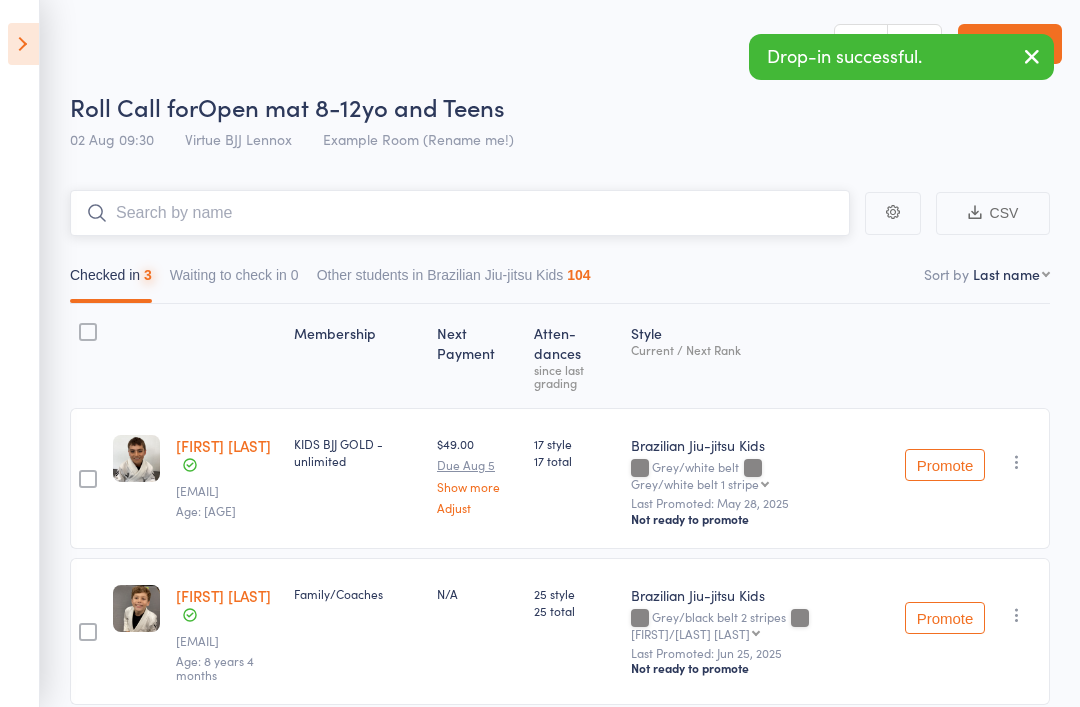 click at bounding box center (460, 213) 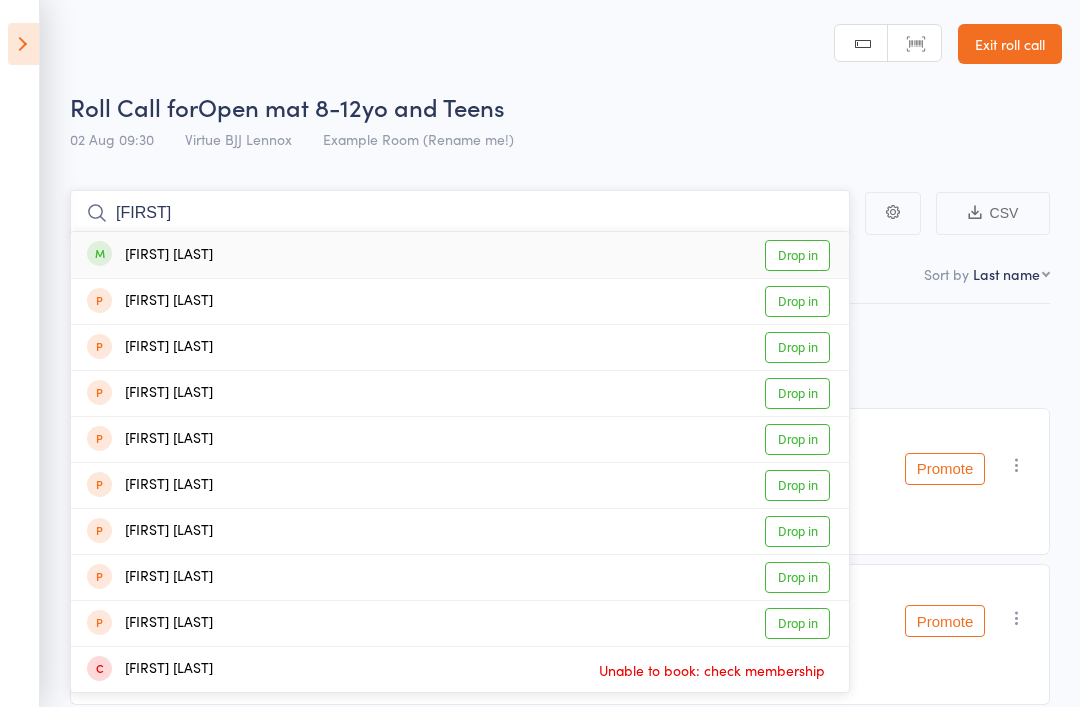 type on "[FIRST]" 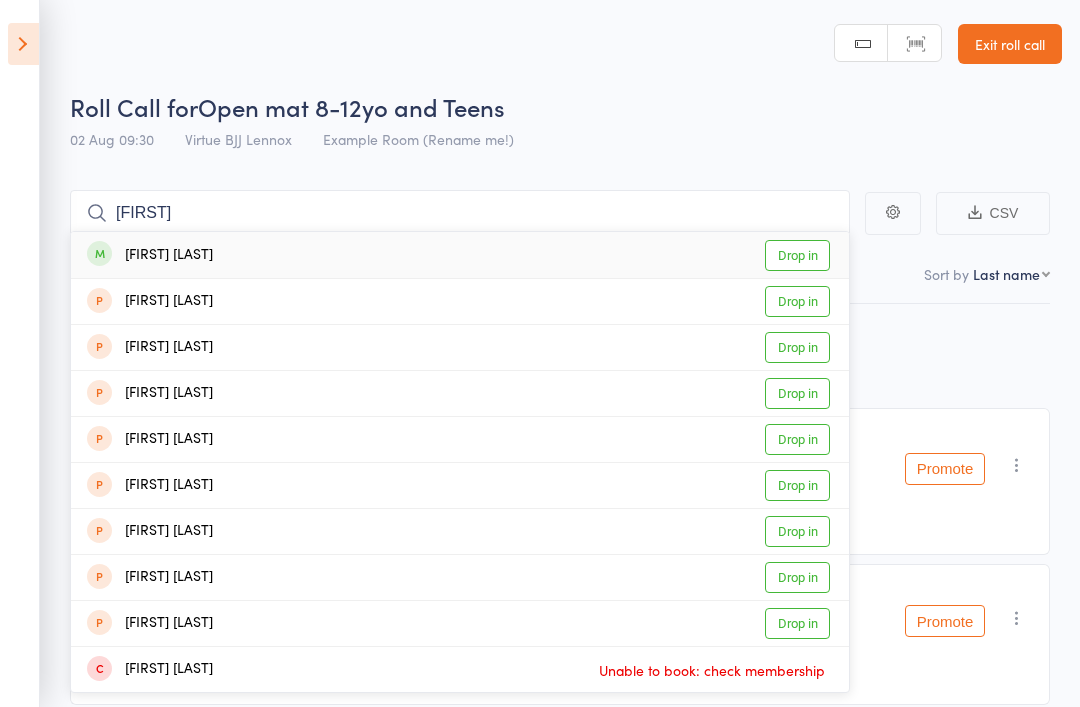 click on "Drop in" at bounding box center [797, 255] 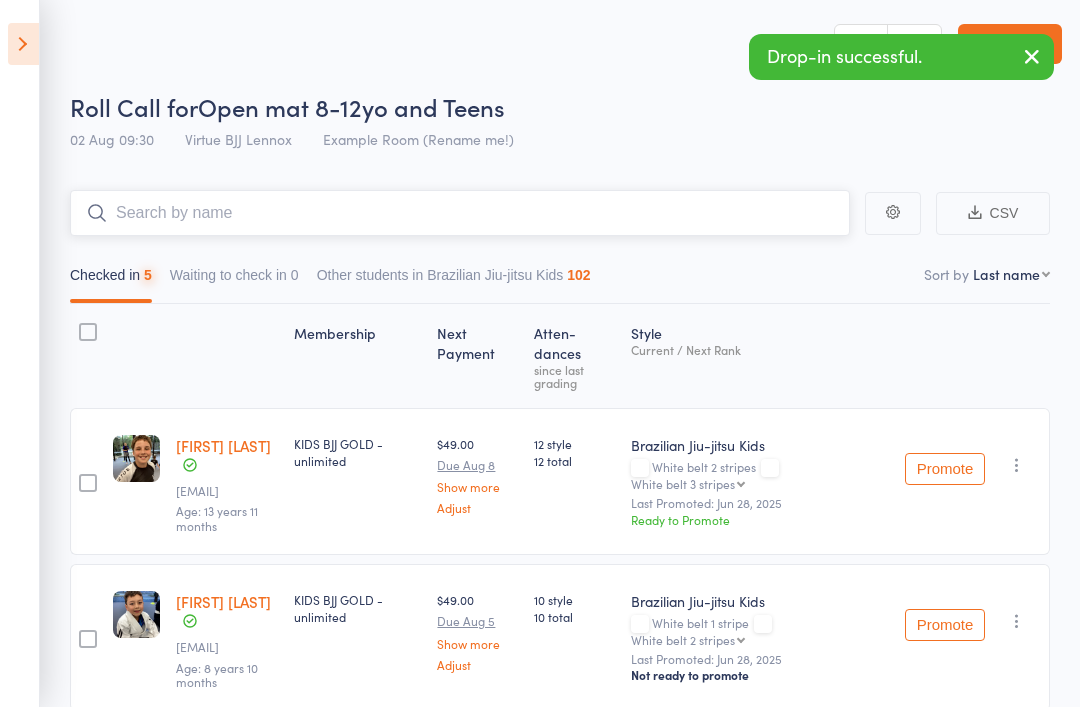 click at bounding box center (460, 213) 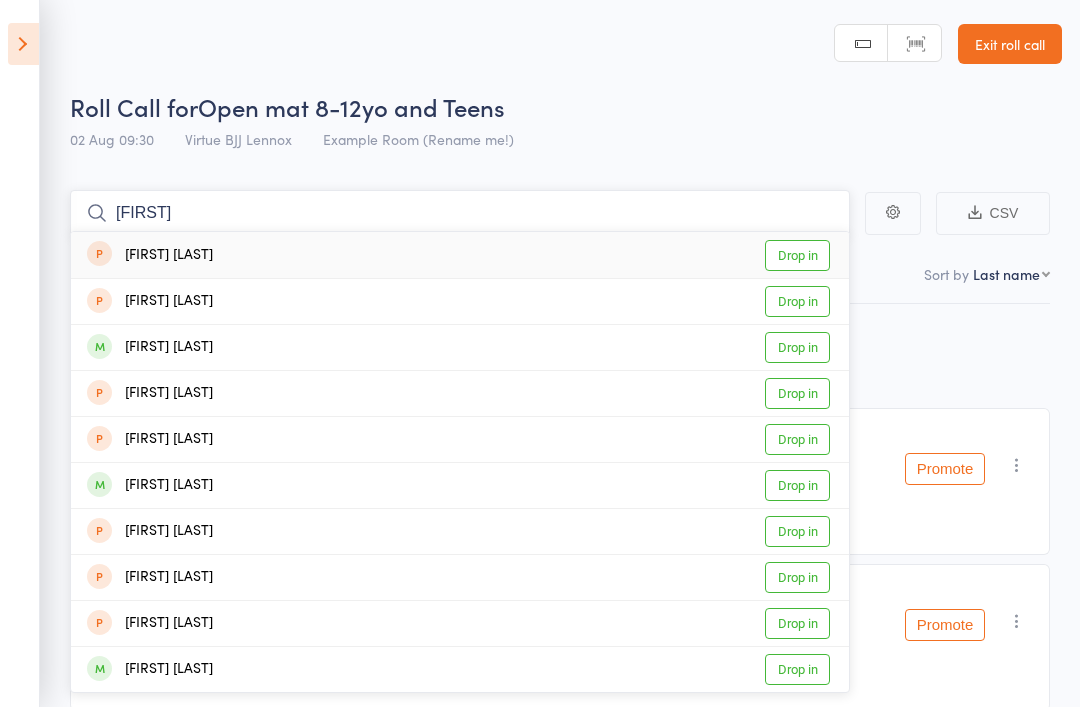 type on "[FIRST]" 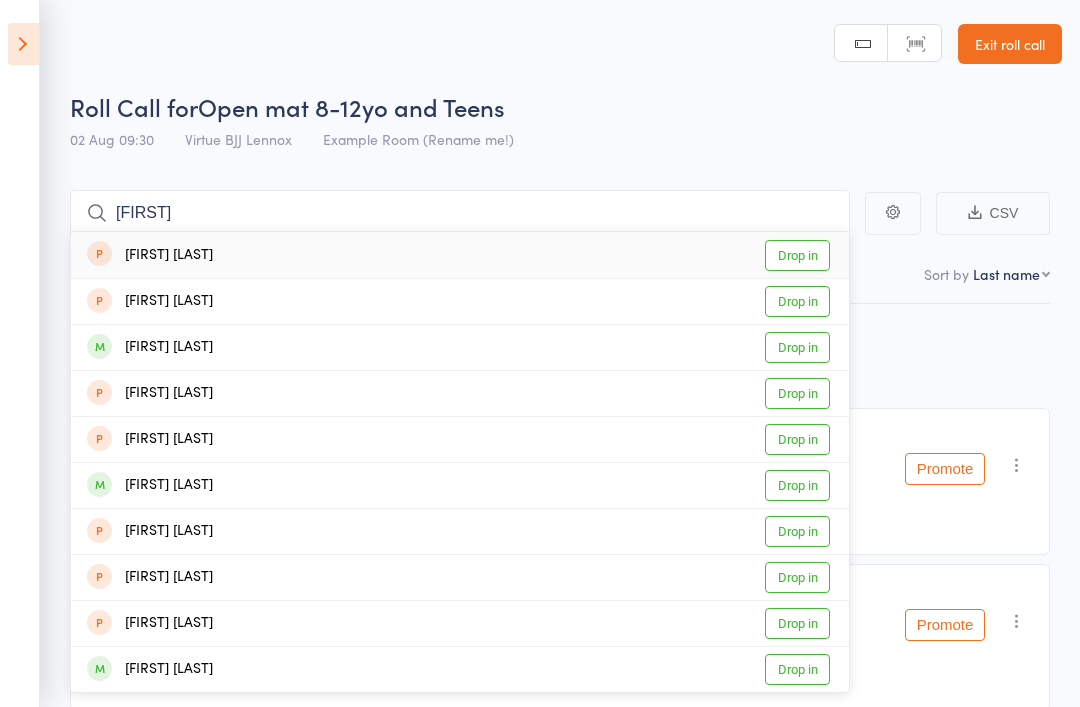click on "Drop in" at bounding box center (797, 347) 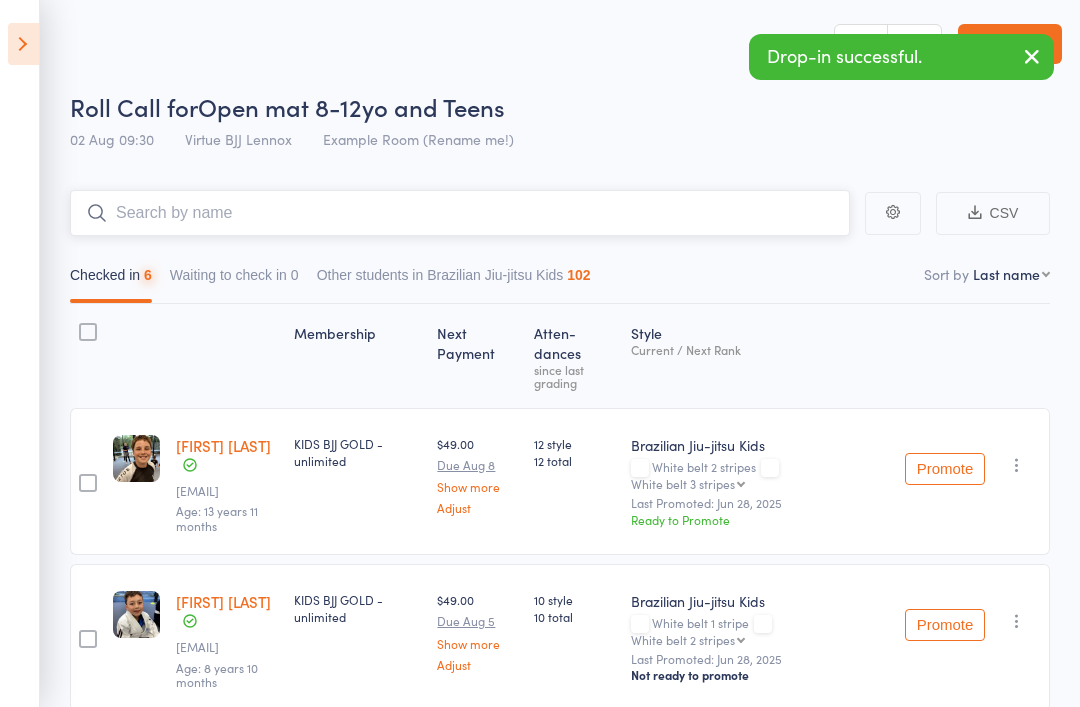 click at bounding box center [460, 213] 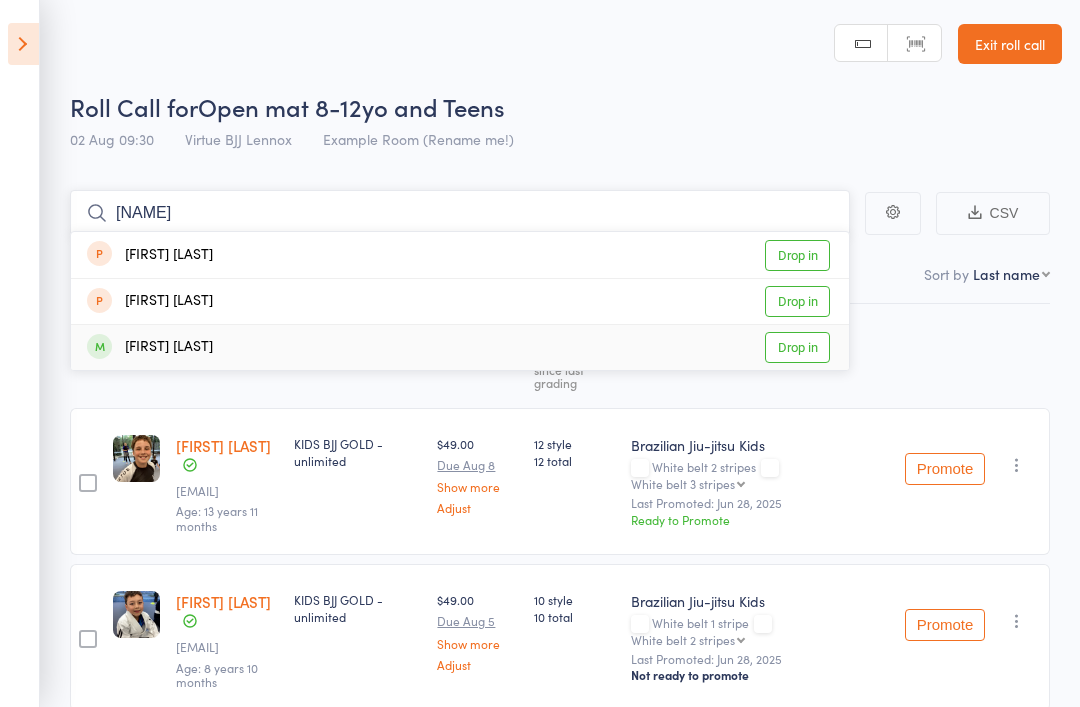 type on "[NAME]" 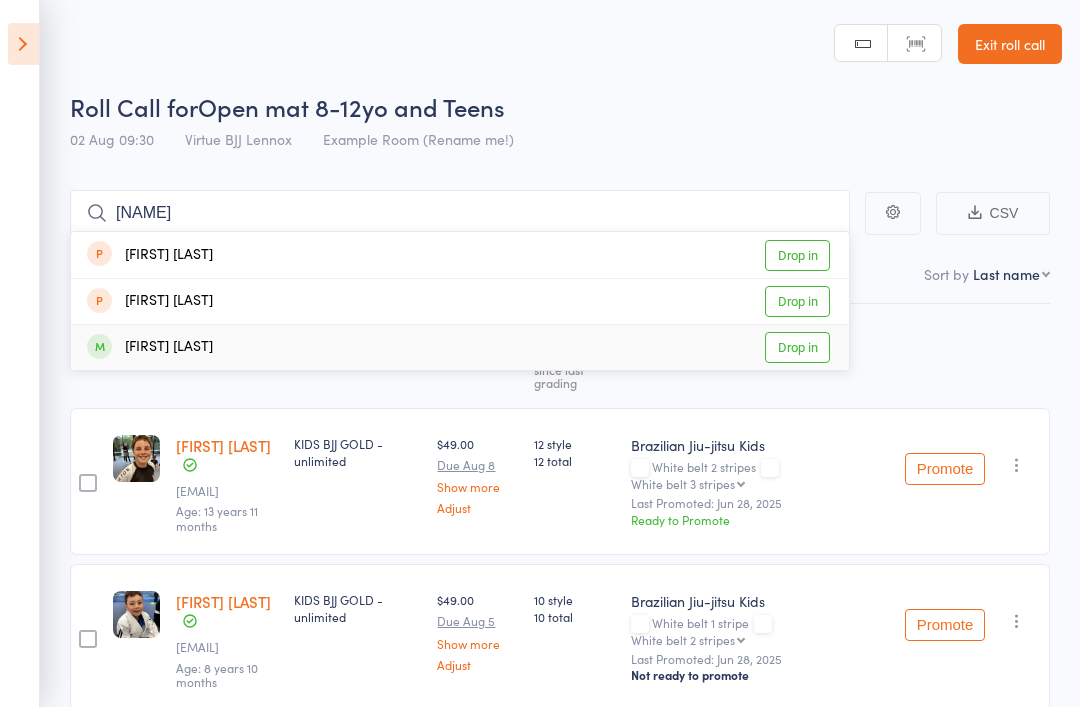 click on "Drop in" at bounding box center [797, 347] 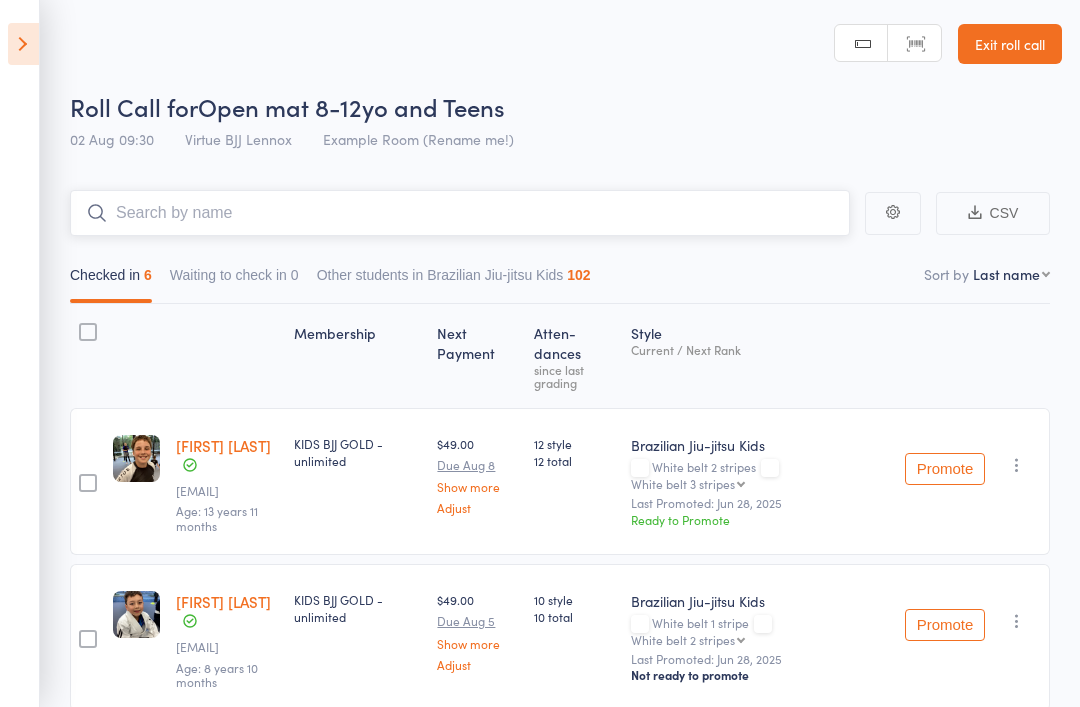 click at bounding box center (460, 213) 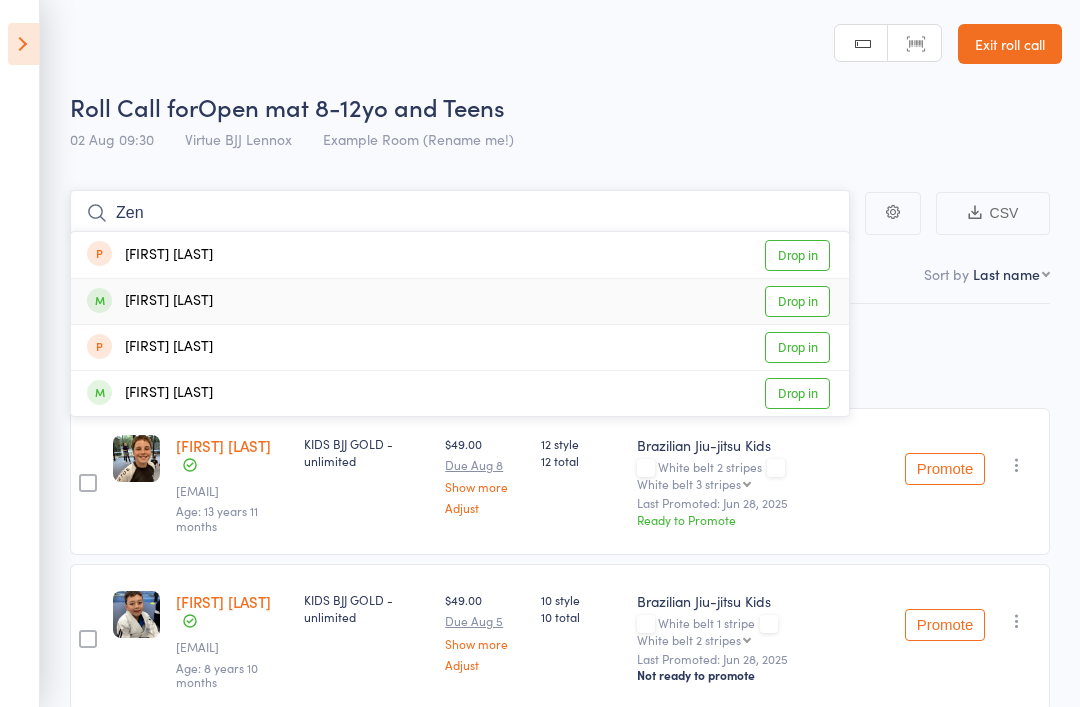 type on "Zen" 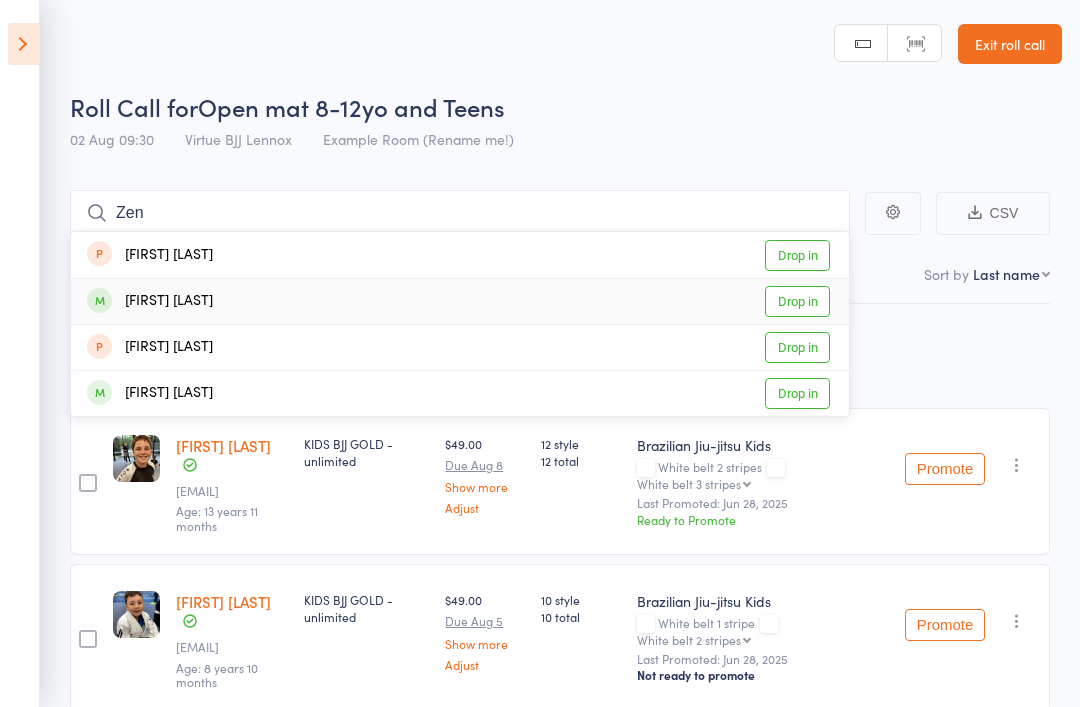 click on "Drop in" at bounding box center (797, 301) 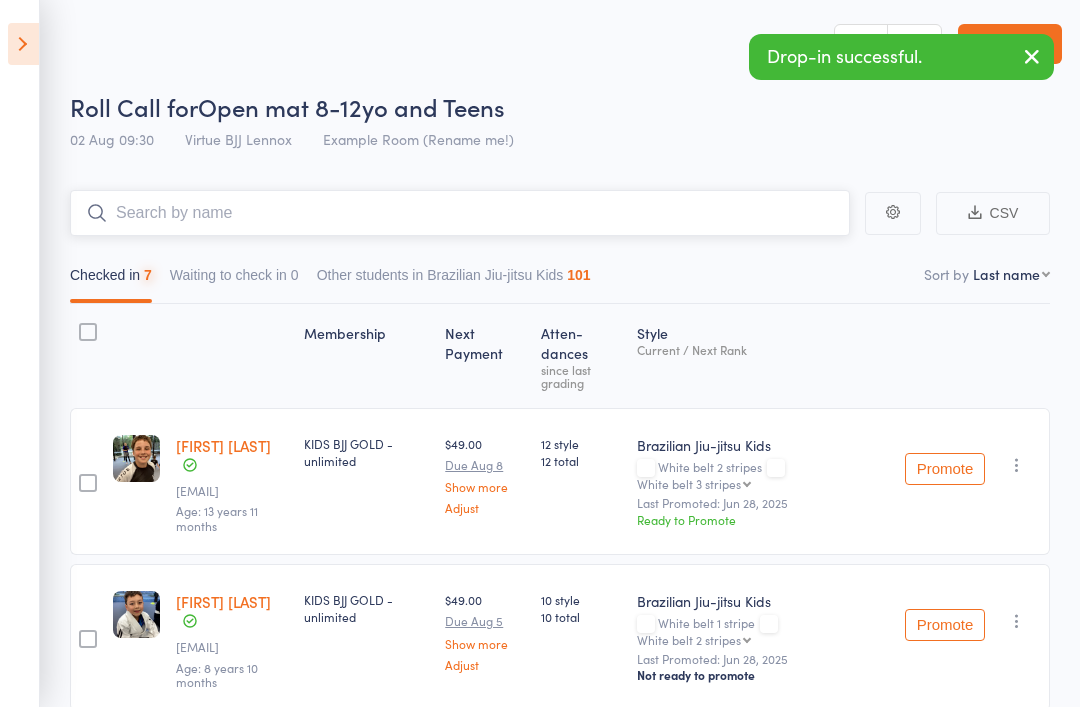 click at bounding box center (460, 213) 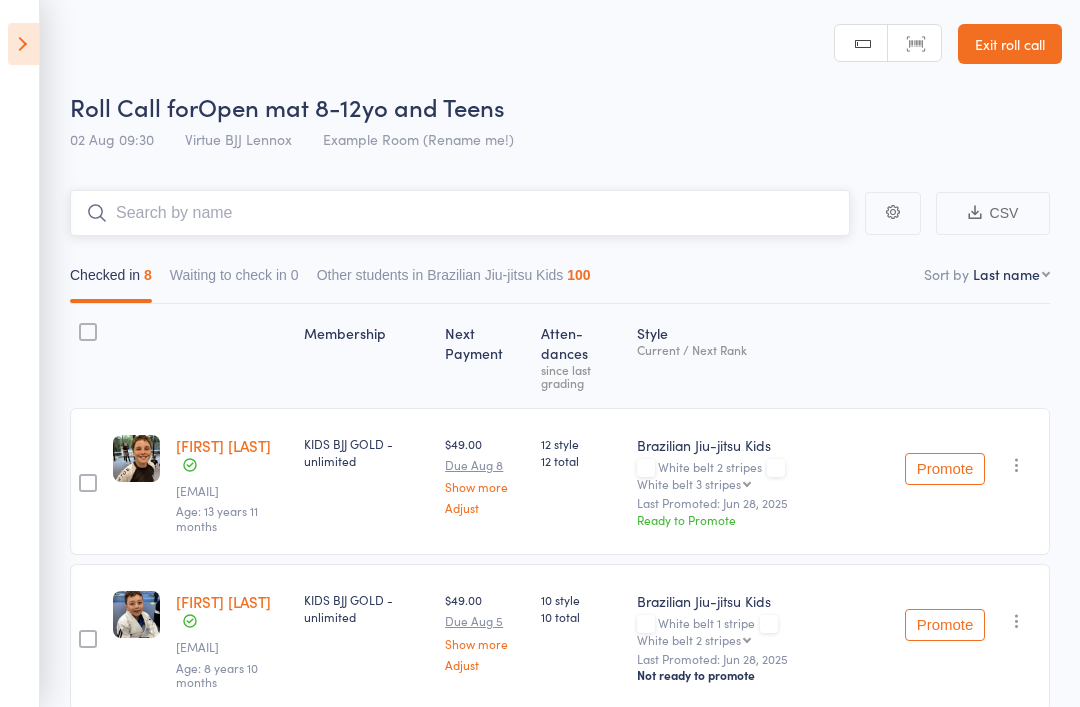 click at bounding box center (460, 213) 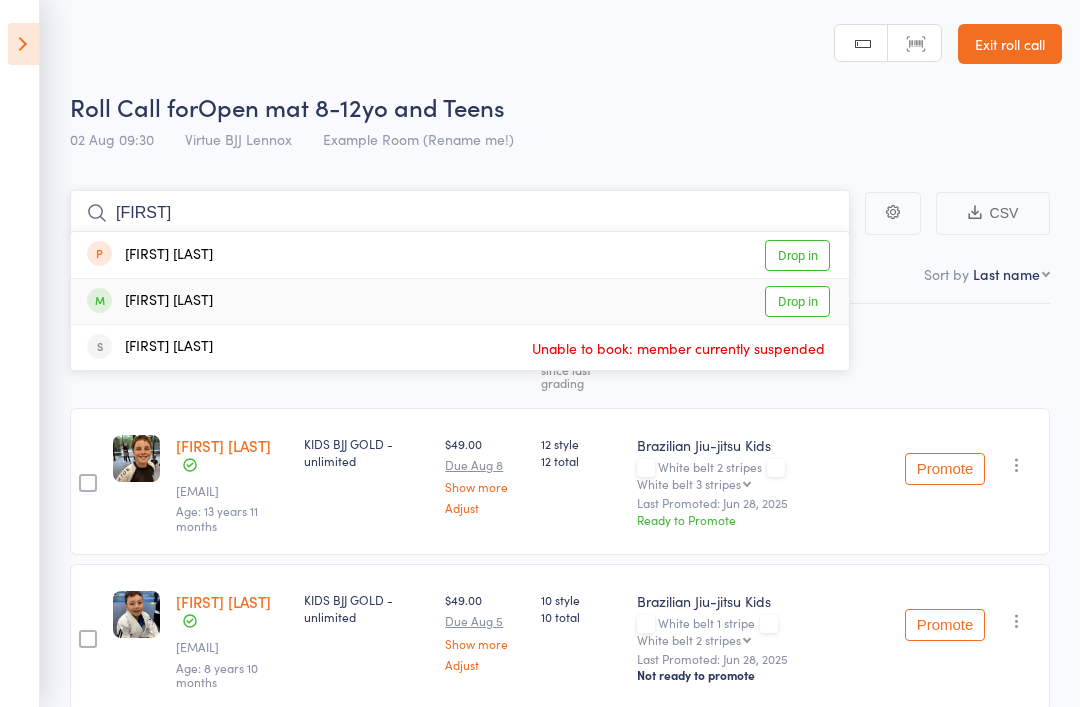 type on "[FIRST]" 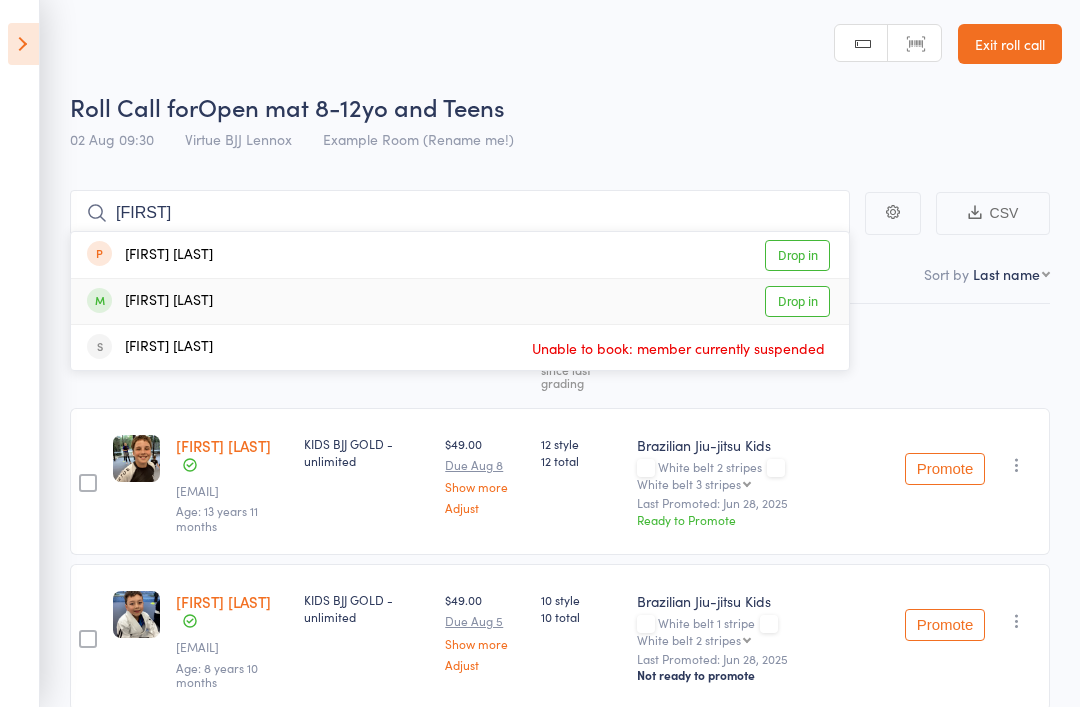 click on "Drop in" at bounding box center (797, 301) 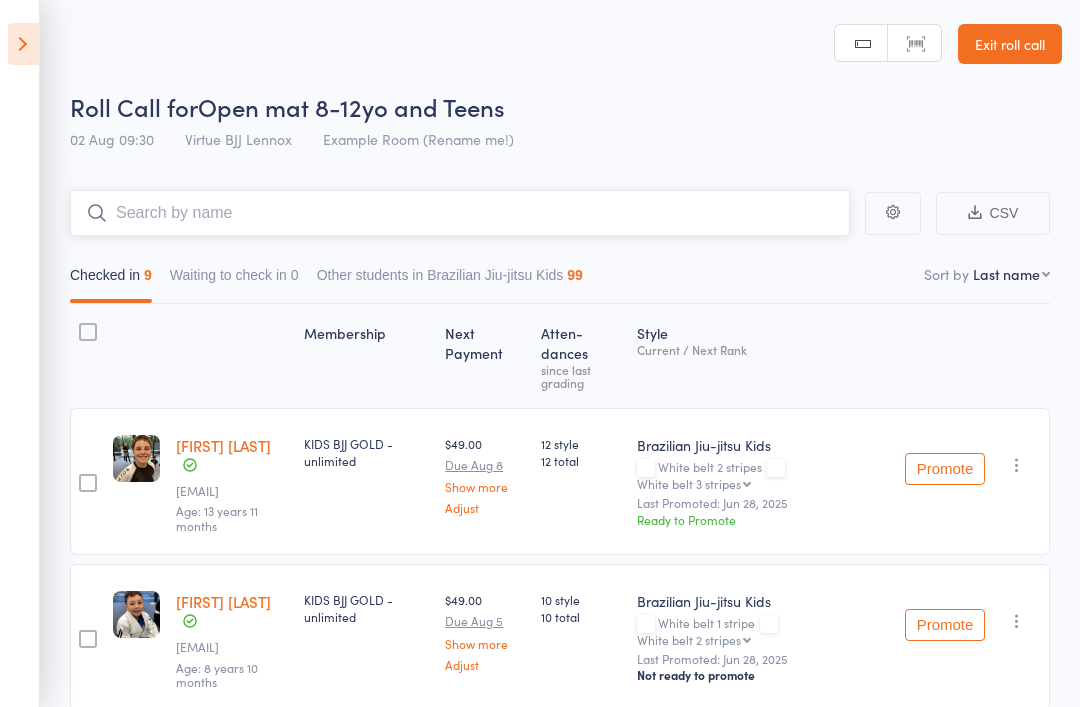 click at bounding box center (460, 213) 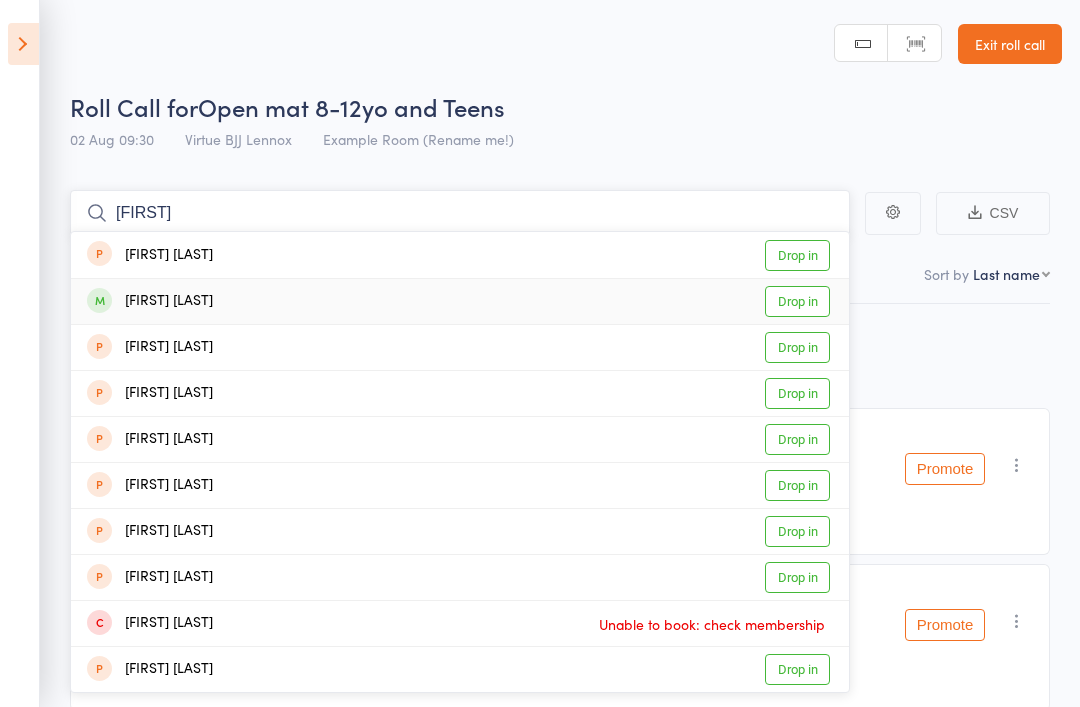 type on "[FIRST]" 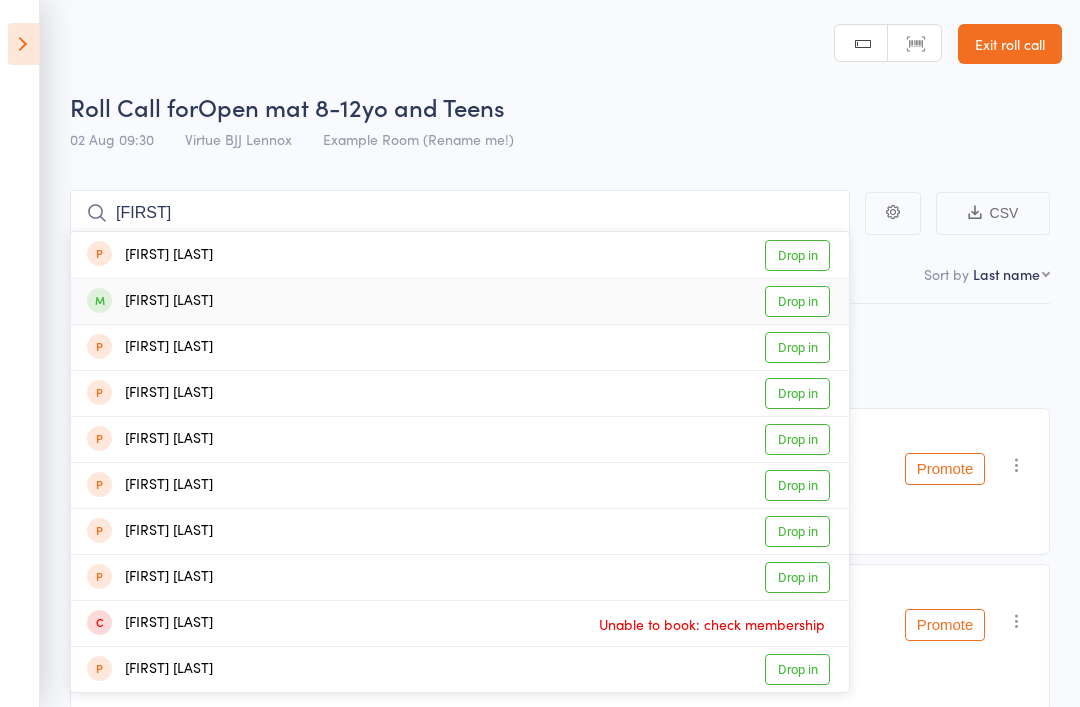 click on "Drop in" at bounding box center (797, 301) 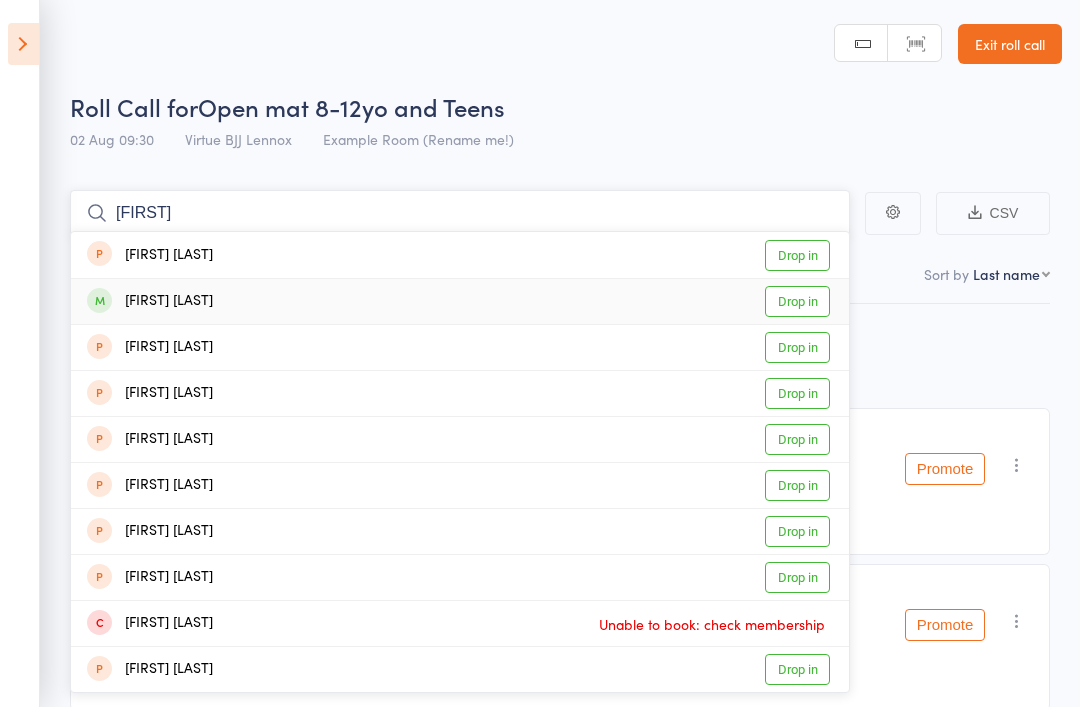 type 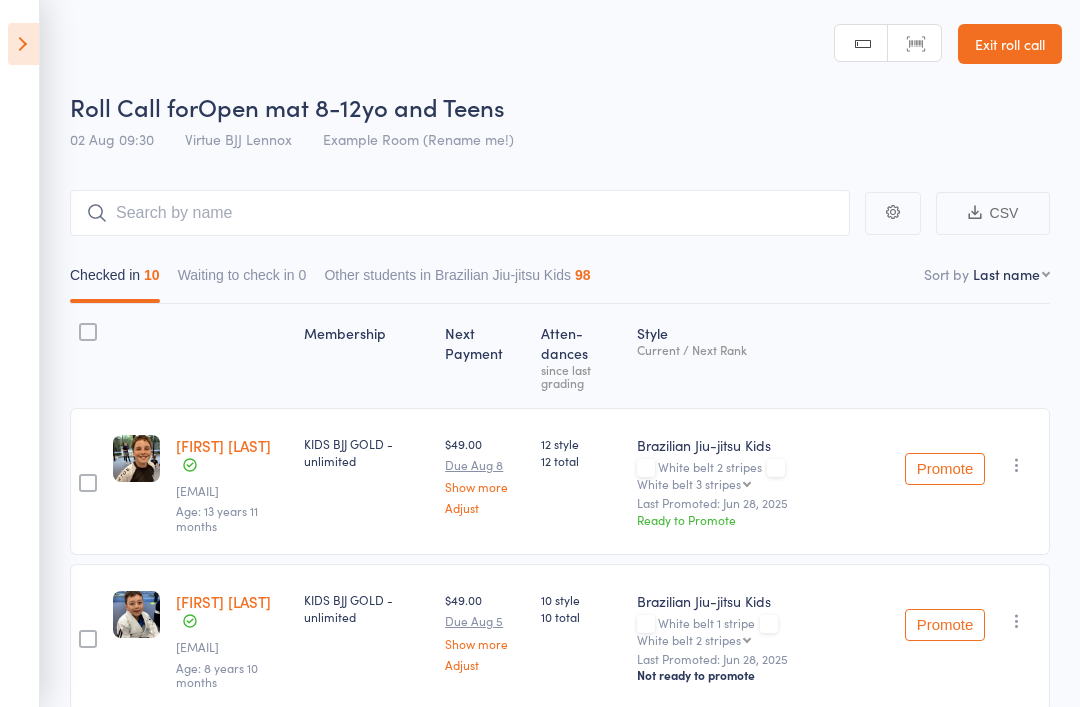 click at bounding box center [23, 44] 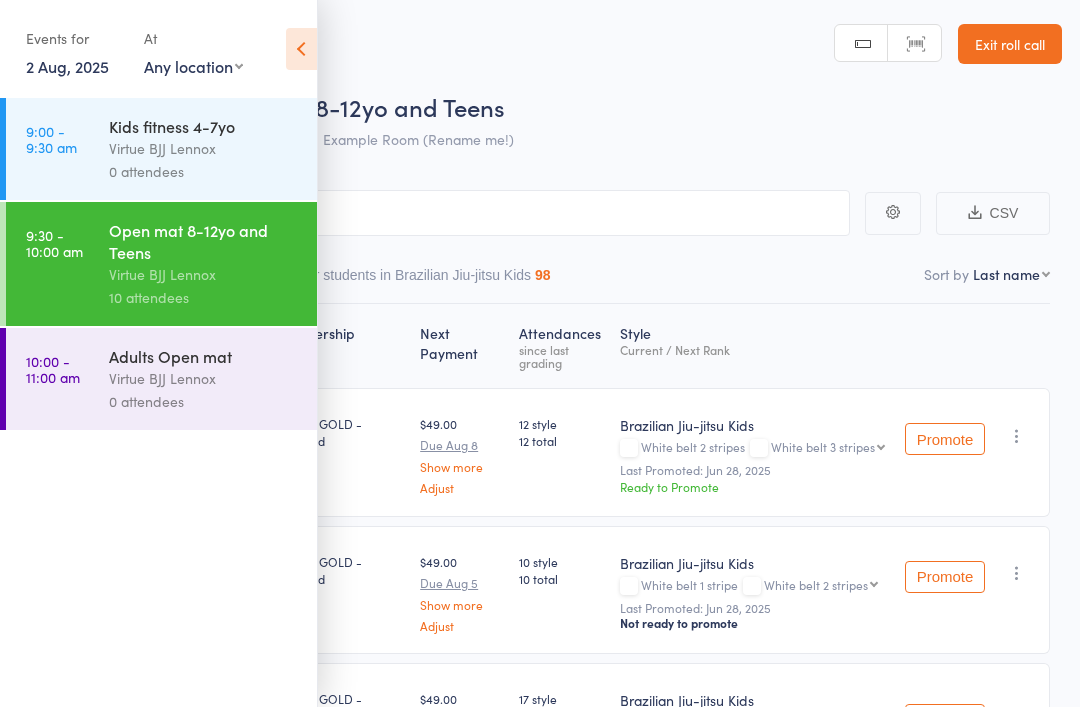 click on "Virtue BJJ Lennox" at bounding box center [204, 148] 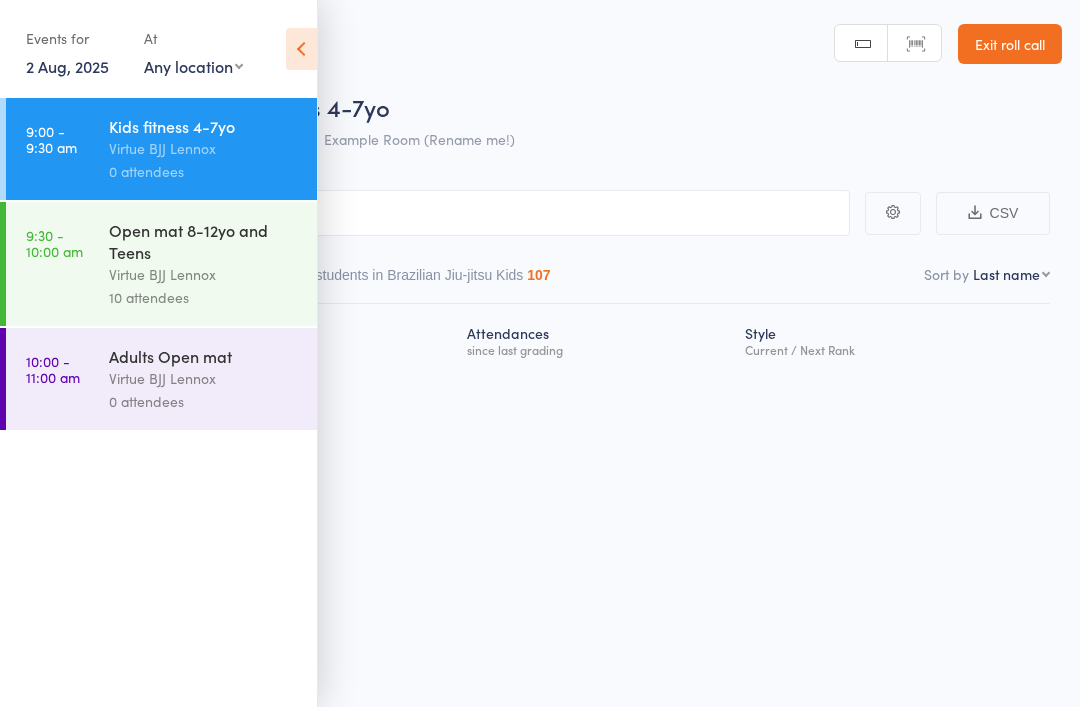 click at bounding box center (301, 49) 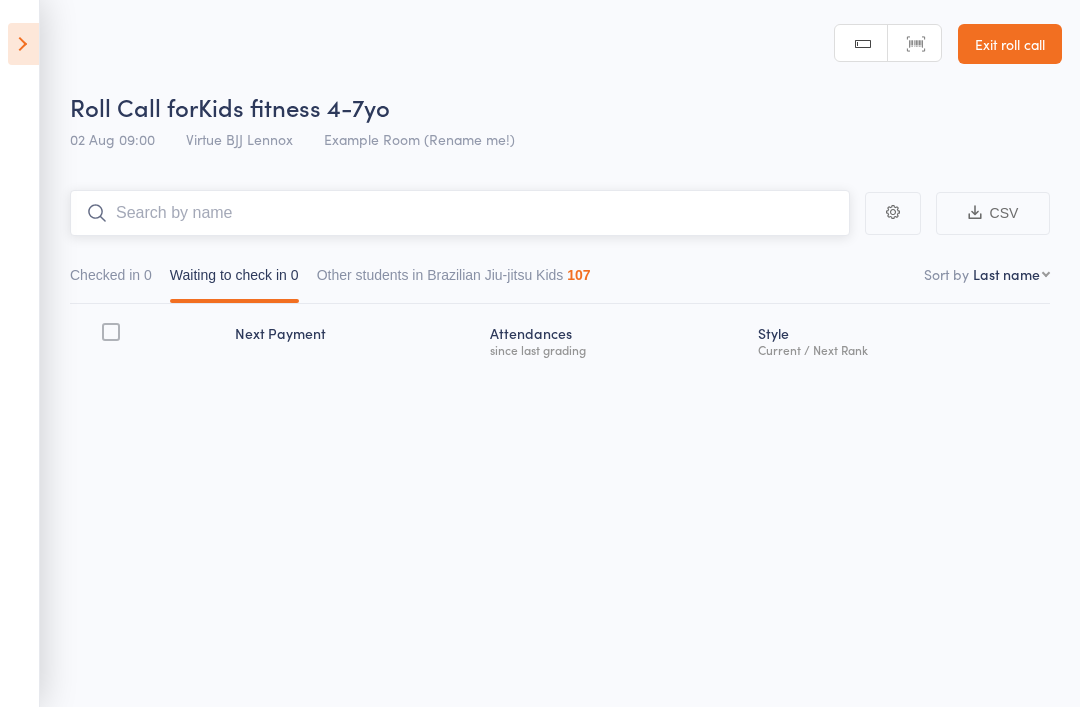 click at bounding box center (460, 213) 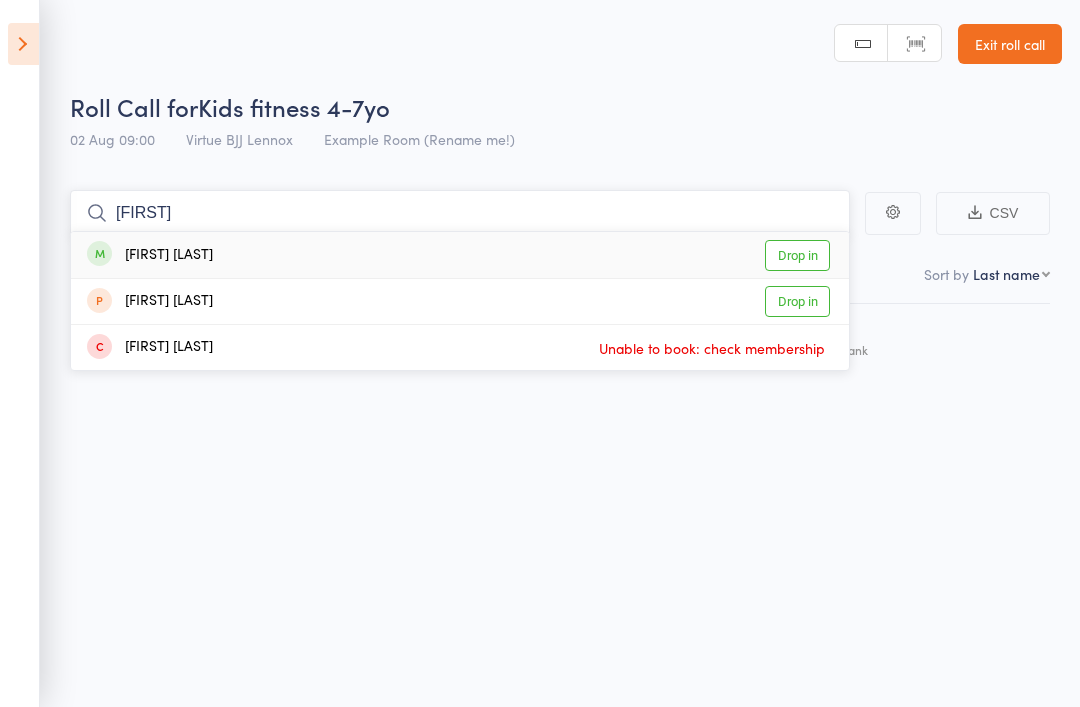 type on "[FIRST]" 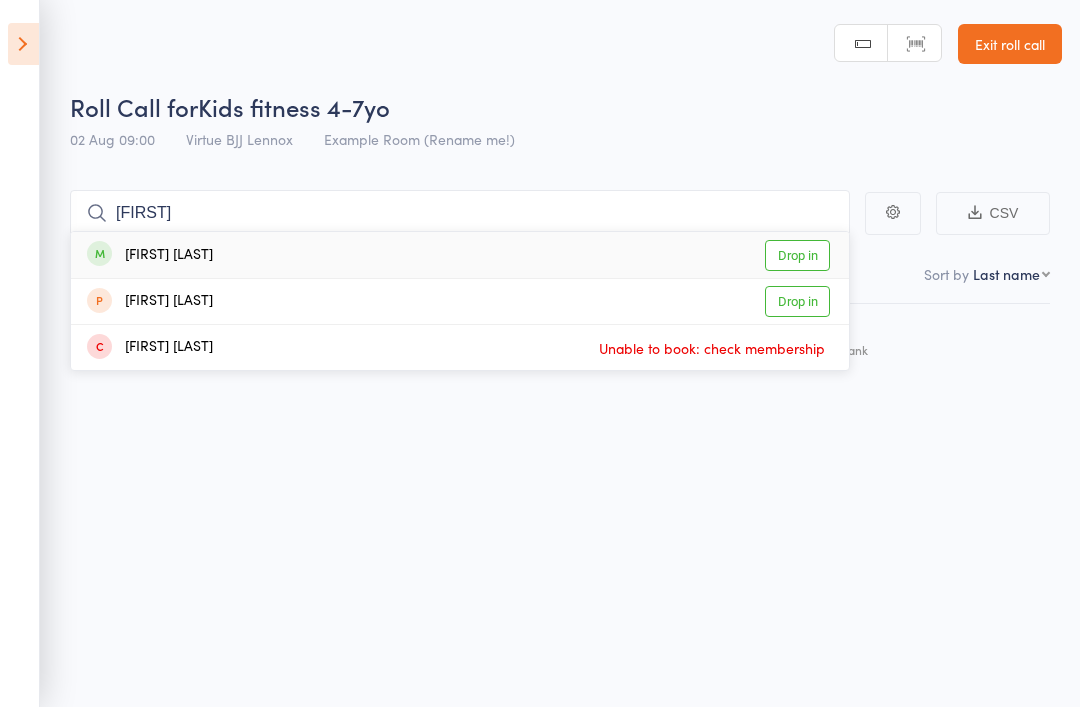 click on "Drop in" at bounding box center [797, 255] 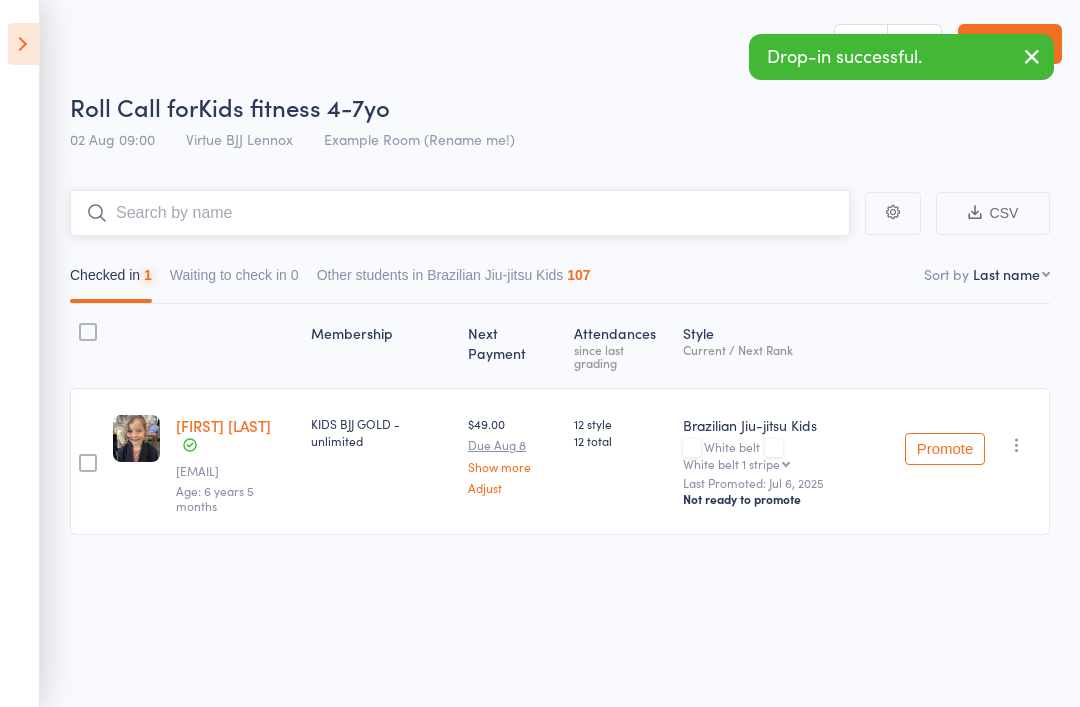 click at bounding box center [460, 213] 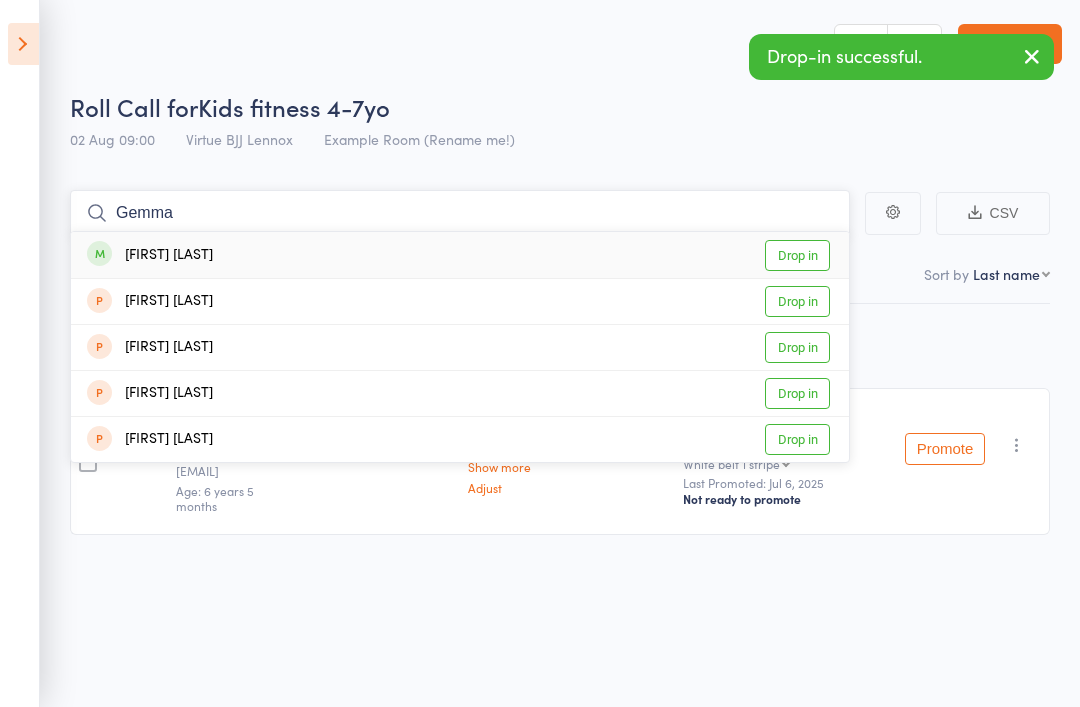 type on "Gemma" 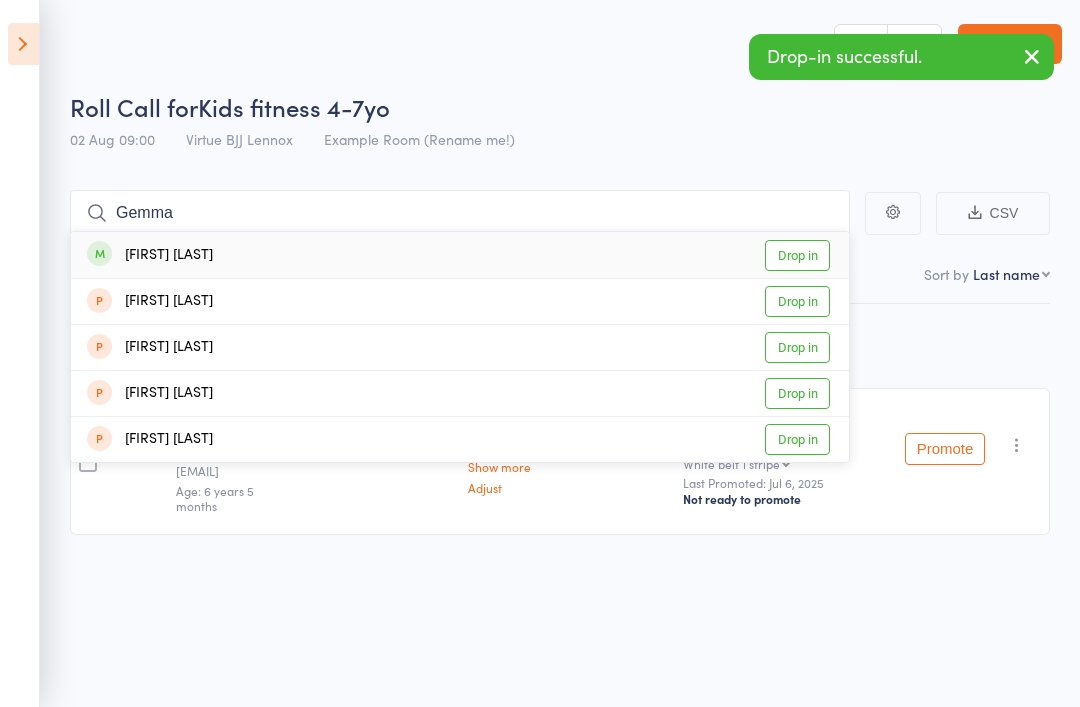 click on "Drop in" at bounding box center [797, 255] 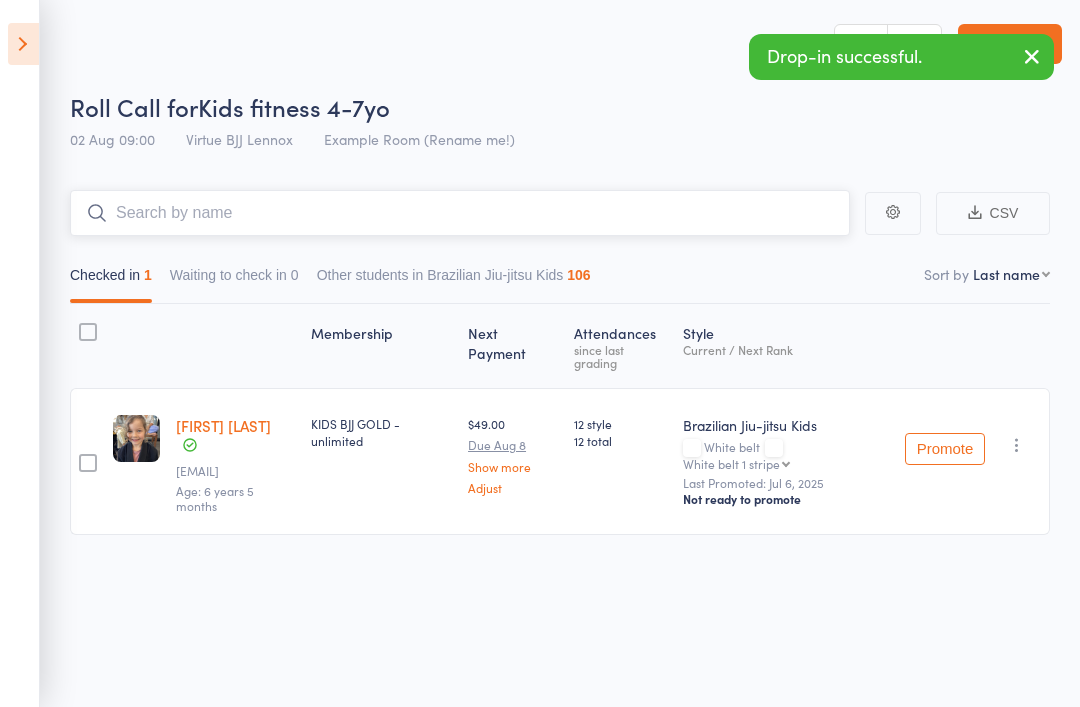 click at bounding box center (460, 213) 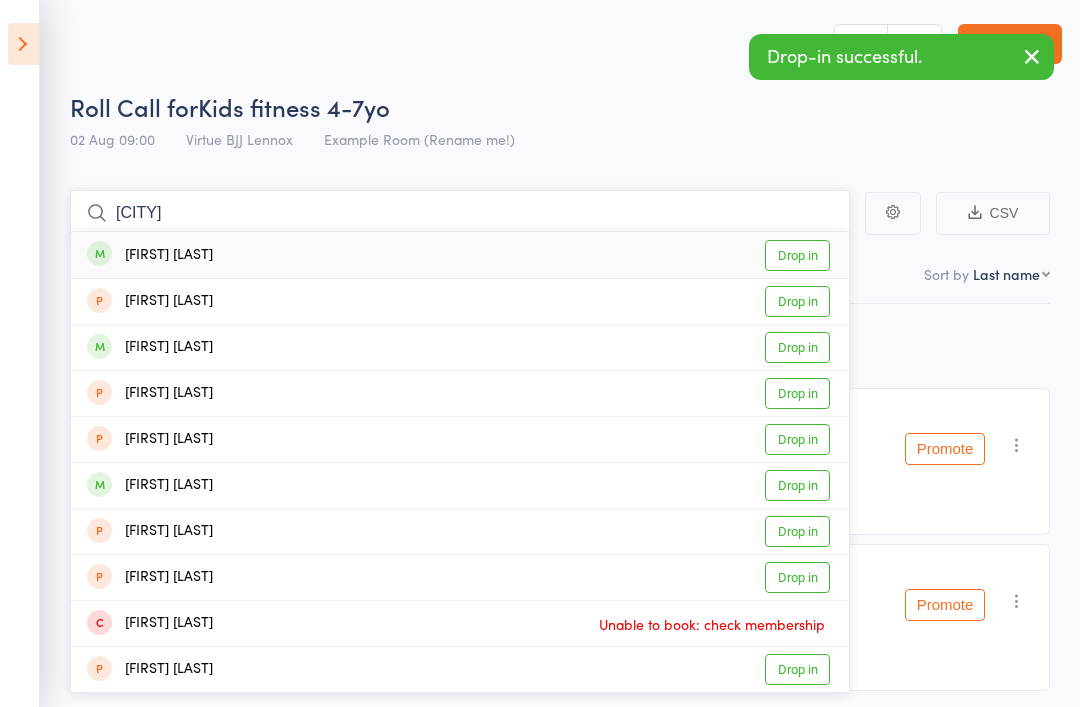 type on "[CITY]" 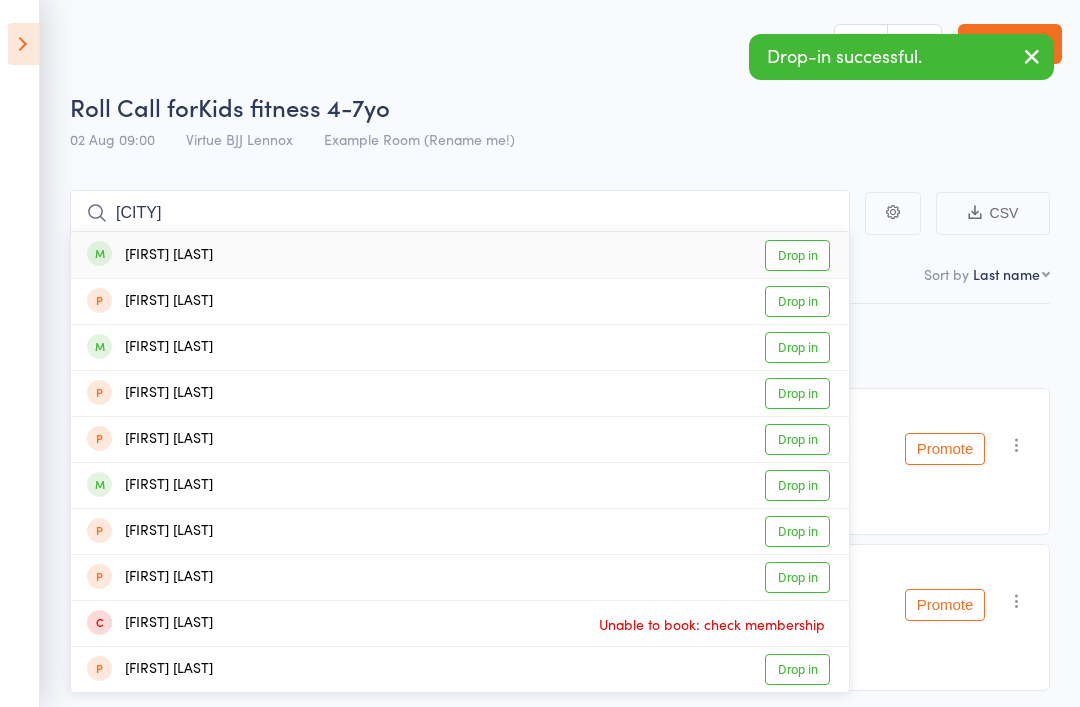 click on "Drop in" at bounding box center [797, 255] 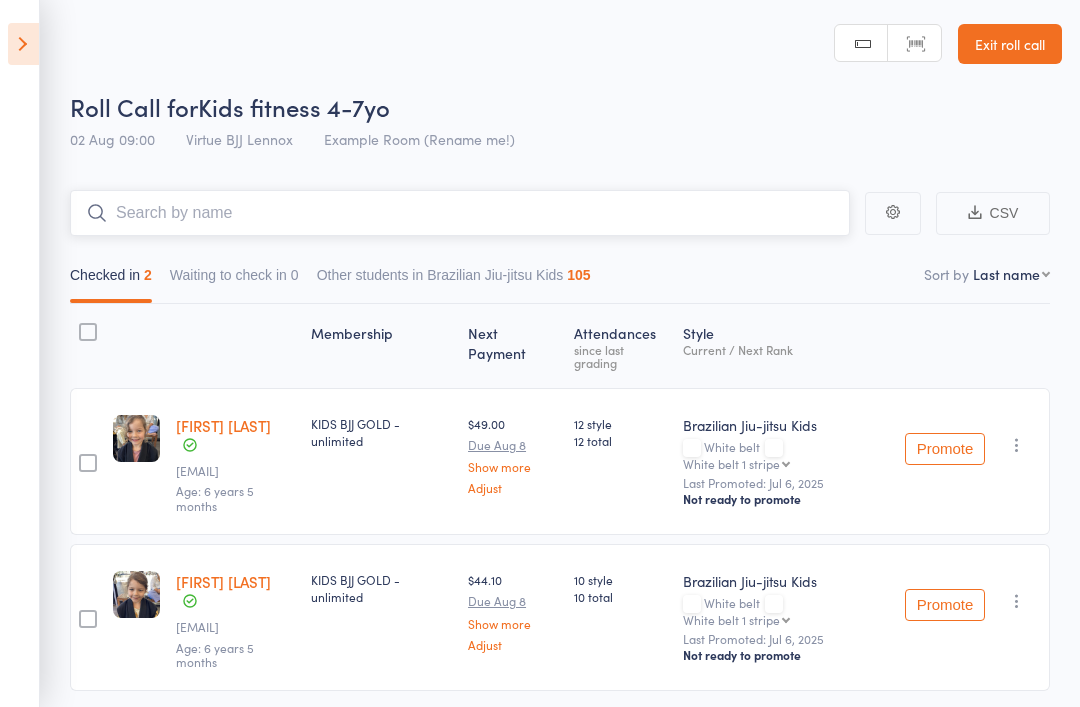 click at bounding box center (460, 213) 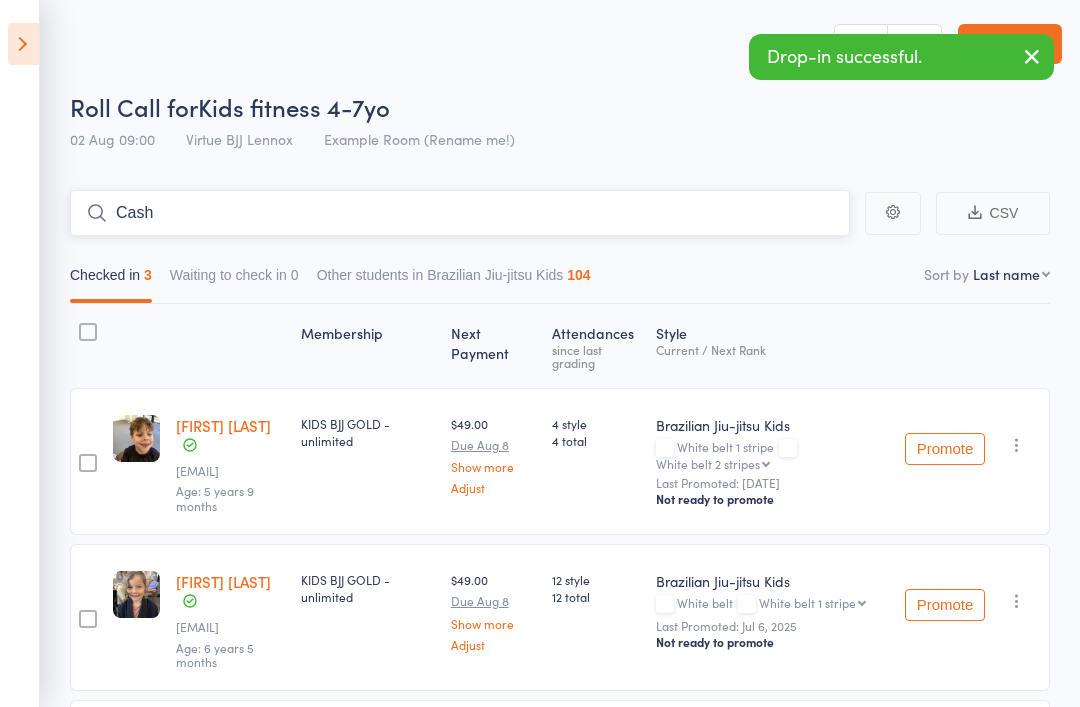 click on "Cash" at bounding box center (460, 213) 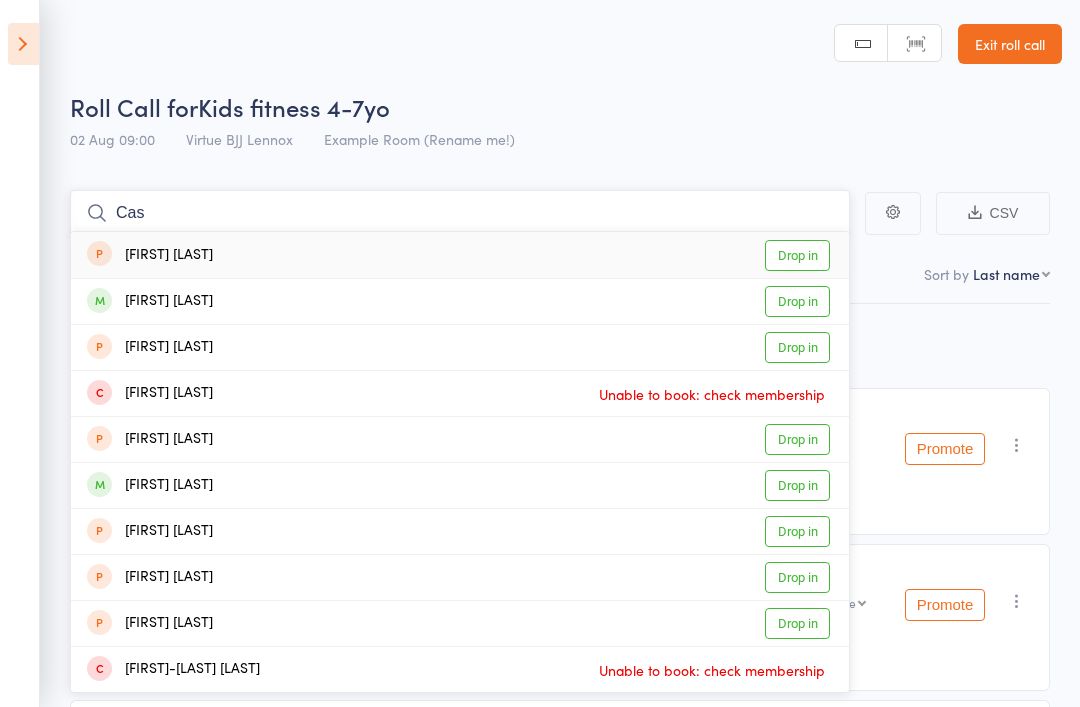 type on "Cas" 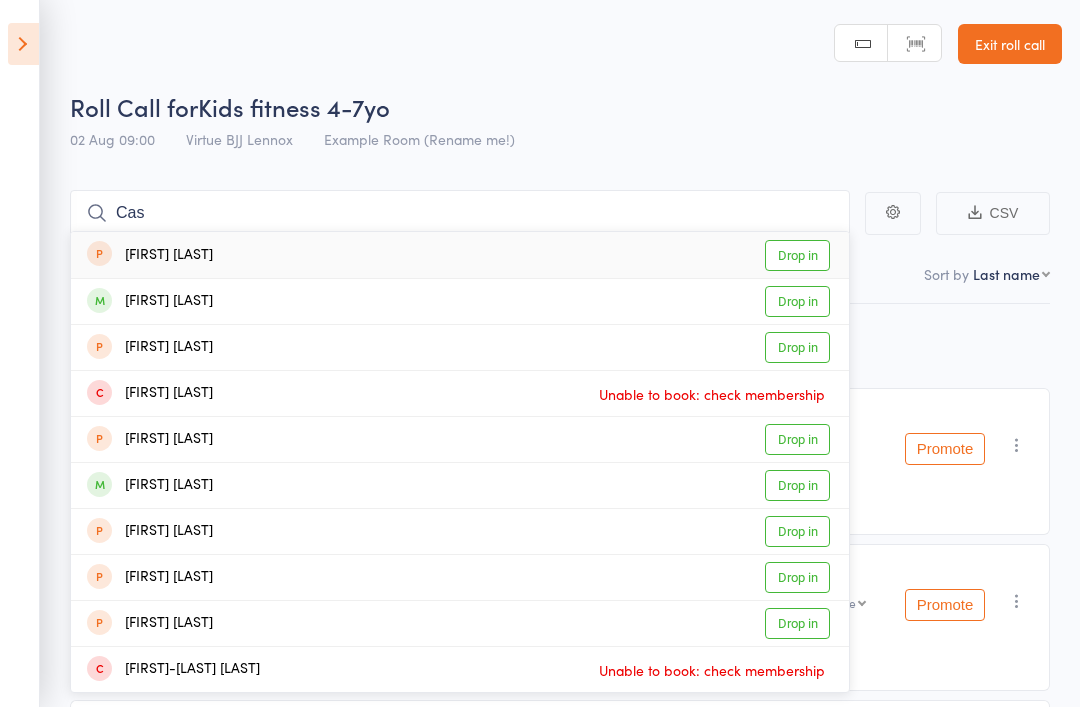 click on "Drop in" at bounding box center (797, 301) 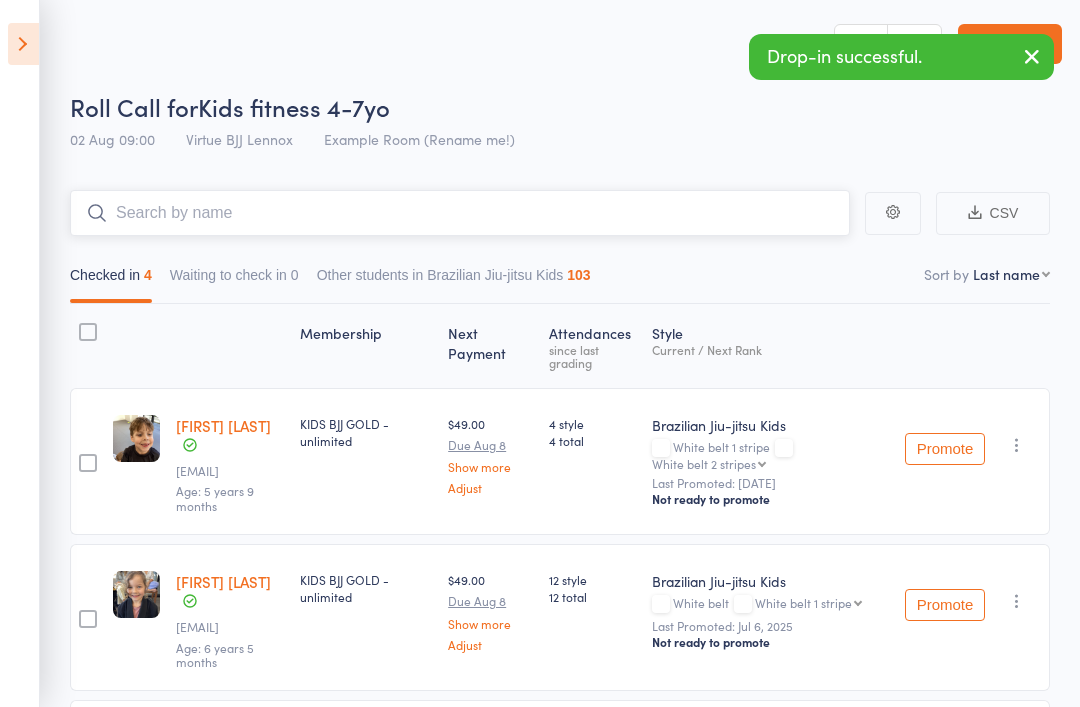 click at bounding box center (460, 213) 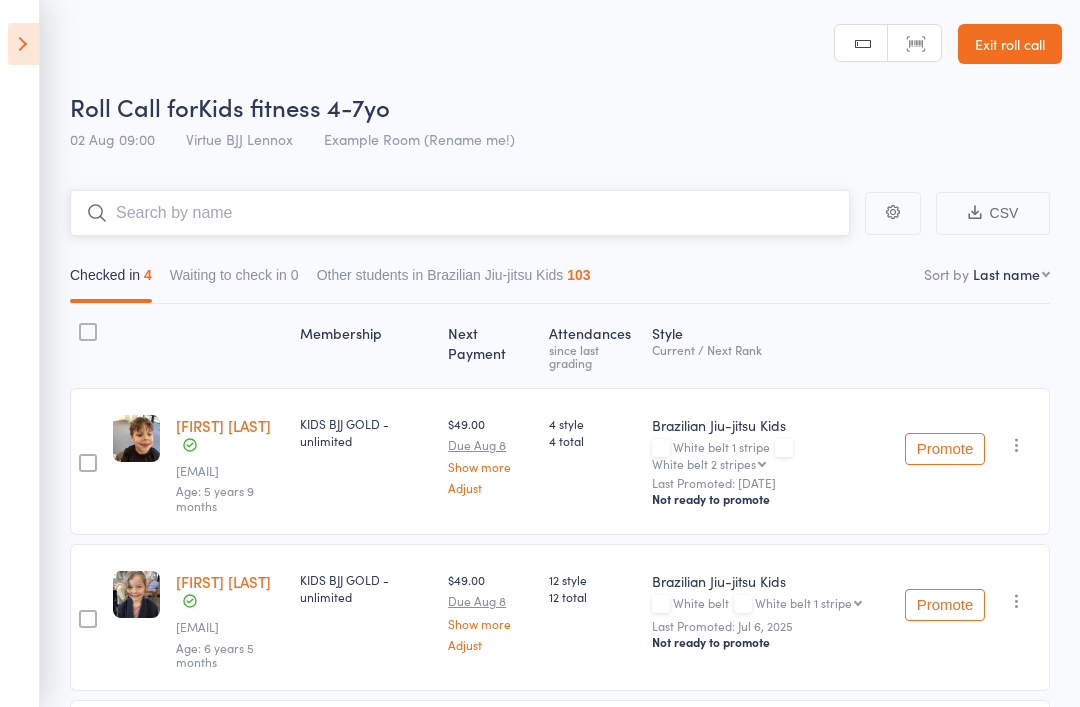 click at bounding box center (460, 213) 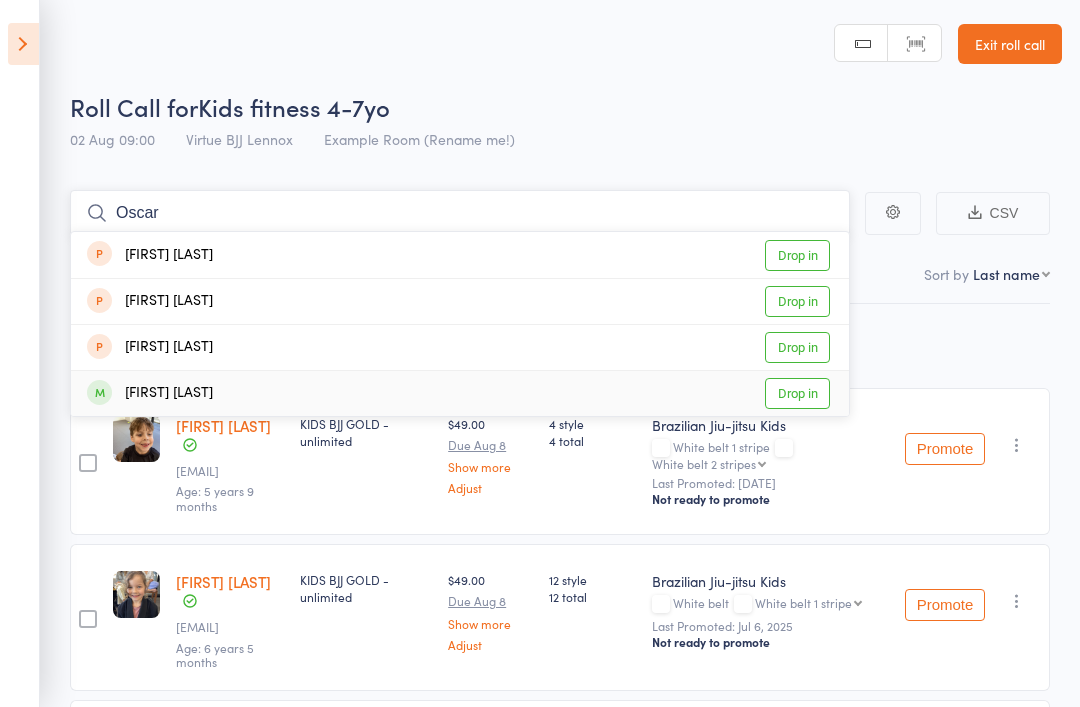 type on "Oscar" 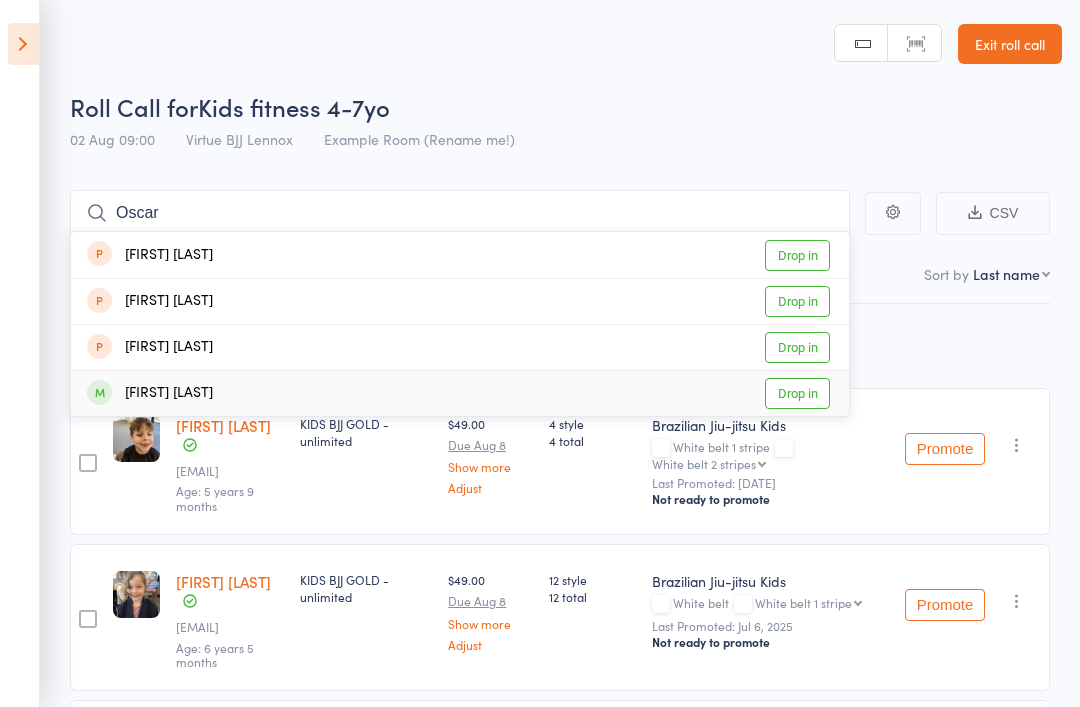 click on "Drop in" at bounding box center (797, 393) 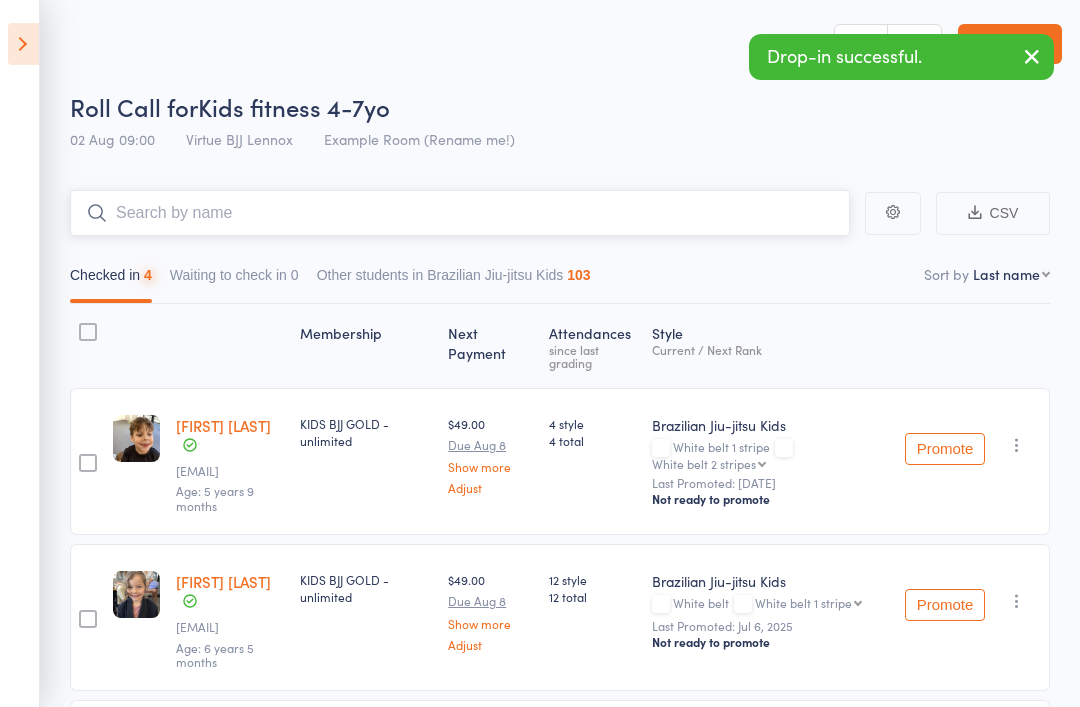 click at bounding box center (460, 213) 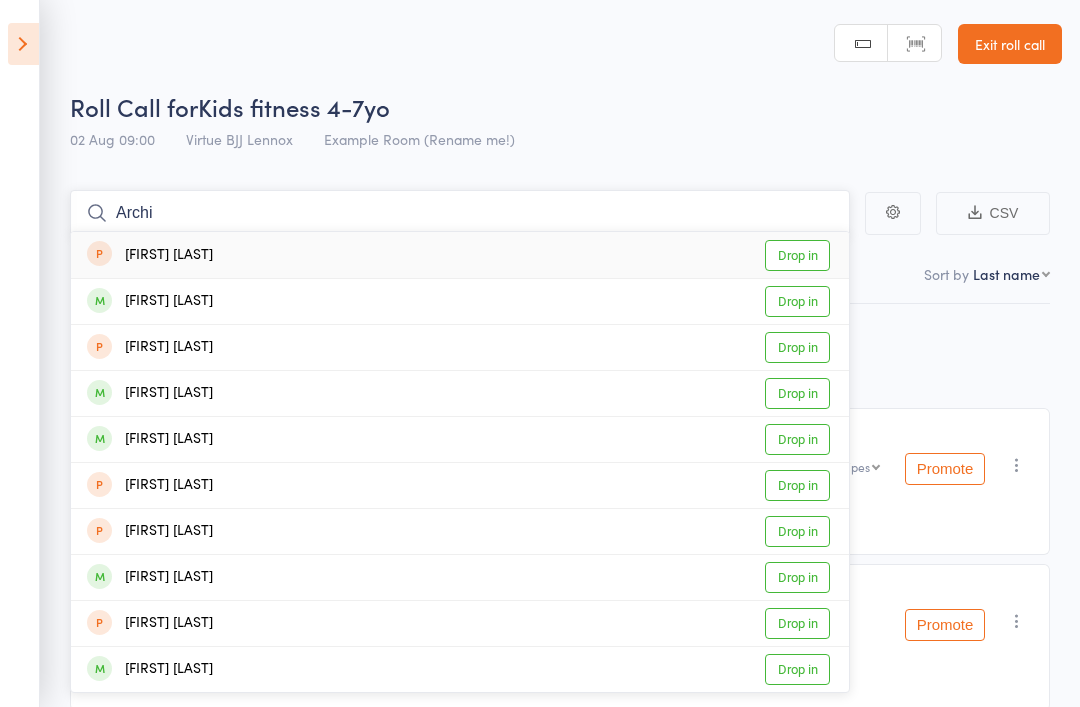type on "Archi" 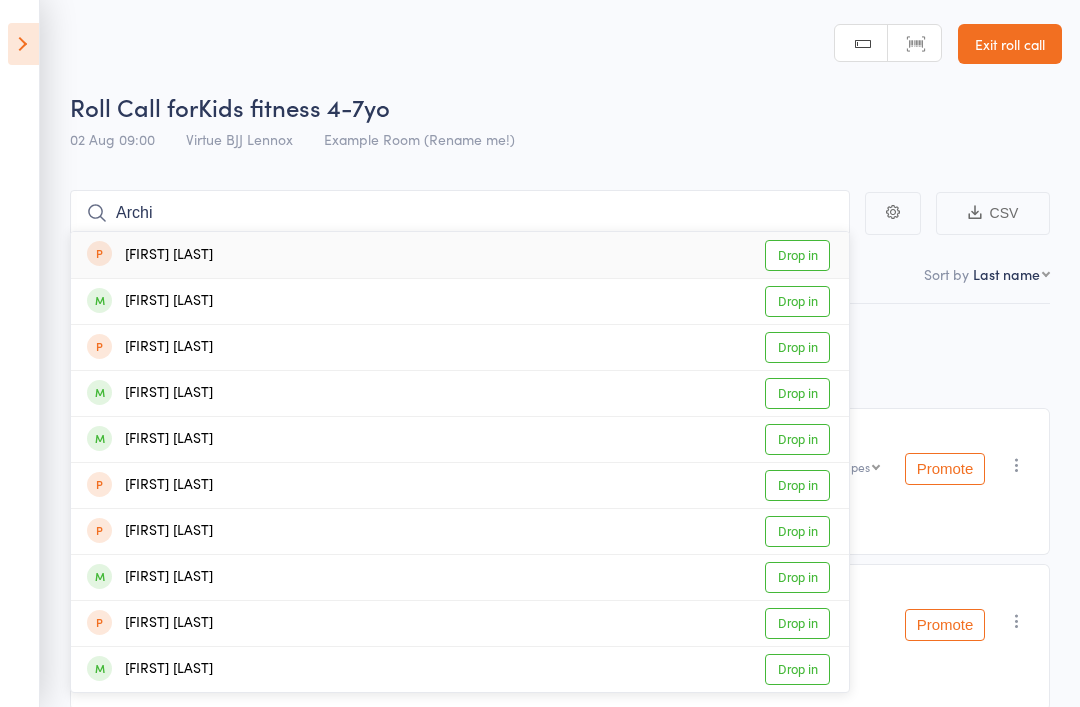 click on "Drop in" at bounding box center [797, 439] 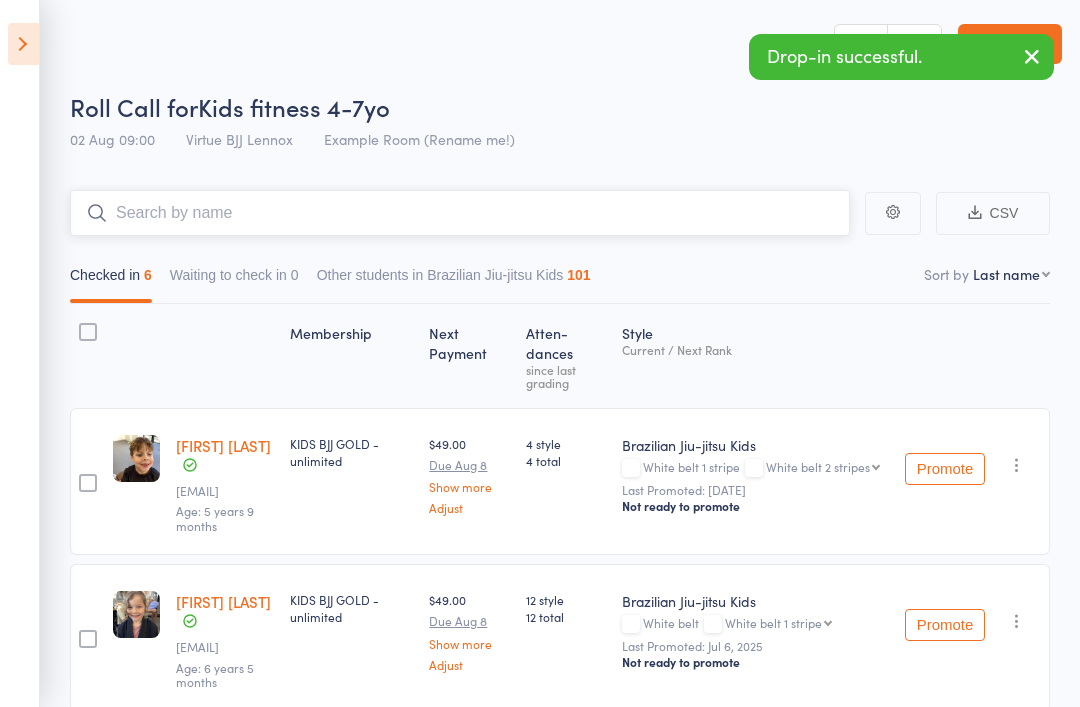 click at bounding box center (460, 213) 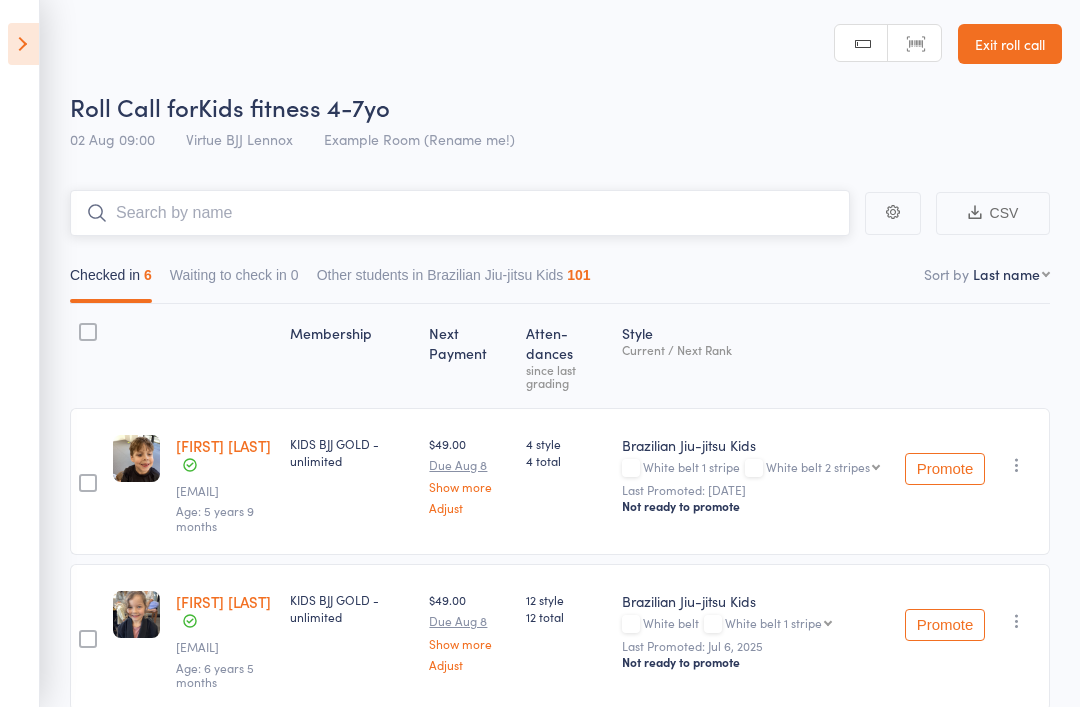 click at bounding box center [460, 213] 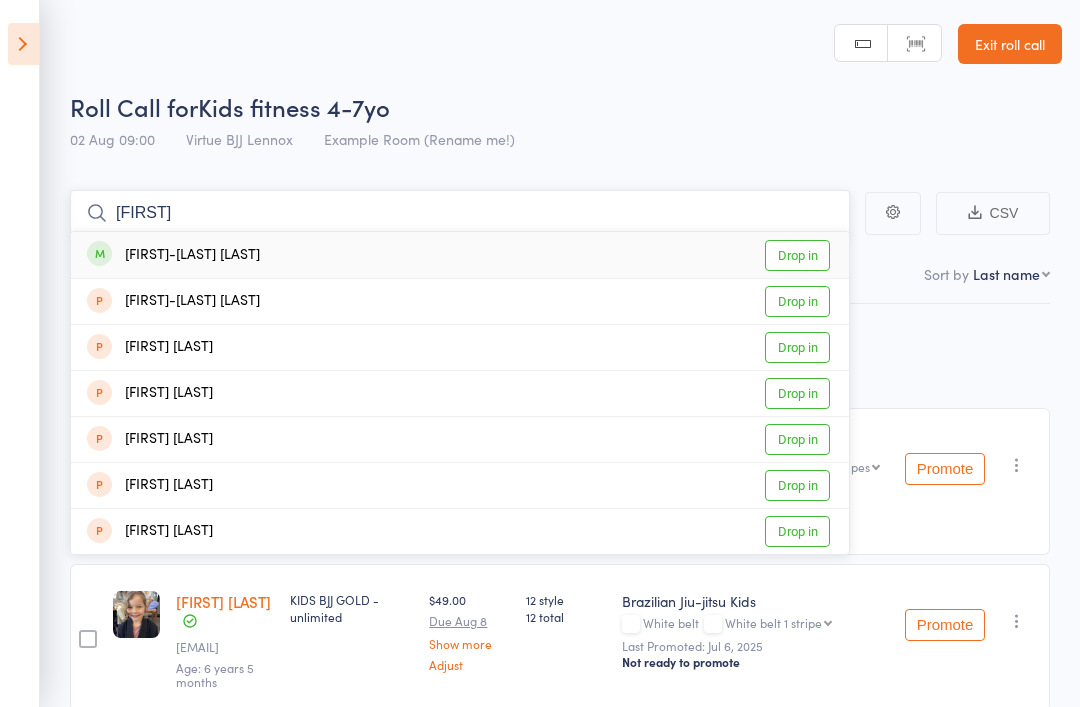 type on "[FIRST]" 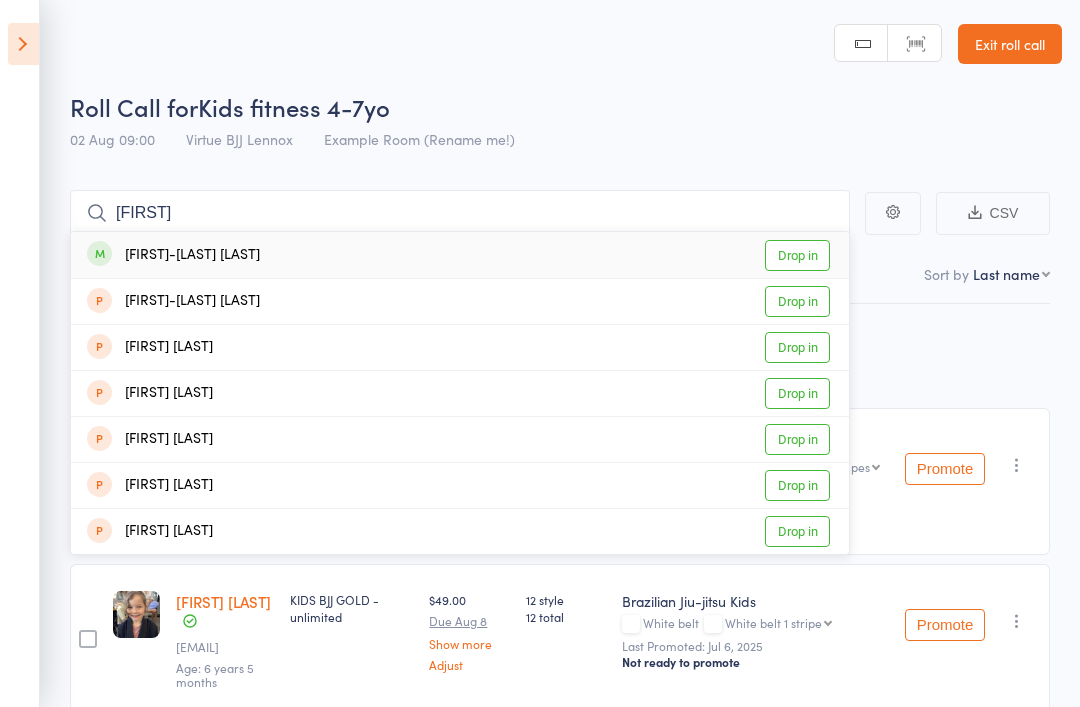 click on "Drop in" at bounding box center [797, 255] 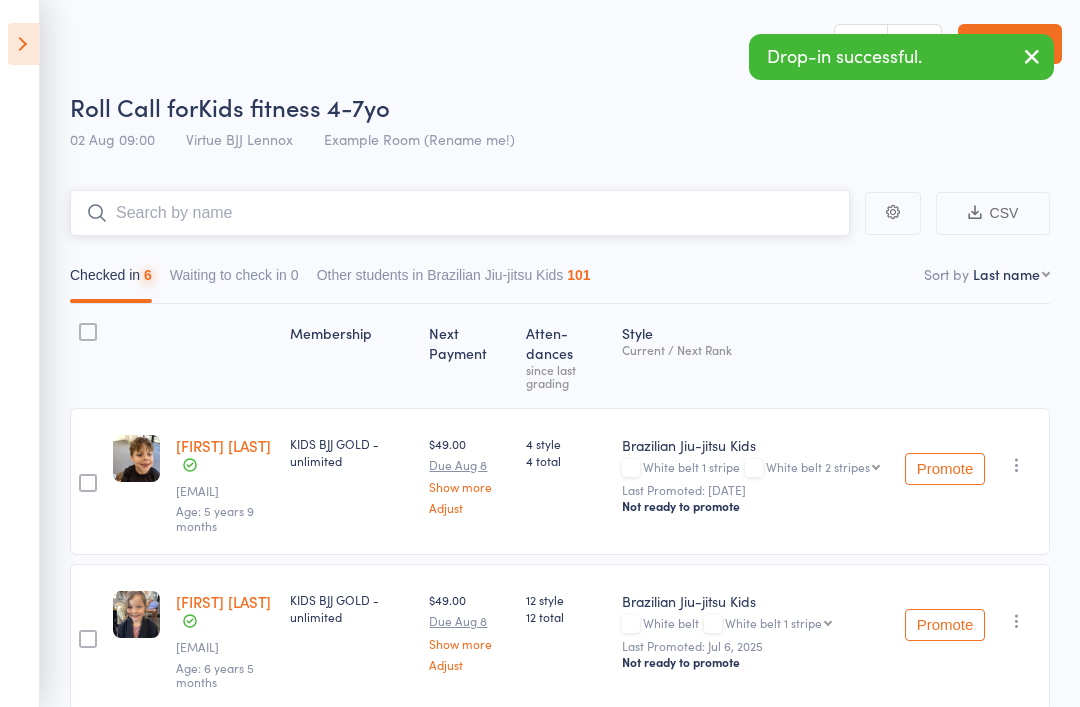 click at bounding box center [460, 213] 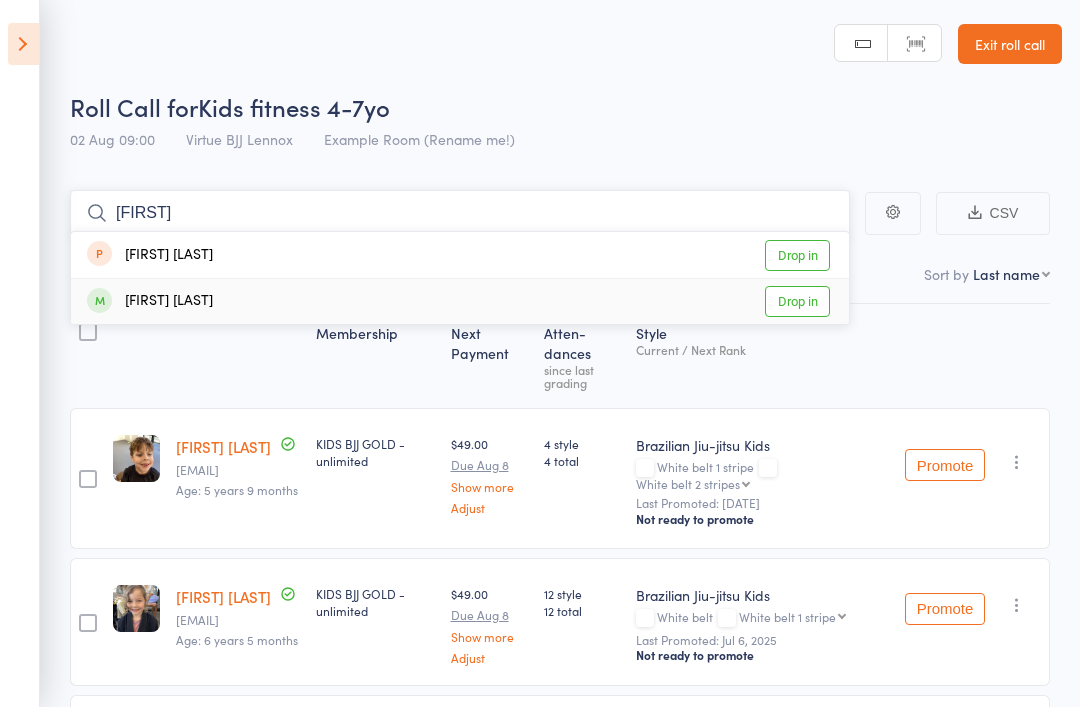 type on "[FIRST]" 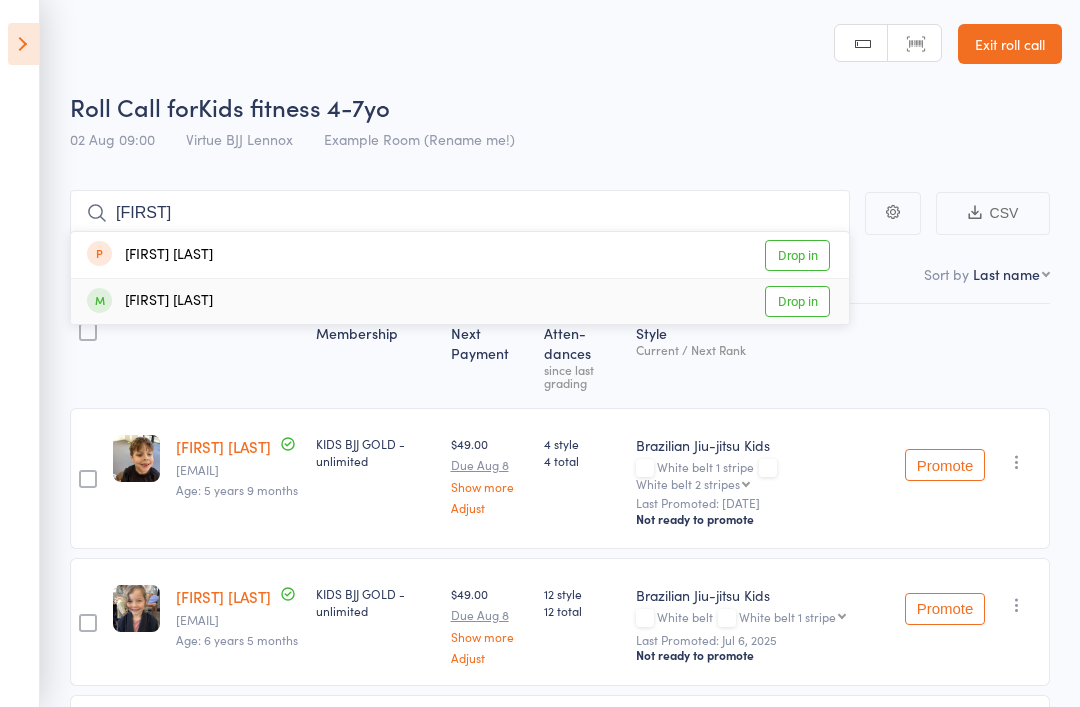 click on "Drop in" at bounding box center [797, 301] 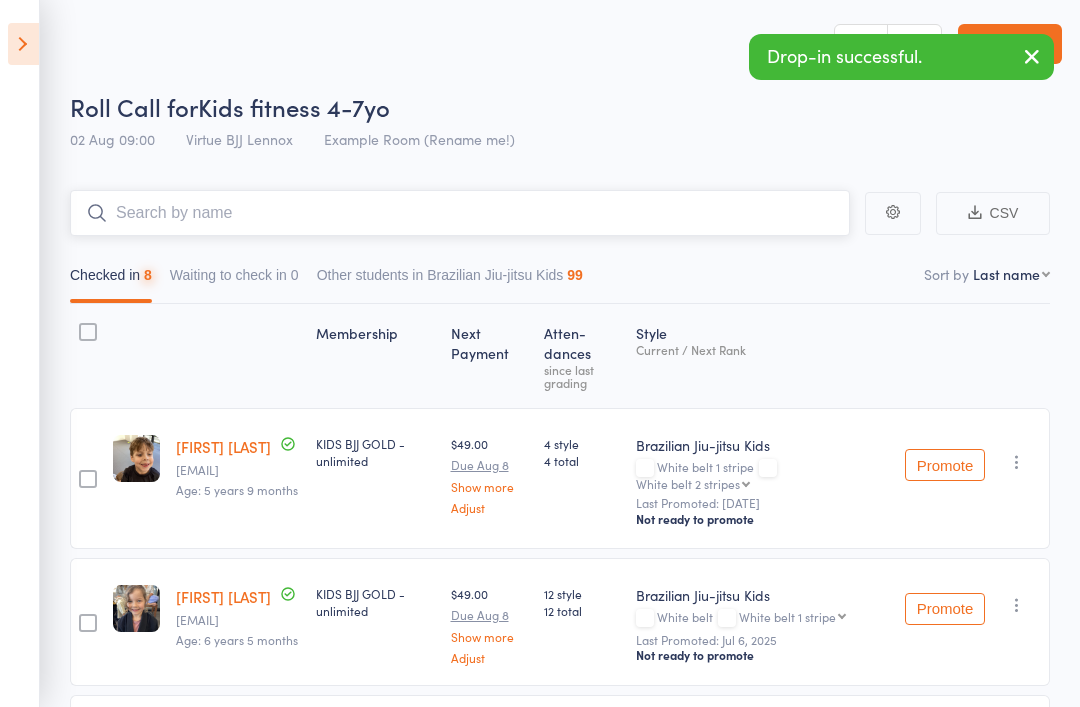 click at bounding box center (460, 213) 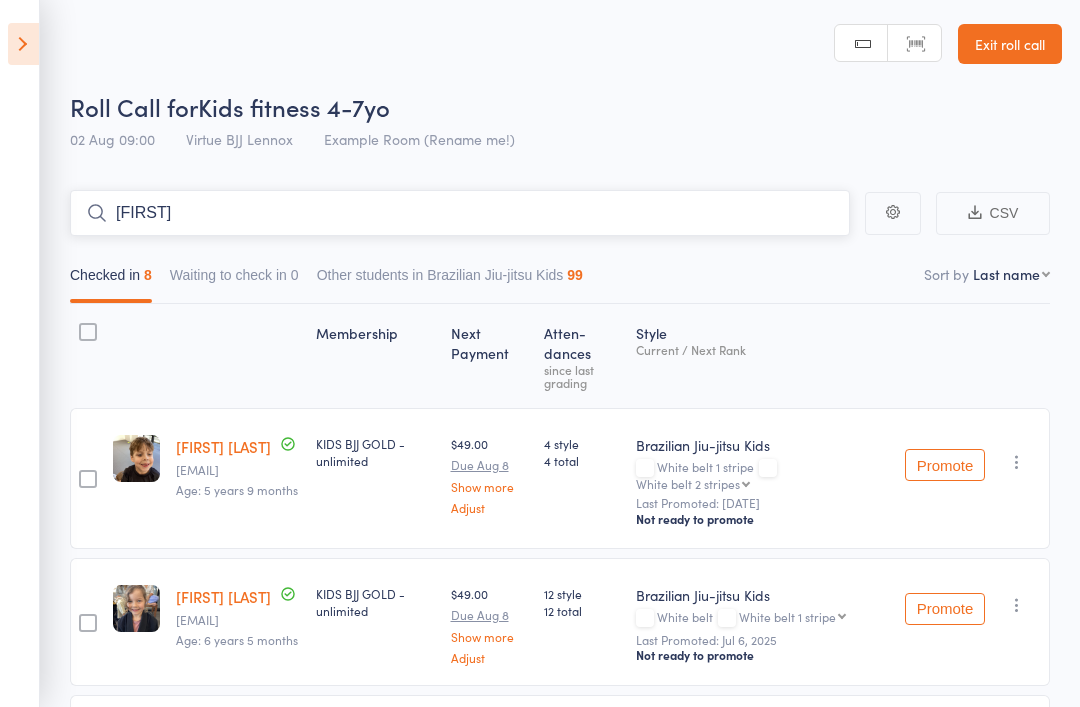 click on "[FIRST]" at bounding box center [460, 213] 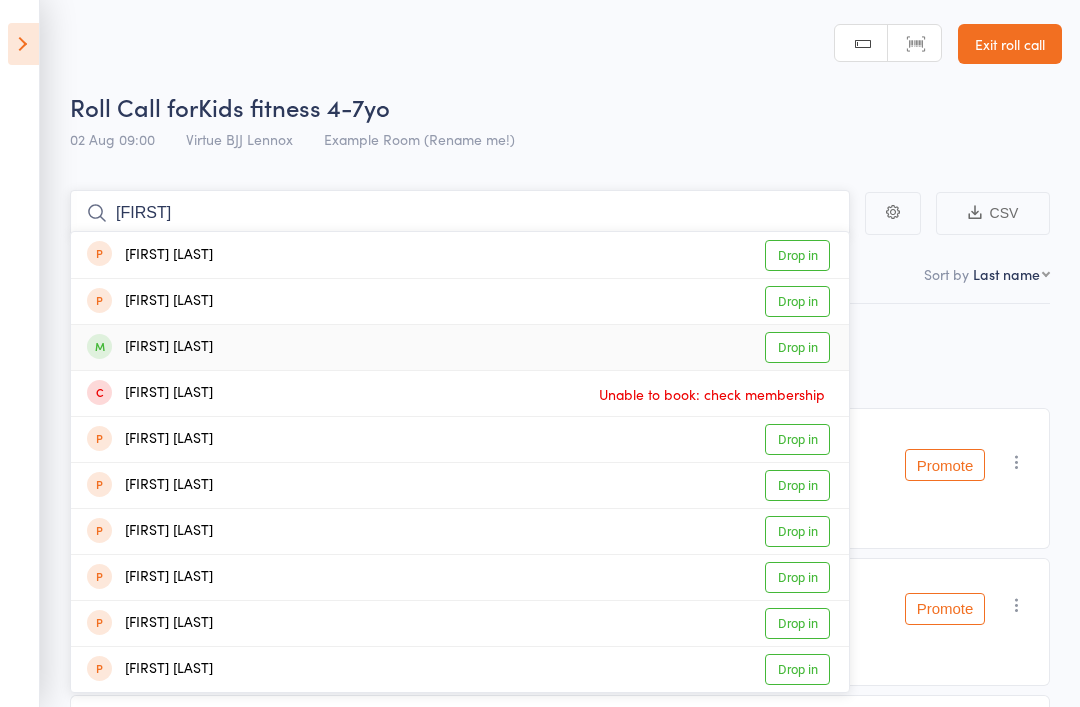 type on "[FIRST]" 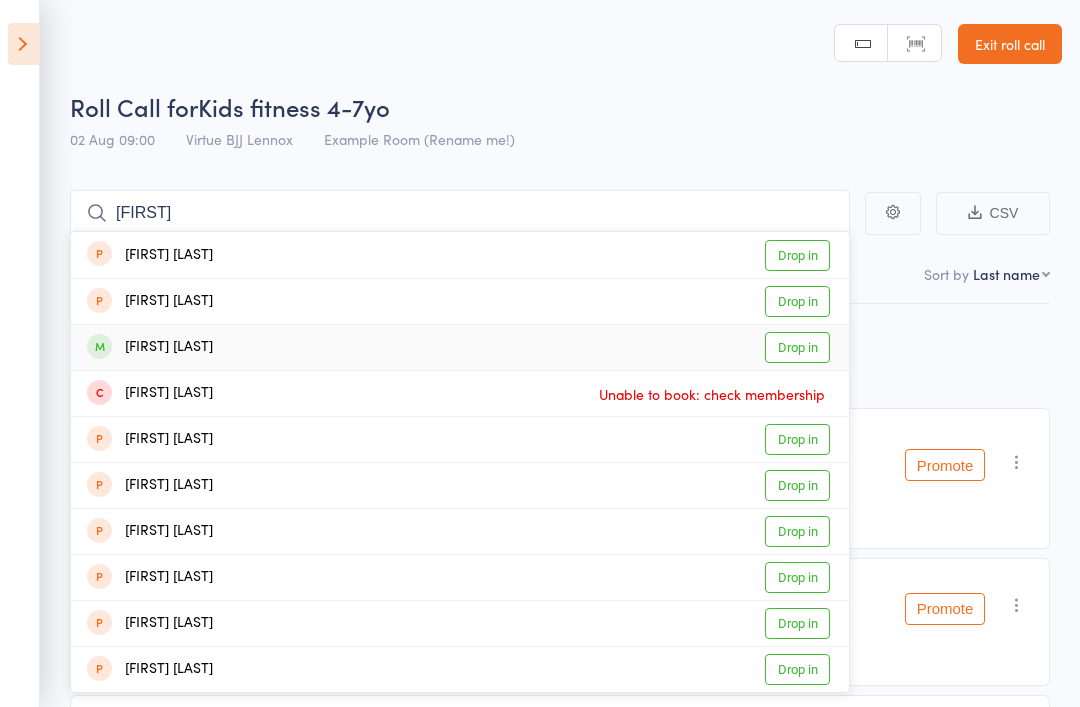 click on "Drop in" at bounding box center [797, 347] 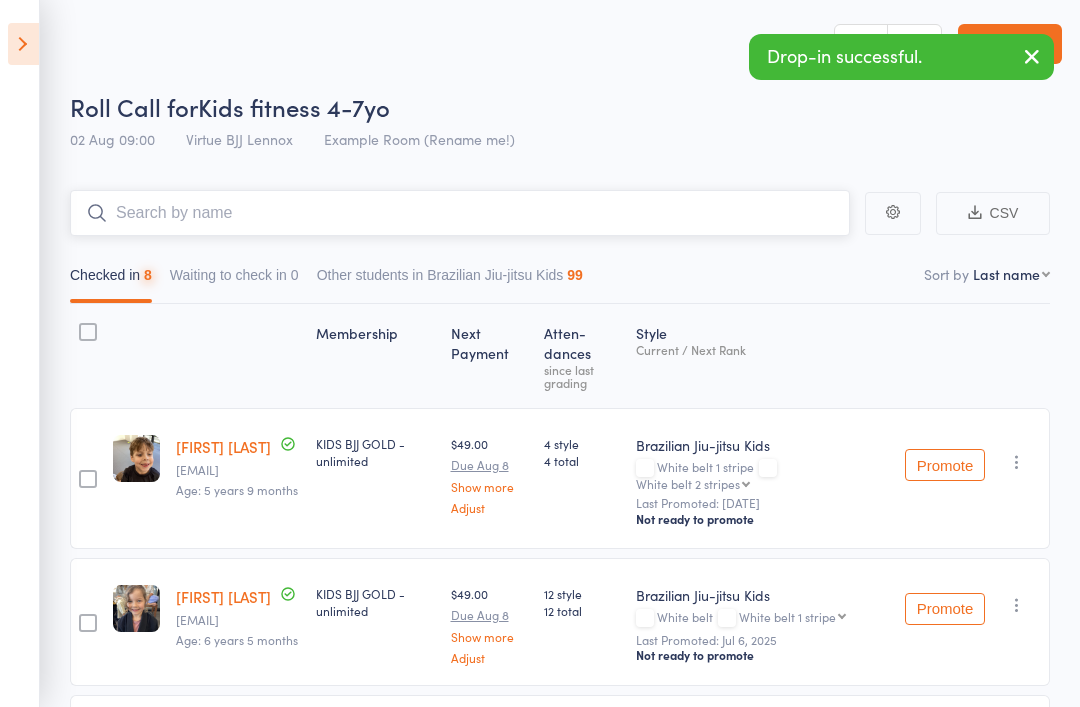 click at bounding box center [460, 213] 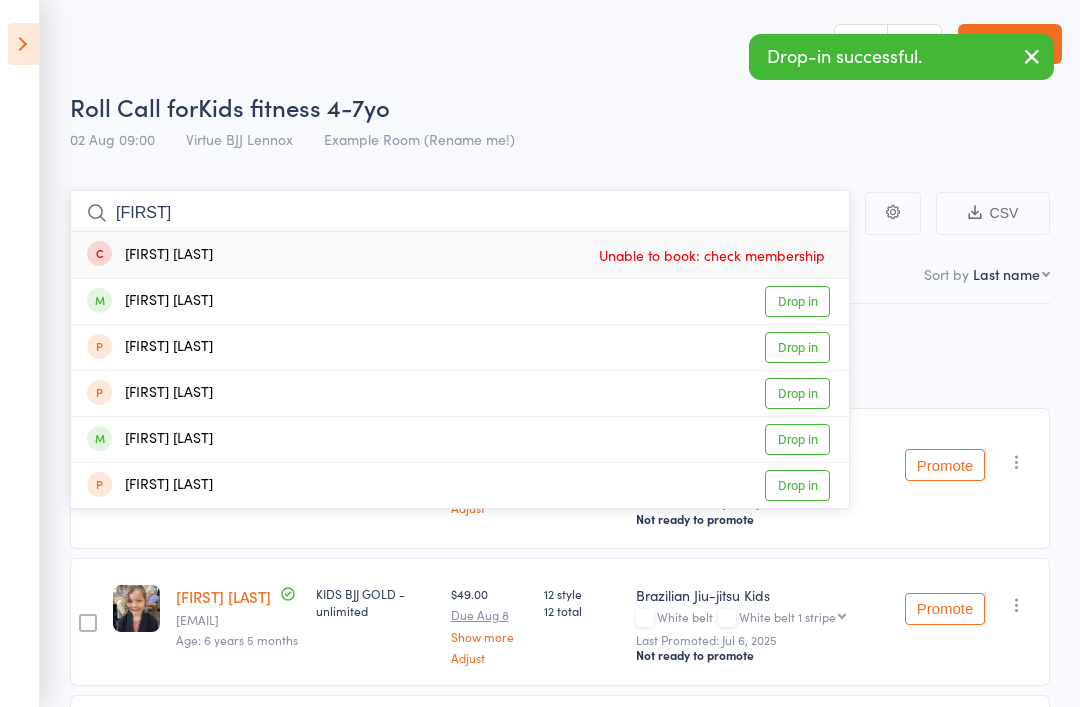 type on "[FIRST]" 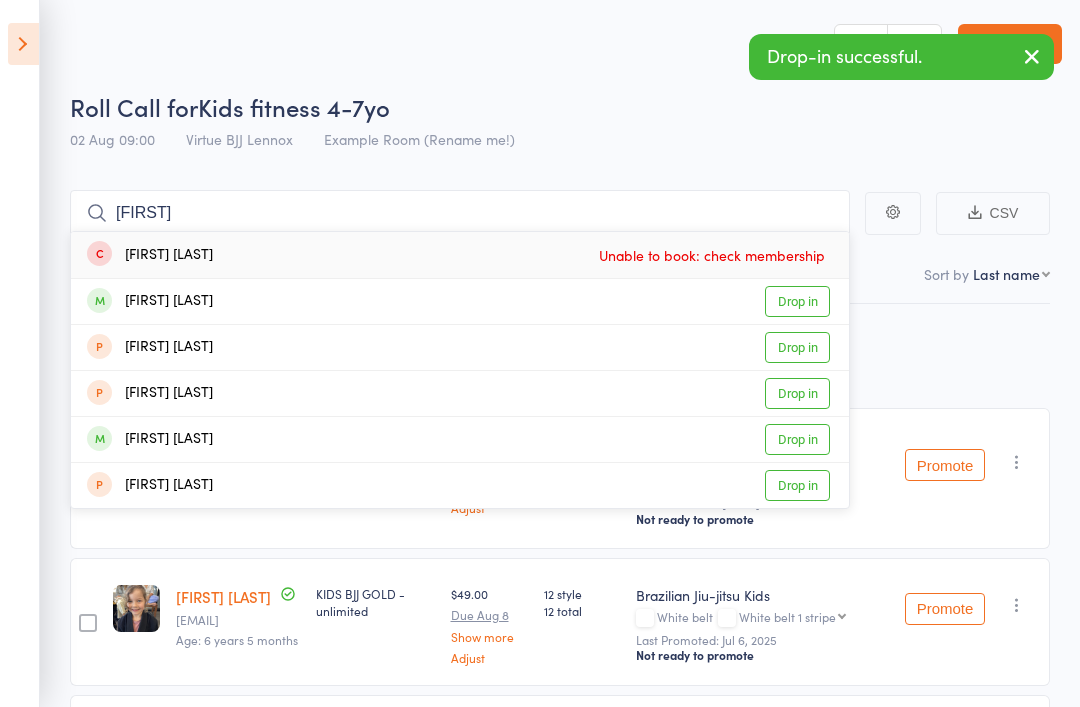 click on "Drop in" at bounding box center [797, 439] 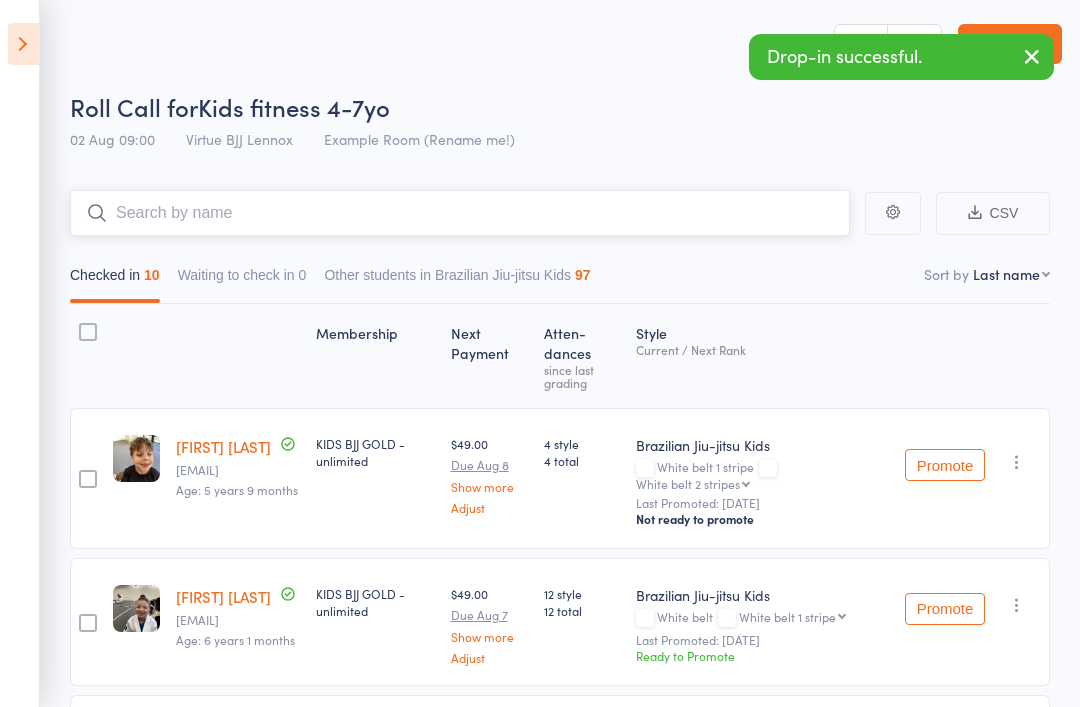 click at bounding box center [460, 213] 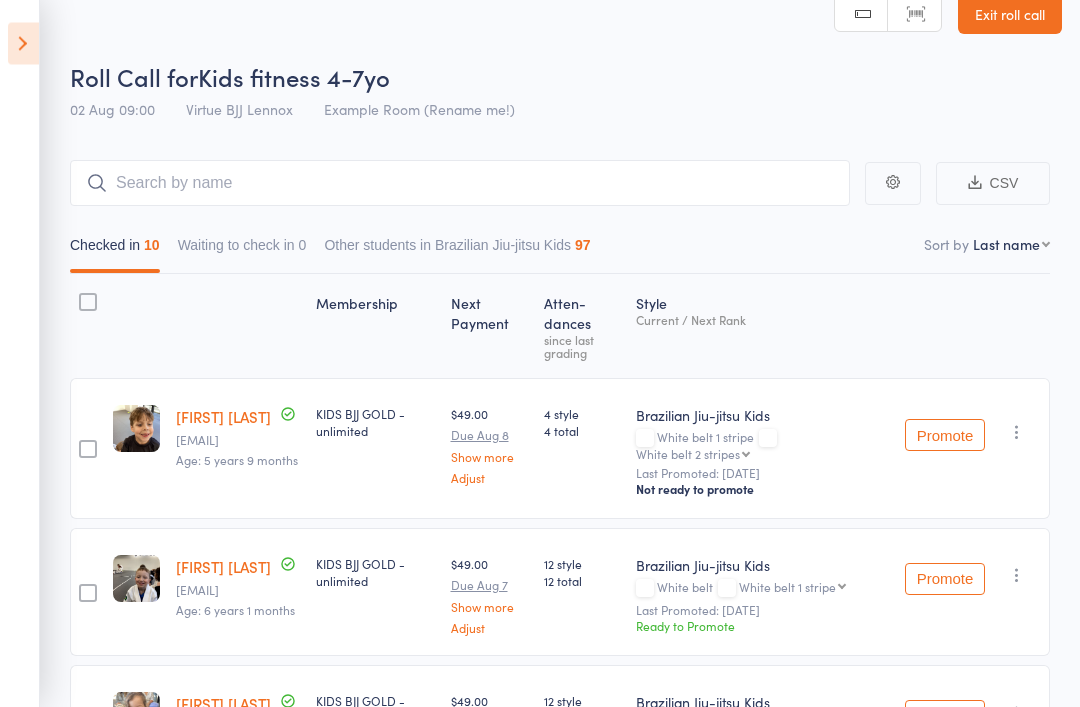 scroll, scrollTop: 29, scrollLeft: 0, axis: vertical 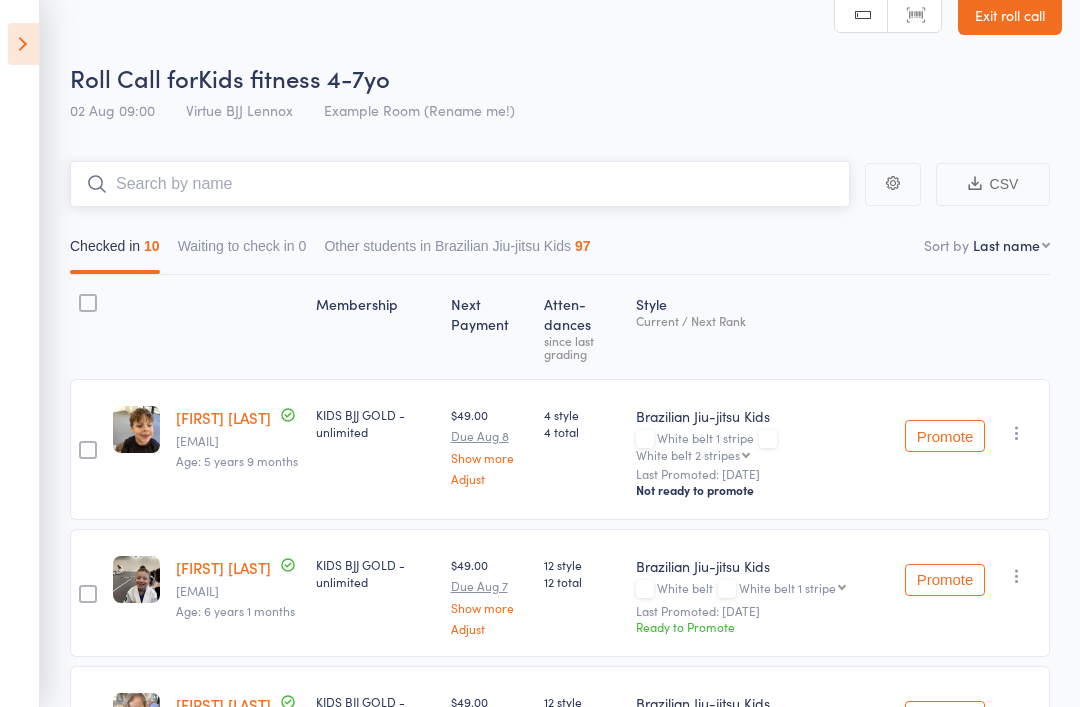 click at bounding box center [460, 184] 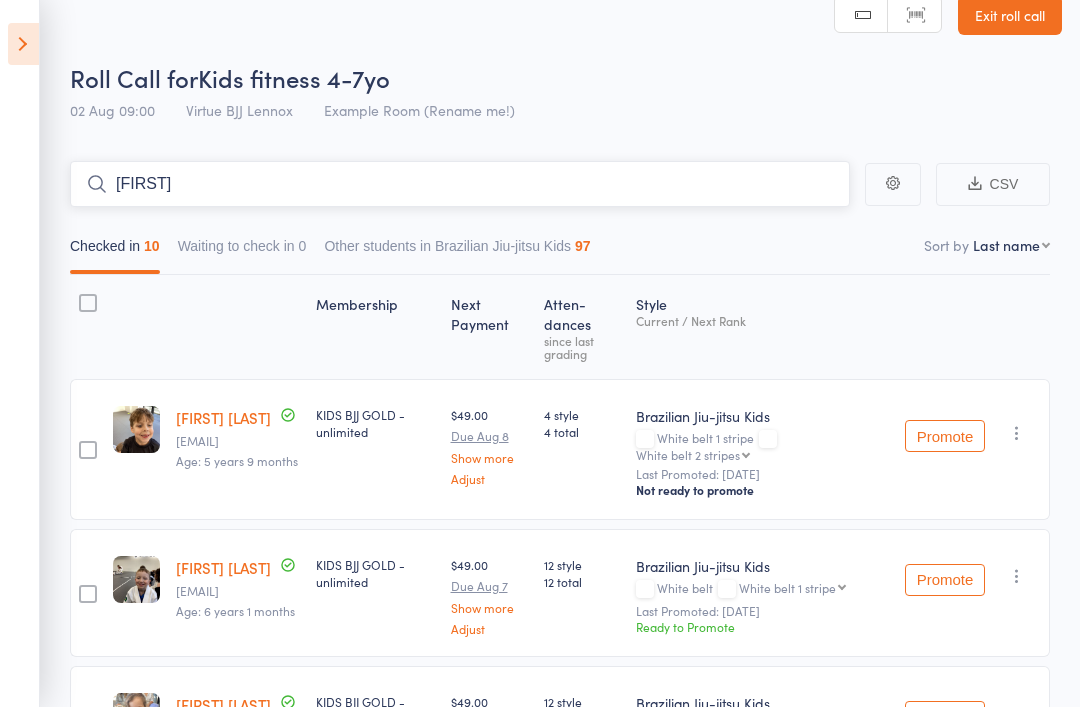 click on "[FIRST]" at bounding box center (460, 184) 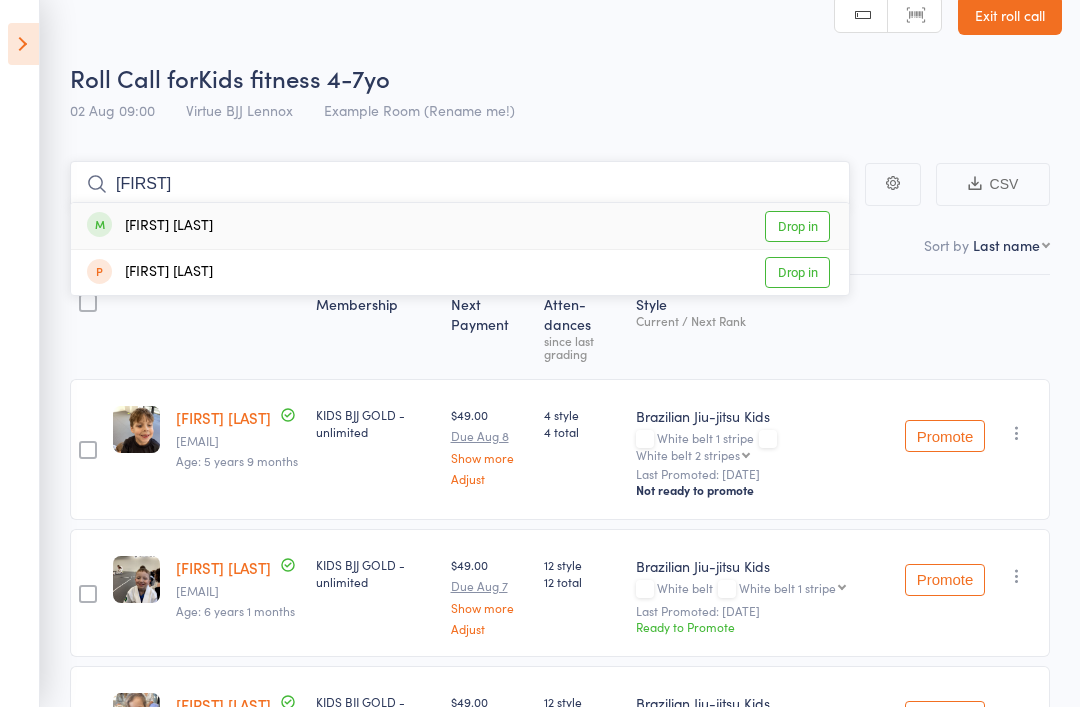 type on "[FIRST]" 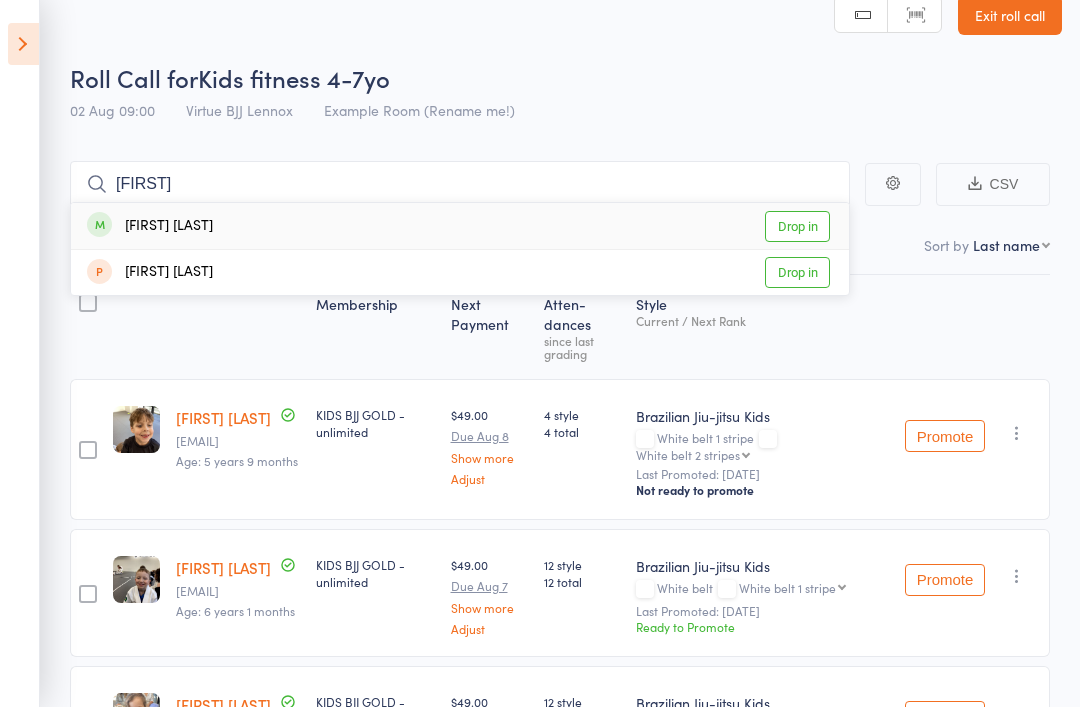 click on "Drop in" at bounding box center (797, 226) 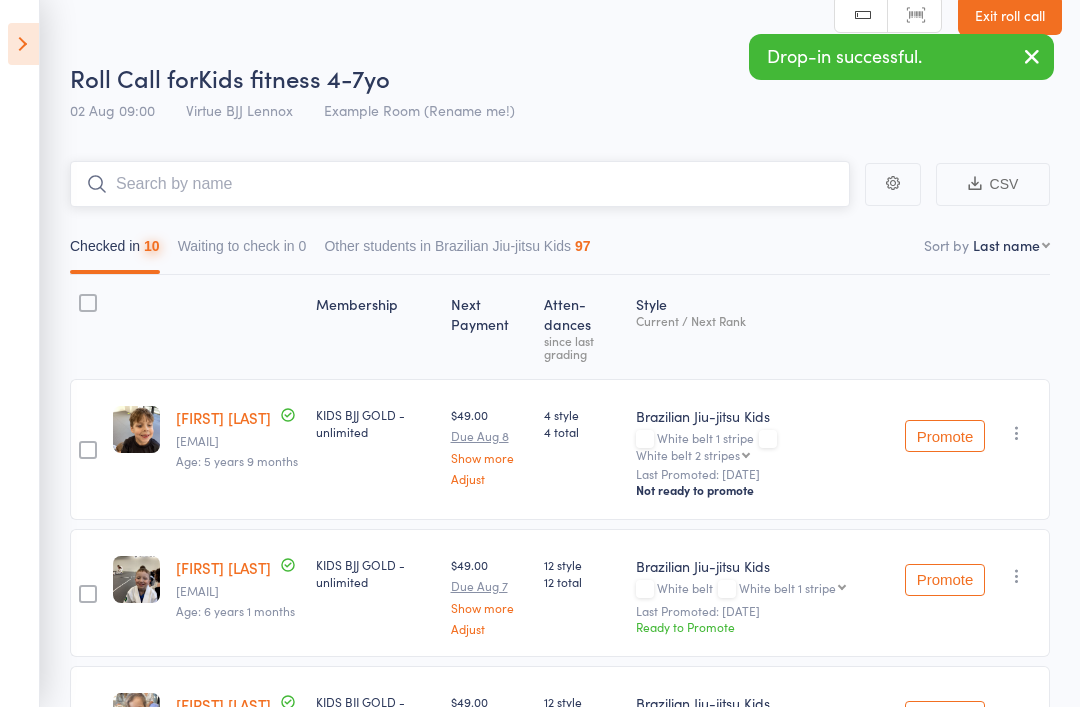 click at bounding box center [460, 184] 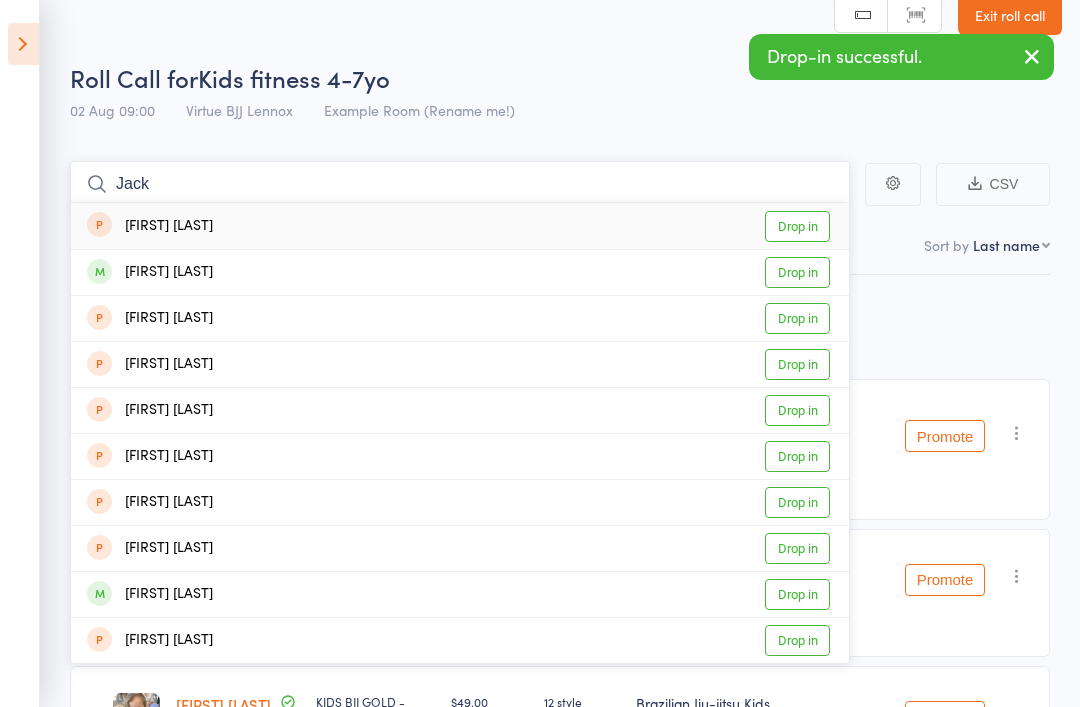 type on "Jack" 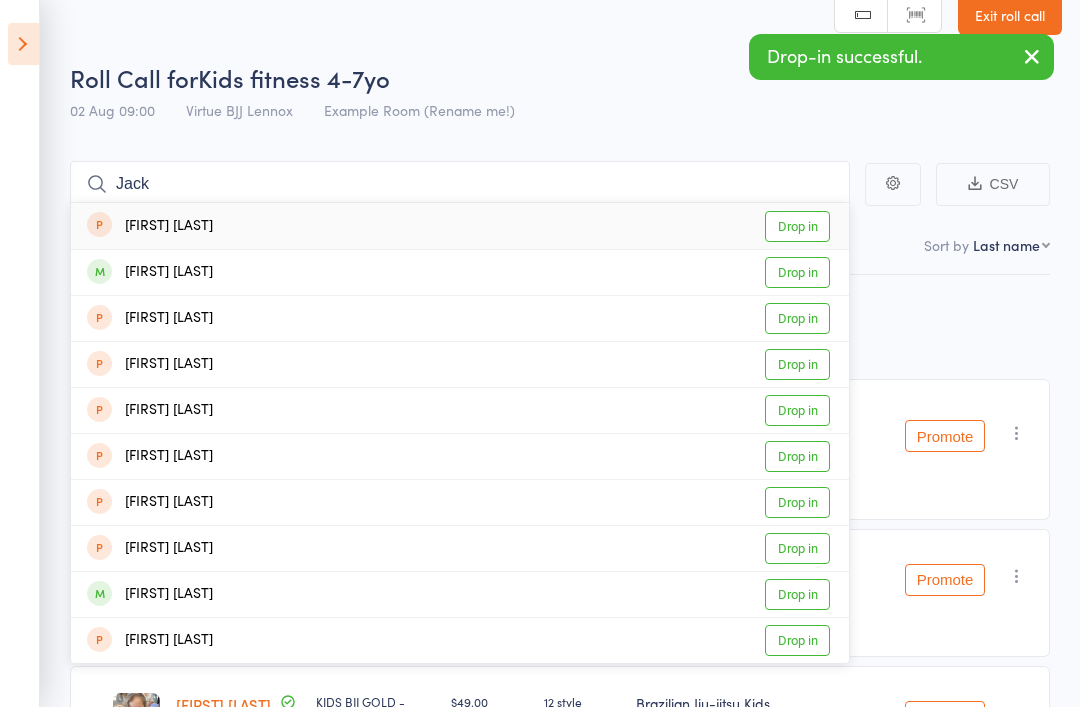 click on "Drop in" at bounding box center (797, 594) 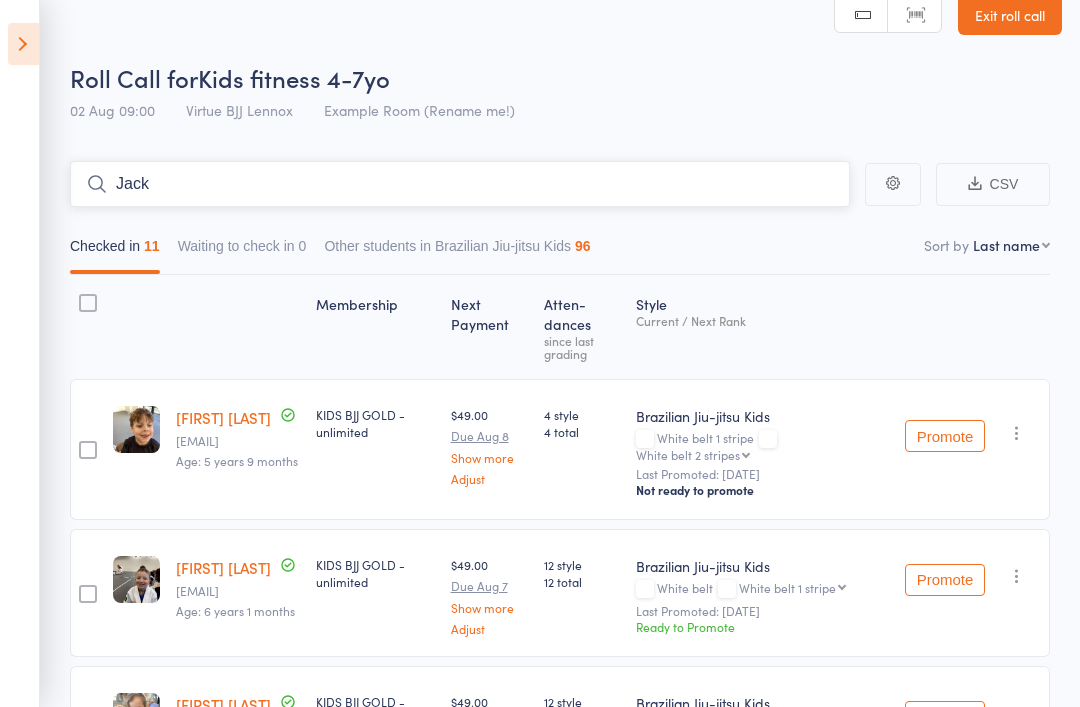 type 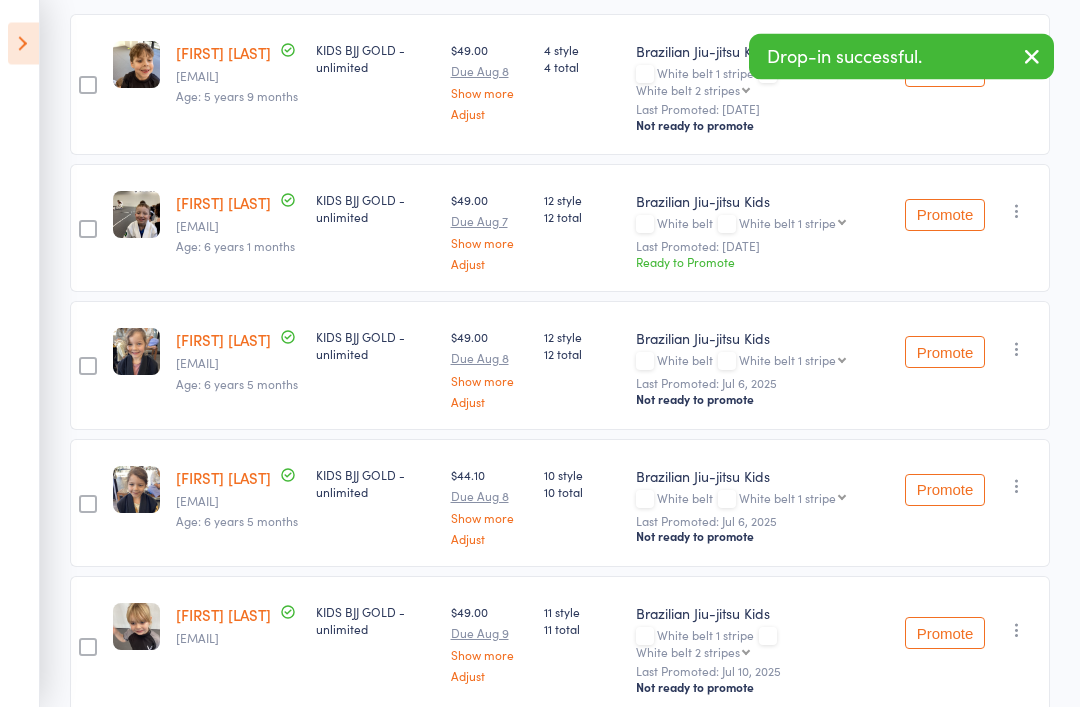 scroll, scrollTop: 0, scrollLeft: 0, axis: both 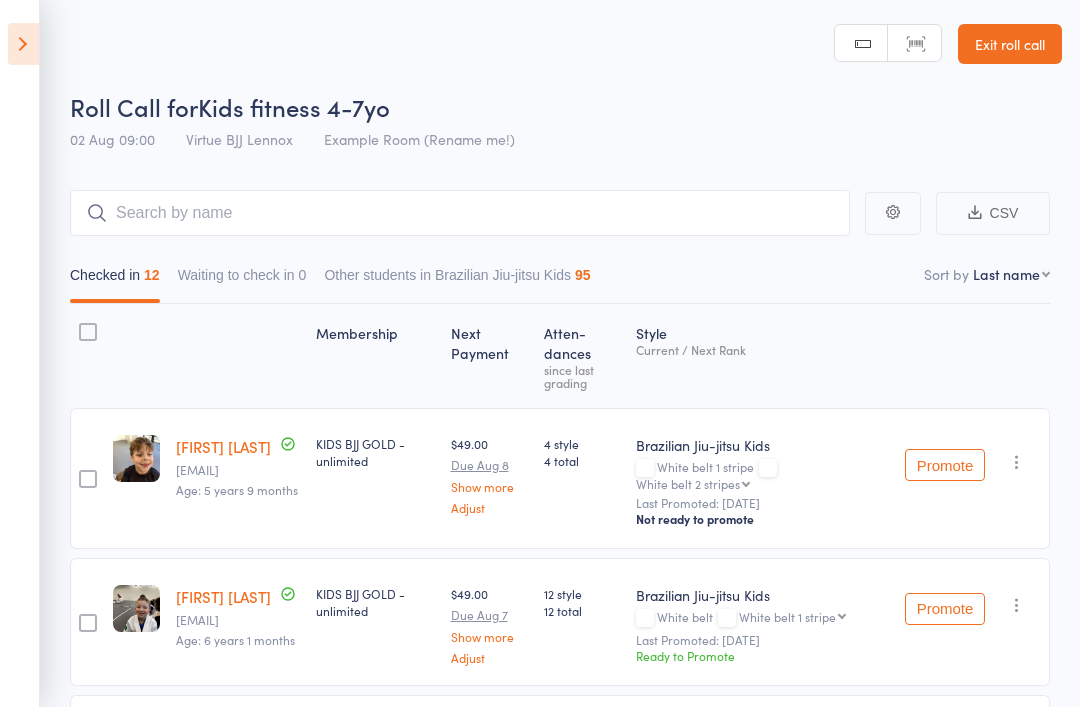 click at bounding box center (23, 44) 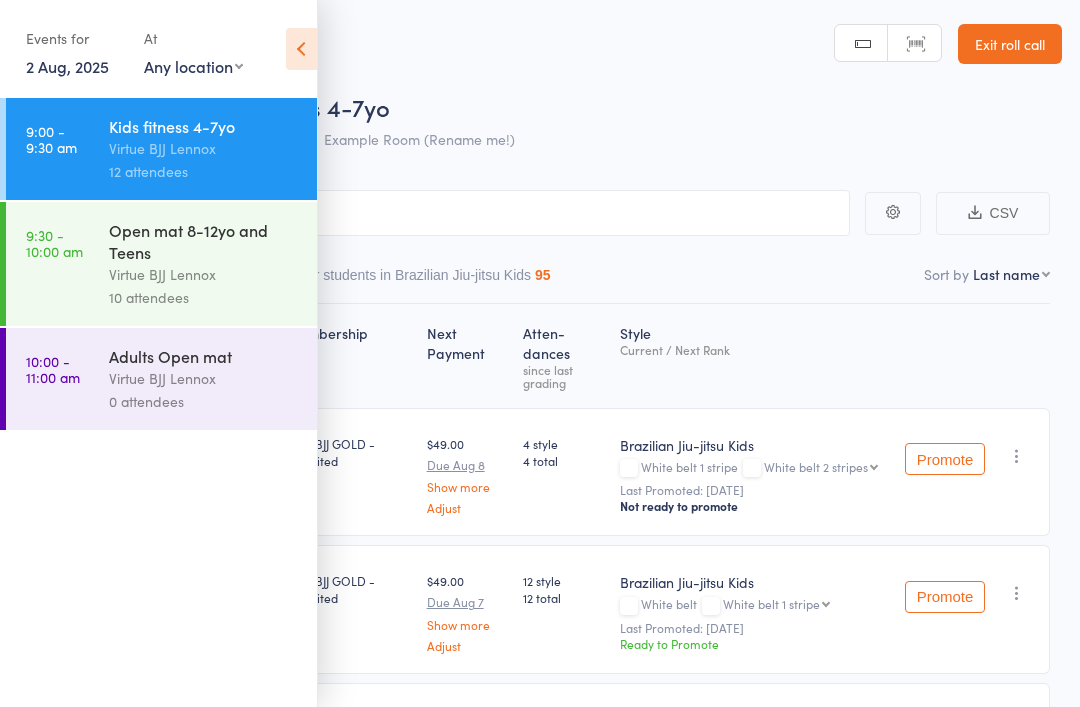 click on "Events for 2 Aug, 2025 2 Aug, 2025
August 2025
Sun Mon Tue Wed Thu Fri Sat
31
27
28
29
30
31
01
02
32
03
04
05
06
07
08
09
33
10
11
12
13
14
15
16
34
17
18
19
20
21
22
23
35
24
25
26
27
28
29
30" at bounding box center (158, 50) 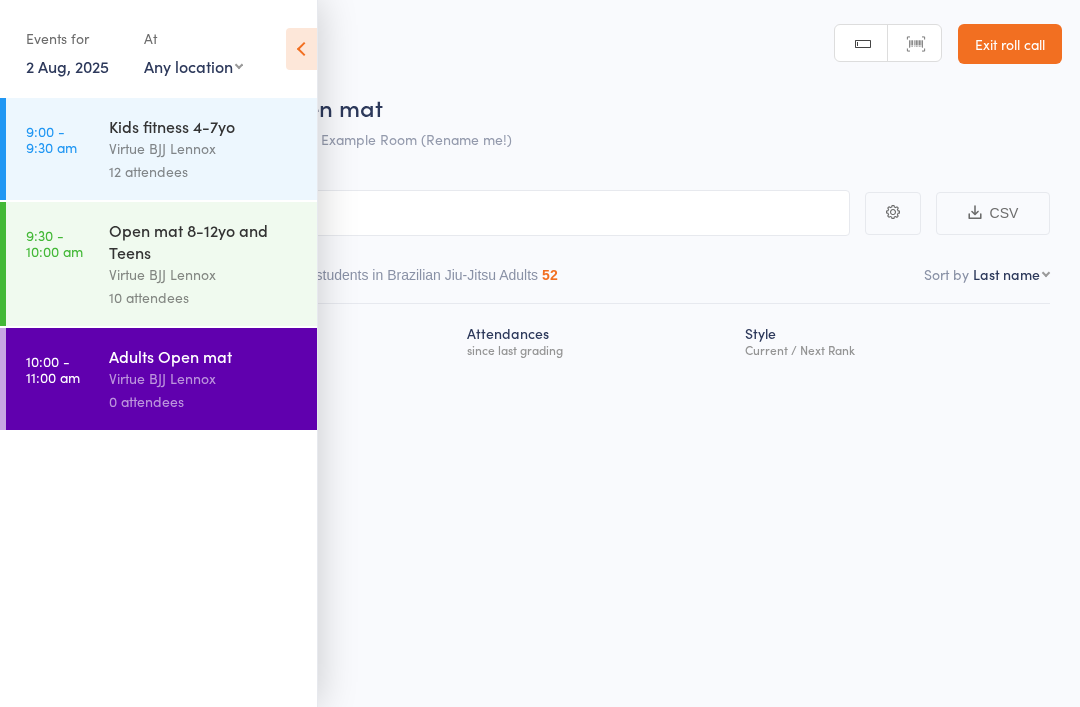 click at bounding box center [301, 49] 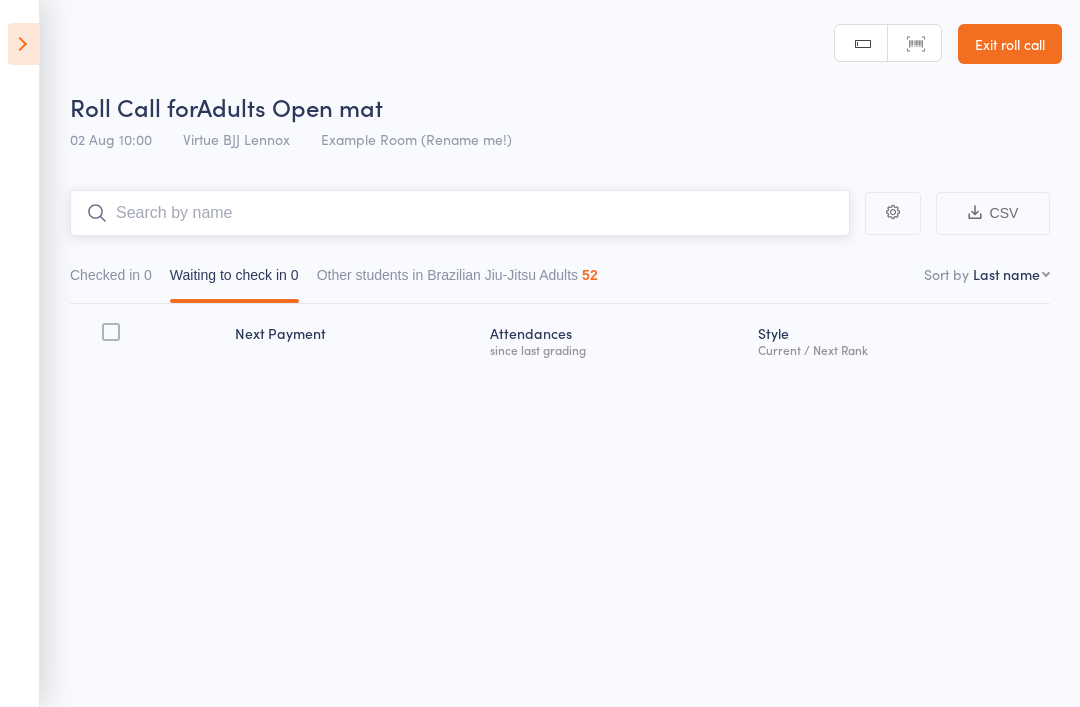 click at bounding box center (460, 213) 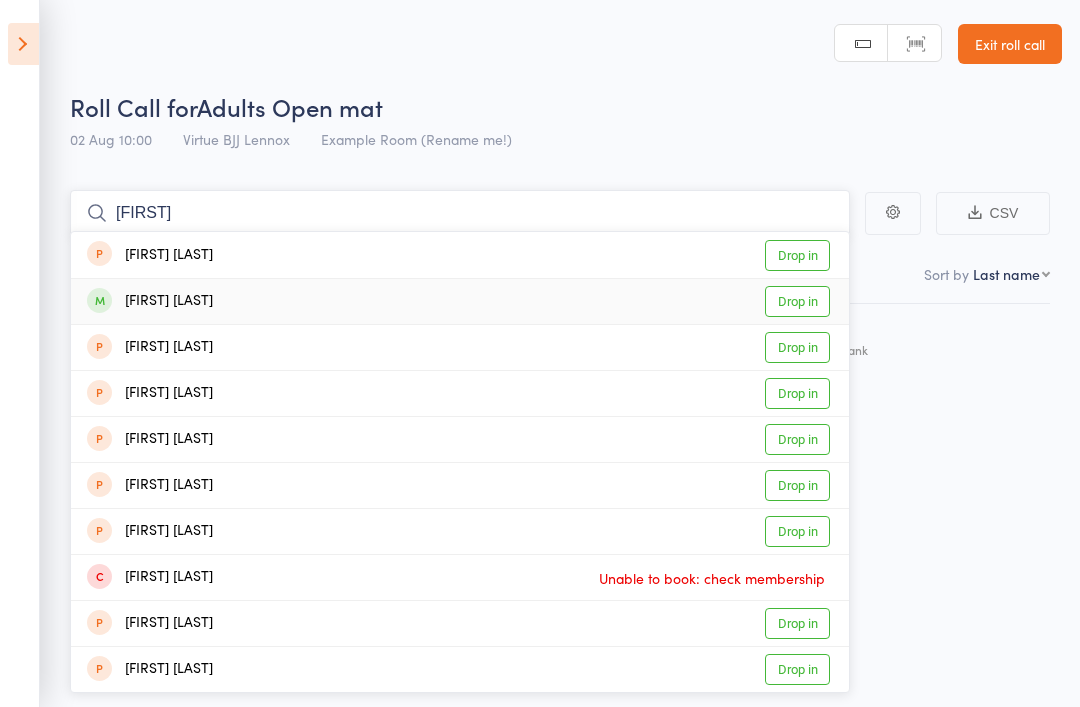 type on "[FIRST]" 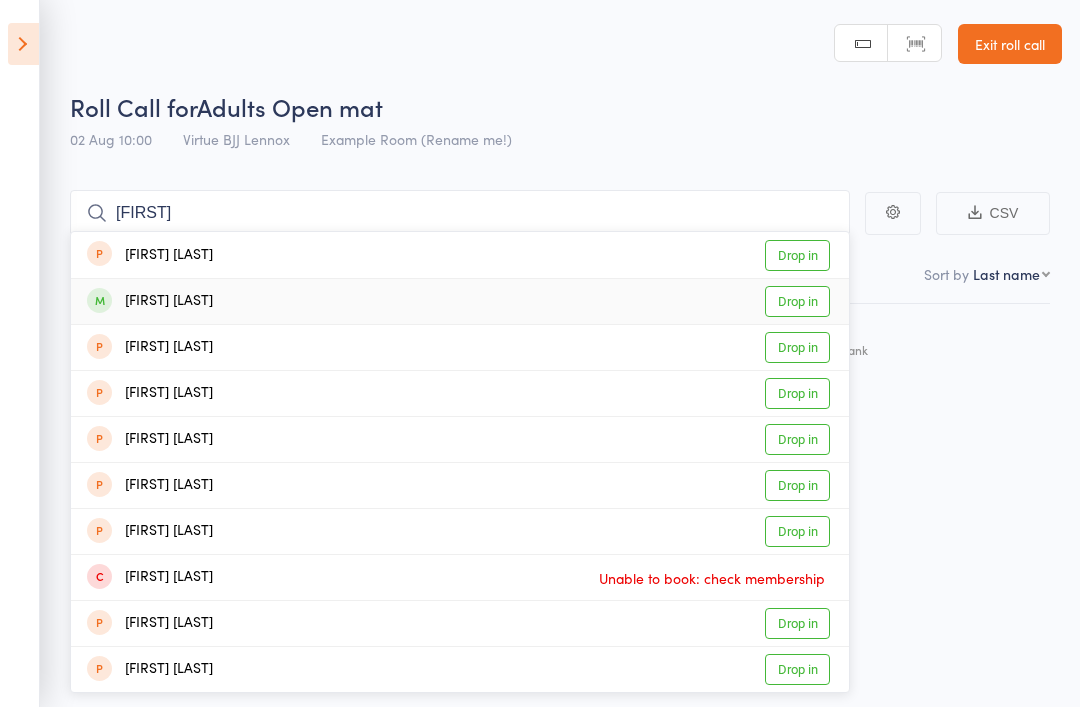 click on "Drop in" at bounding box center [797, 301] 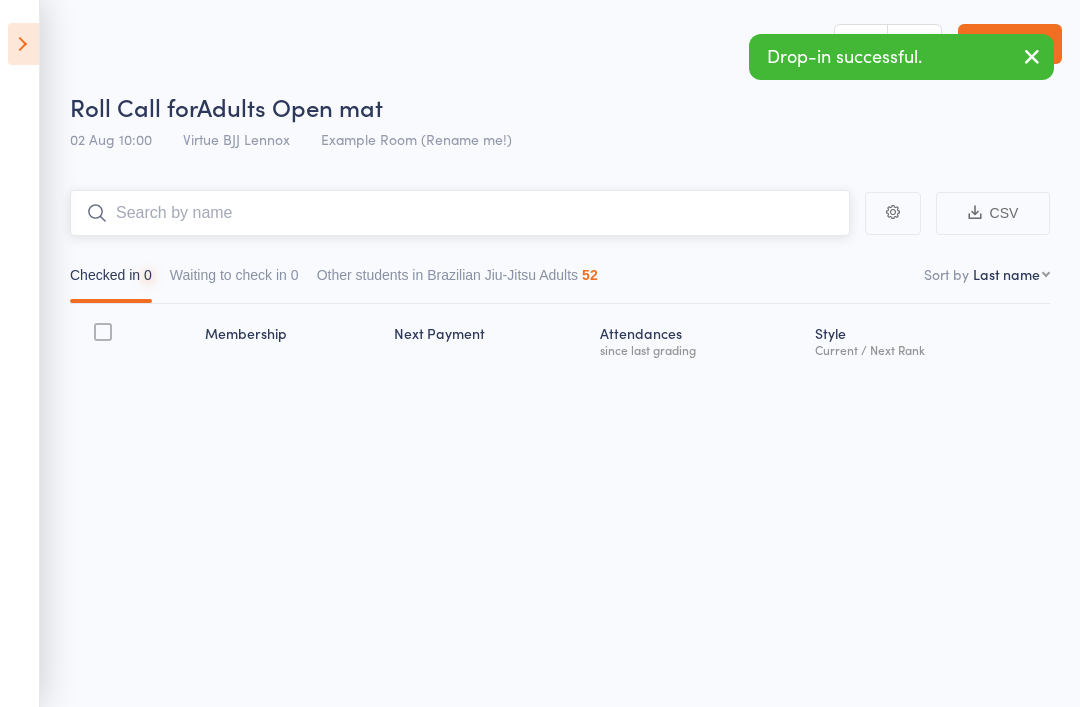 click at bounding box center [460, 213] 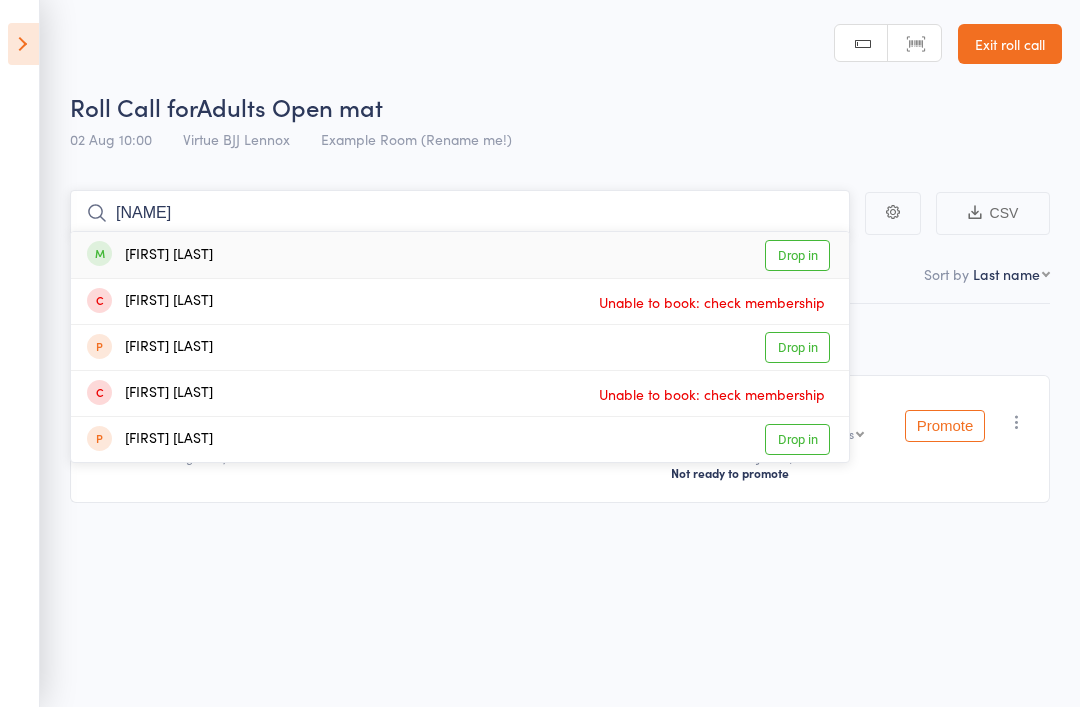 type on "[NAME]" 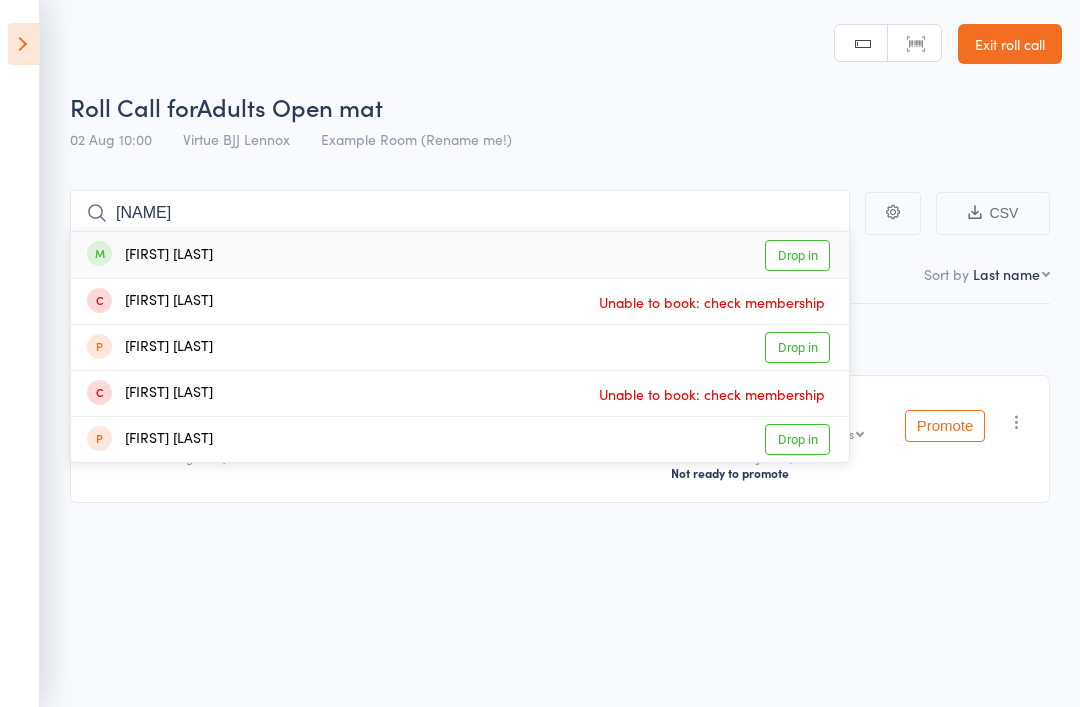 click on "Drop in" at bounding box center (797, 255) 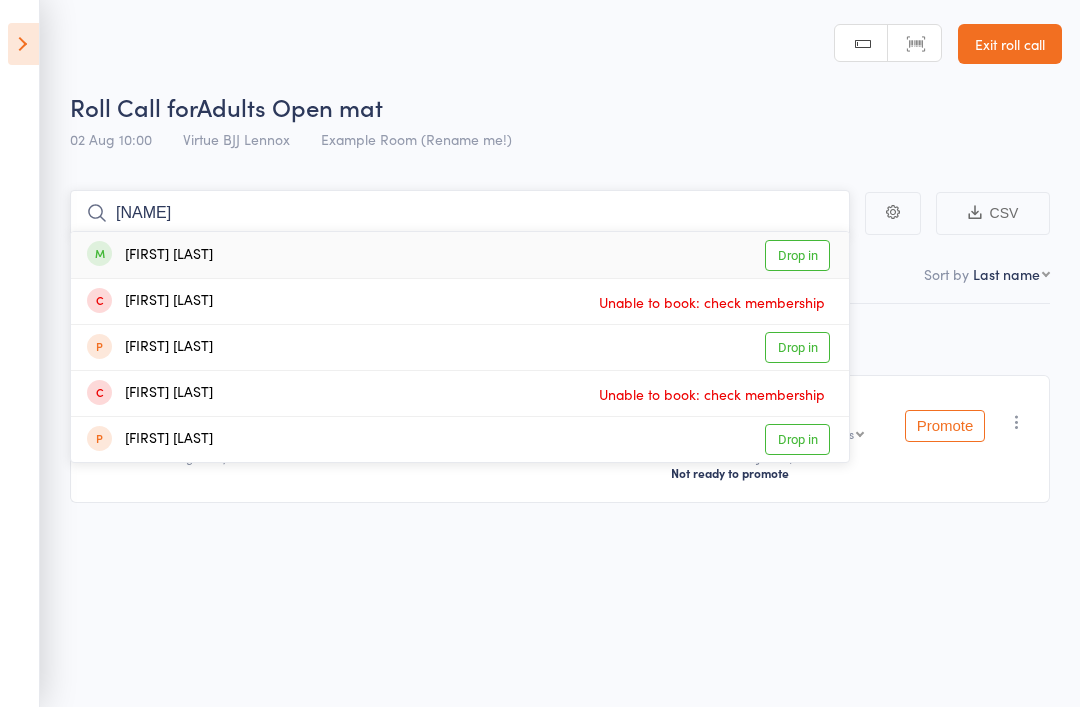 type 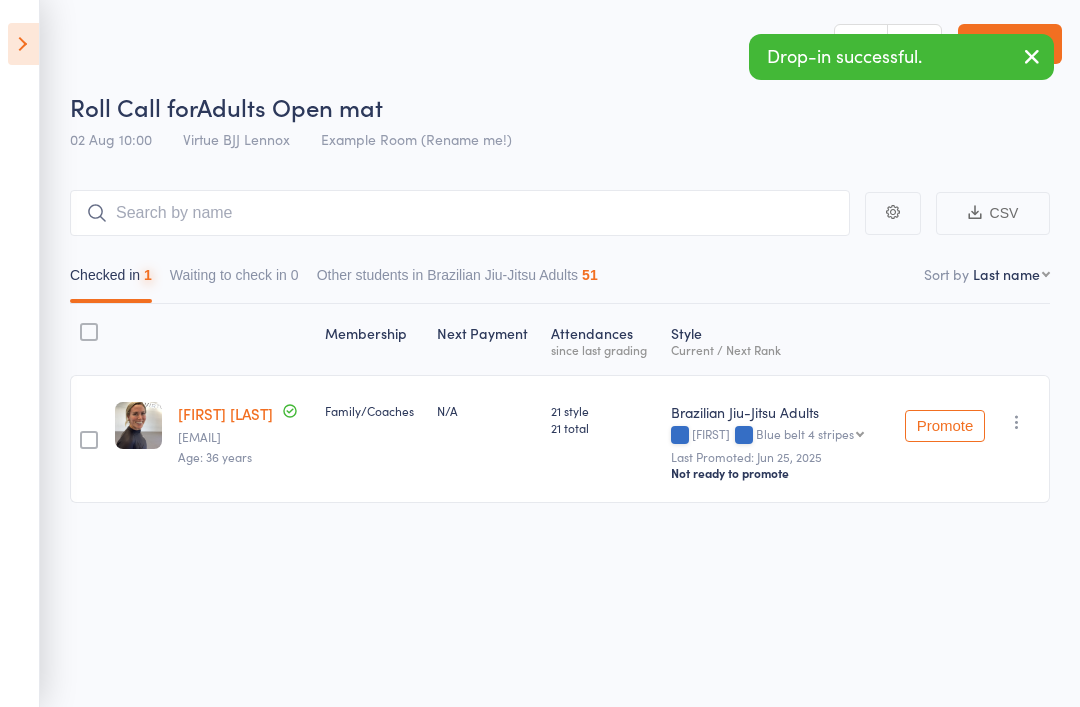 click at bounding box center (23, 44) 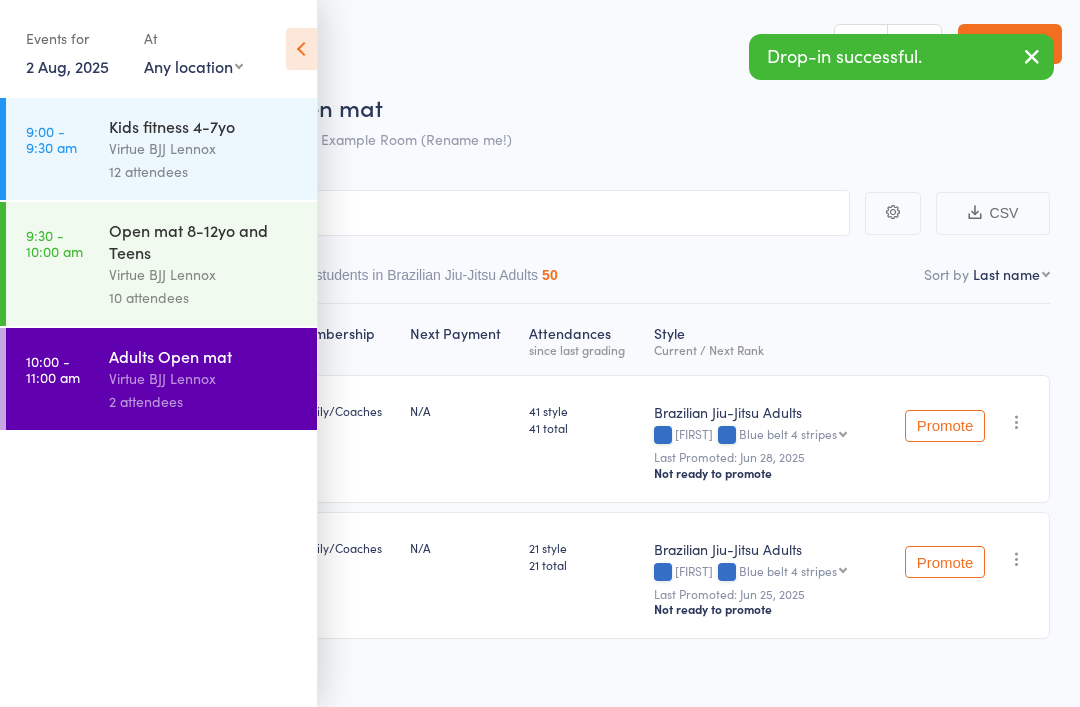 click on "Virtue BJJ Lennox" at bounding box center [204, 148] 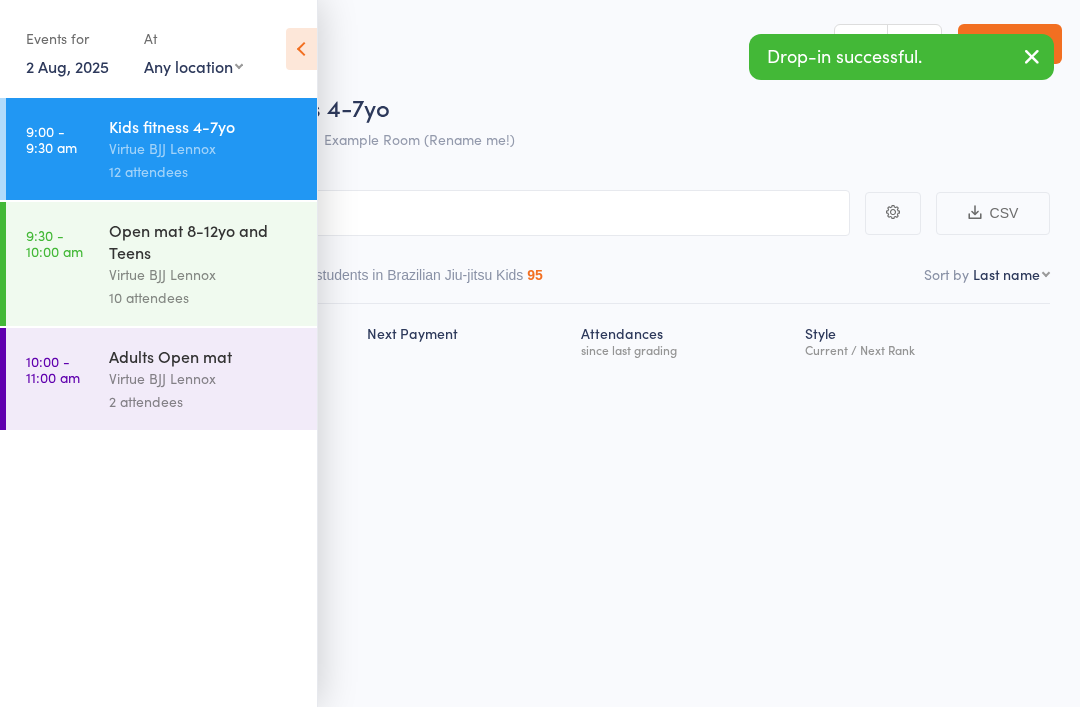 click at bounding box center (301, 49) 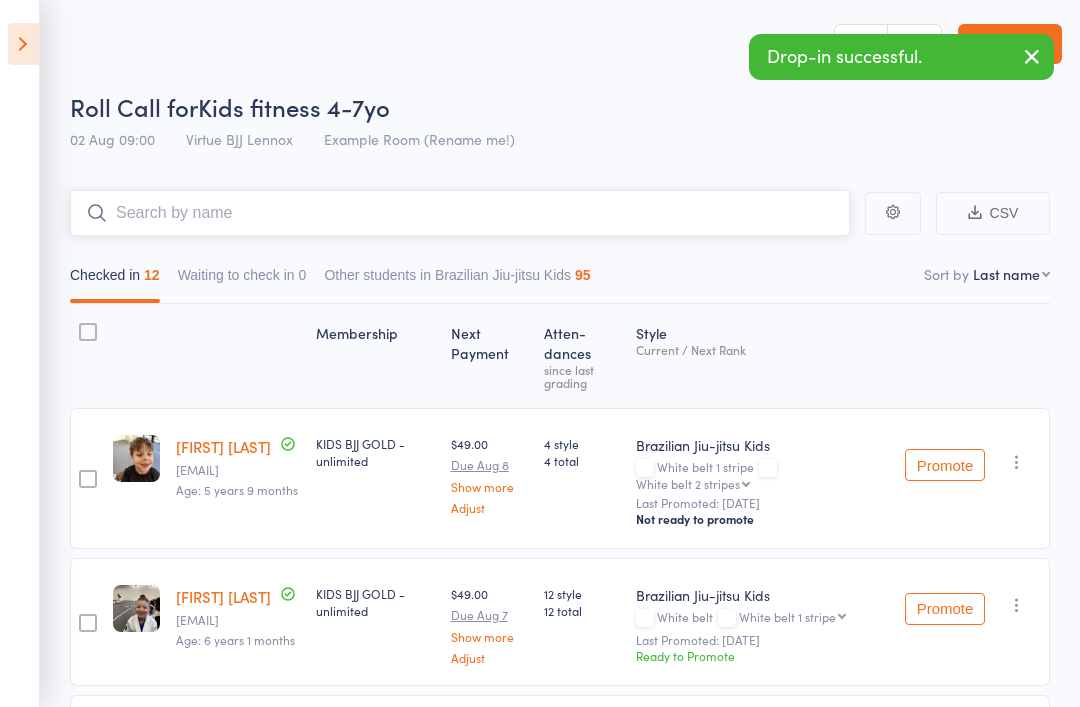 click at bounding box center [460, 213] 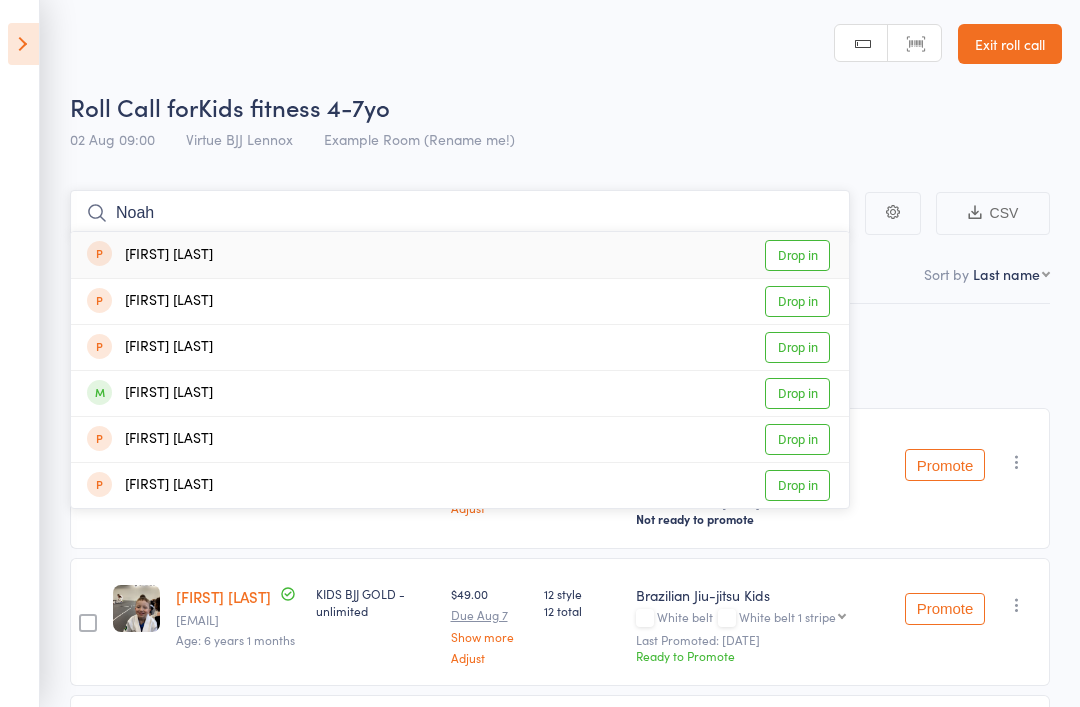 type on "Noah" 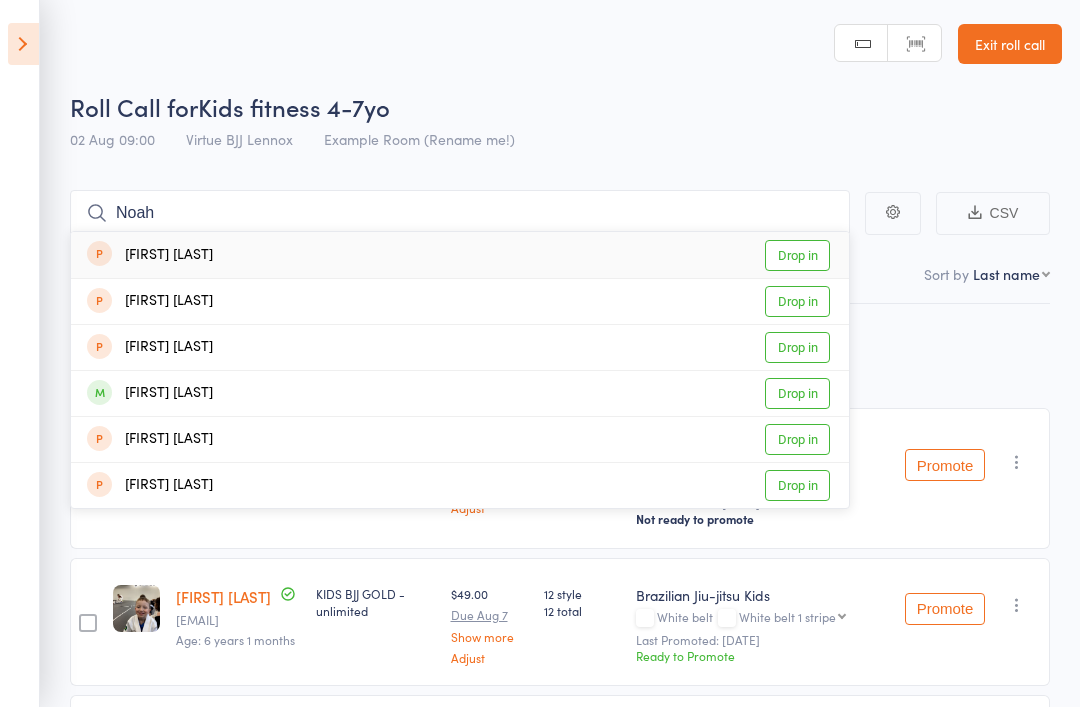 click on "Drop in" at bounding box center (797, 393) 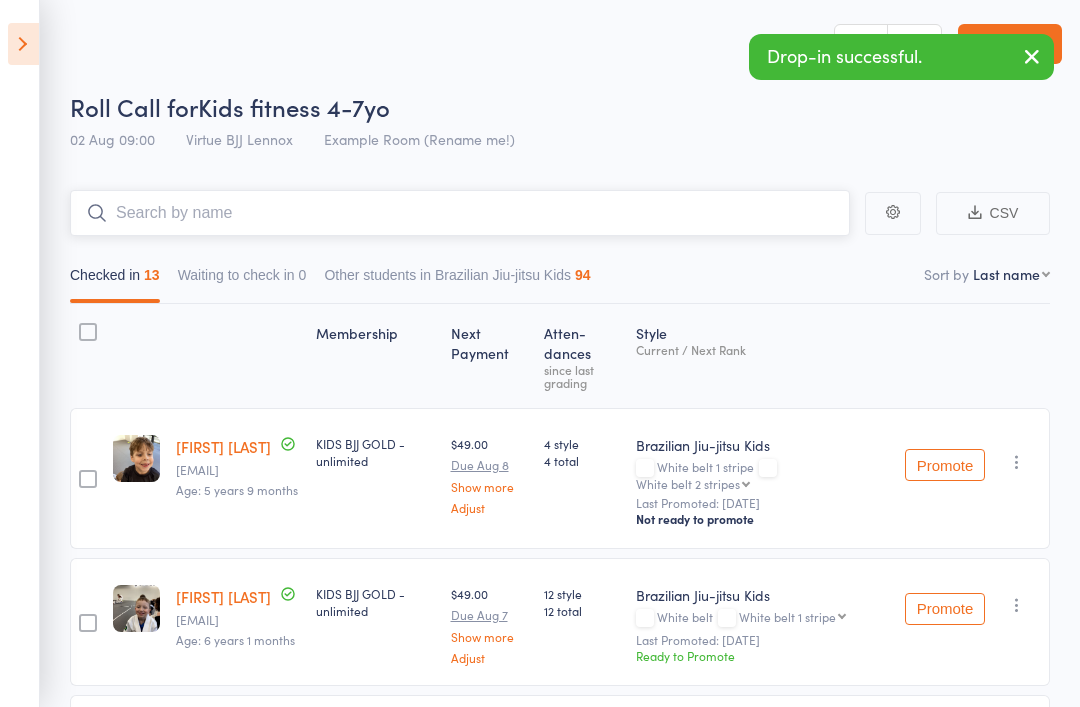 click at bounding box center [460, 213] 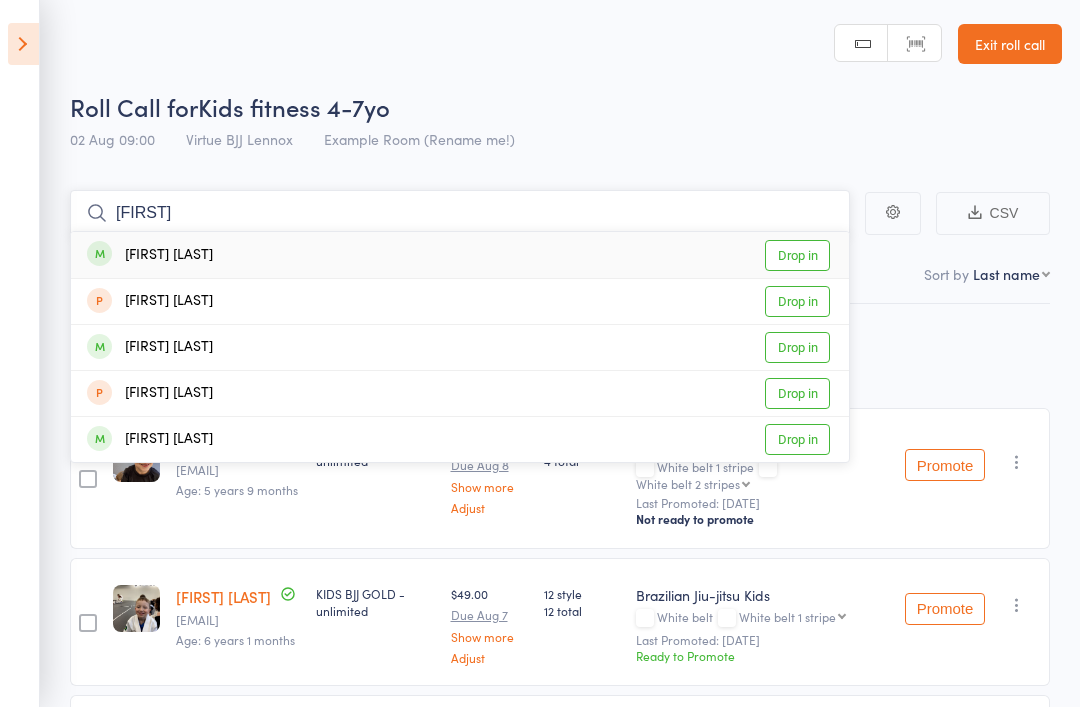 type on "[FIRST]" 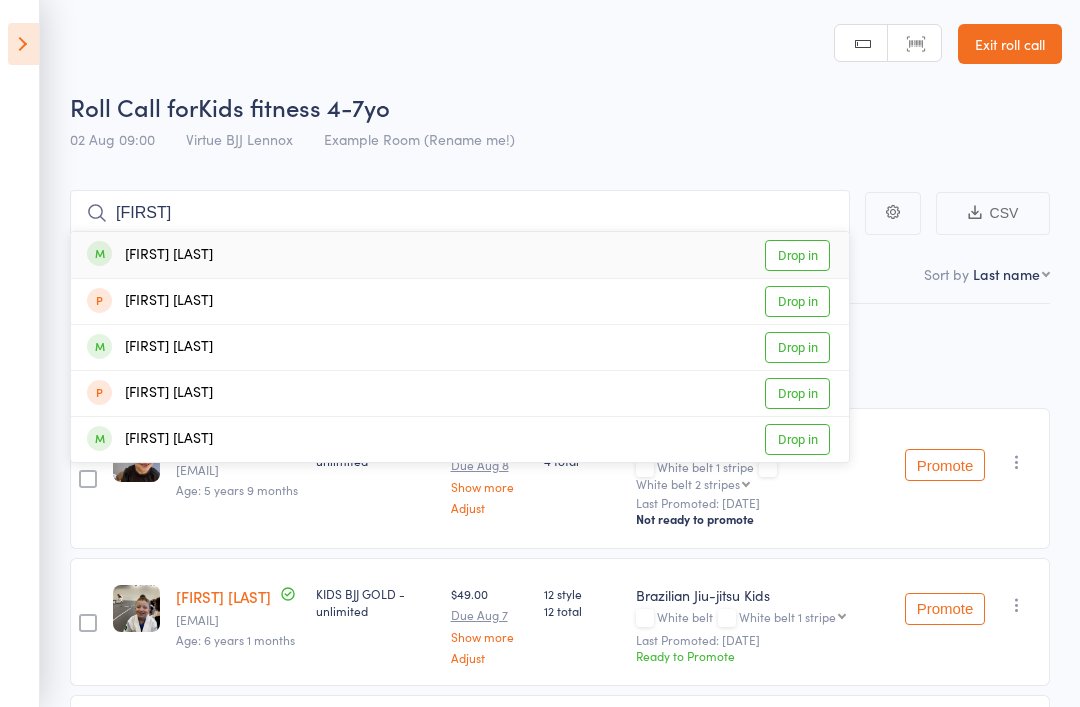 click on "Drop in" at bounding box center [797, 255] 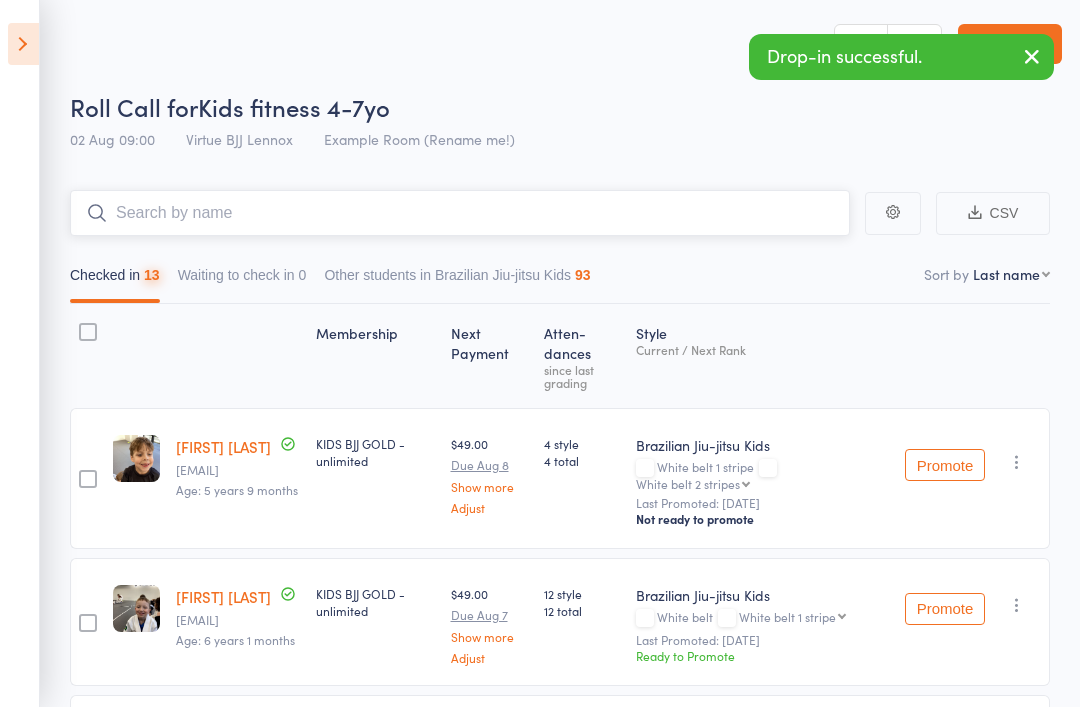 click at bounding box center (460, 213) 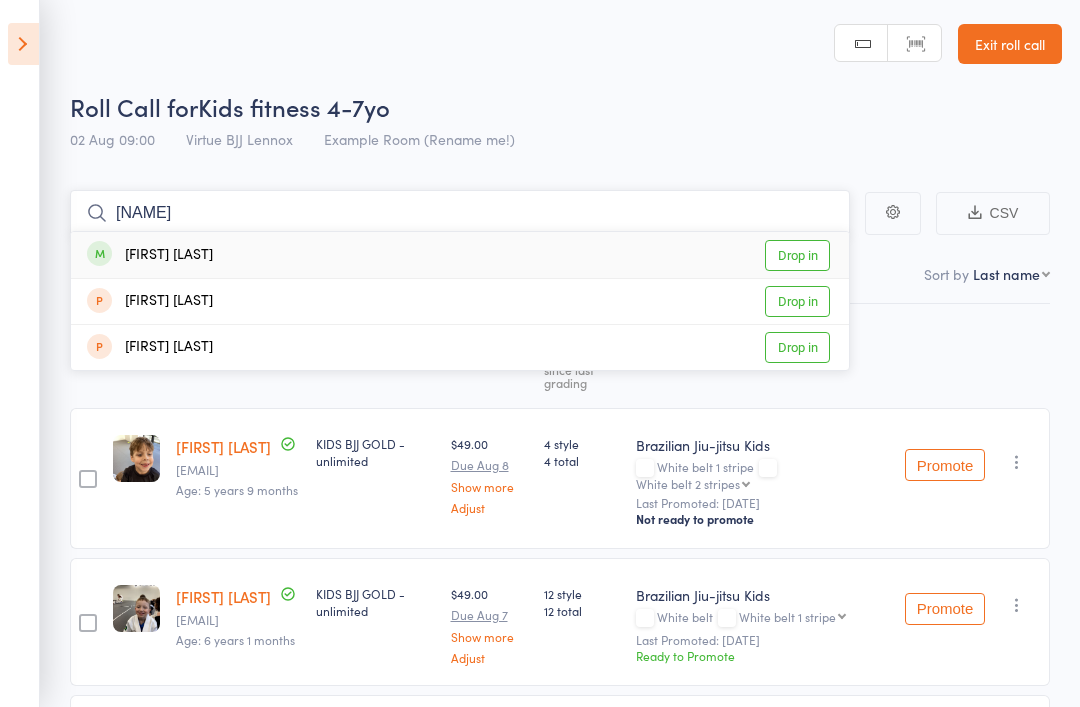 type on "[NAME]" 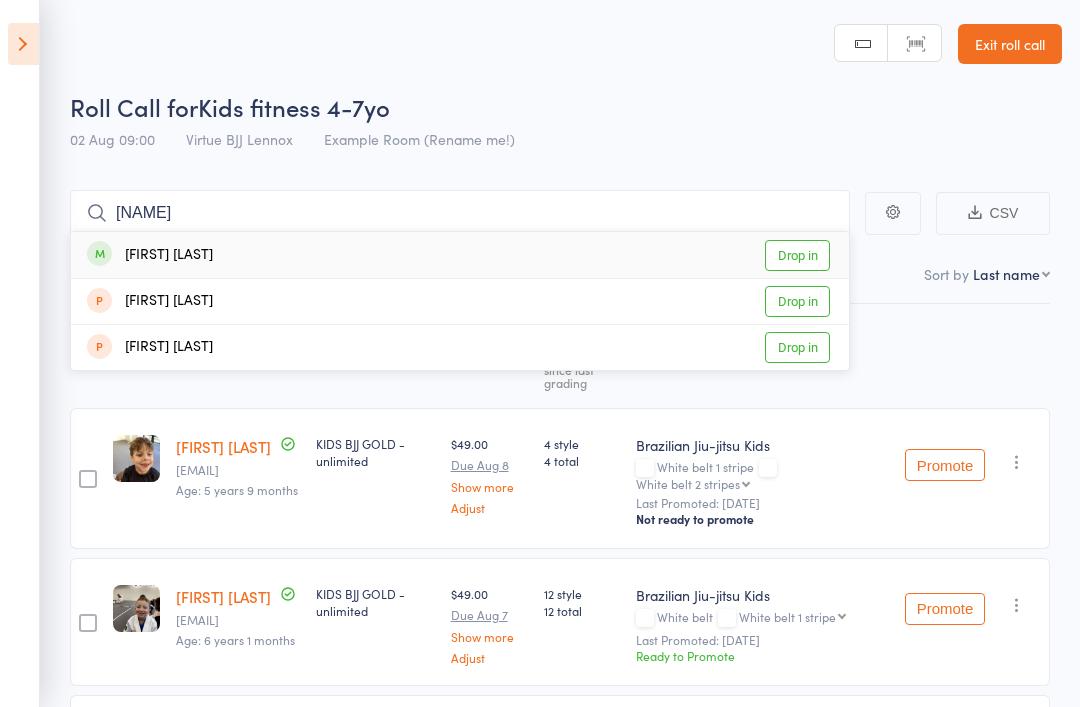 click on "Drop in" at bounding box center (797, 255) 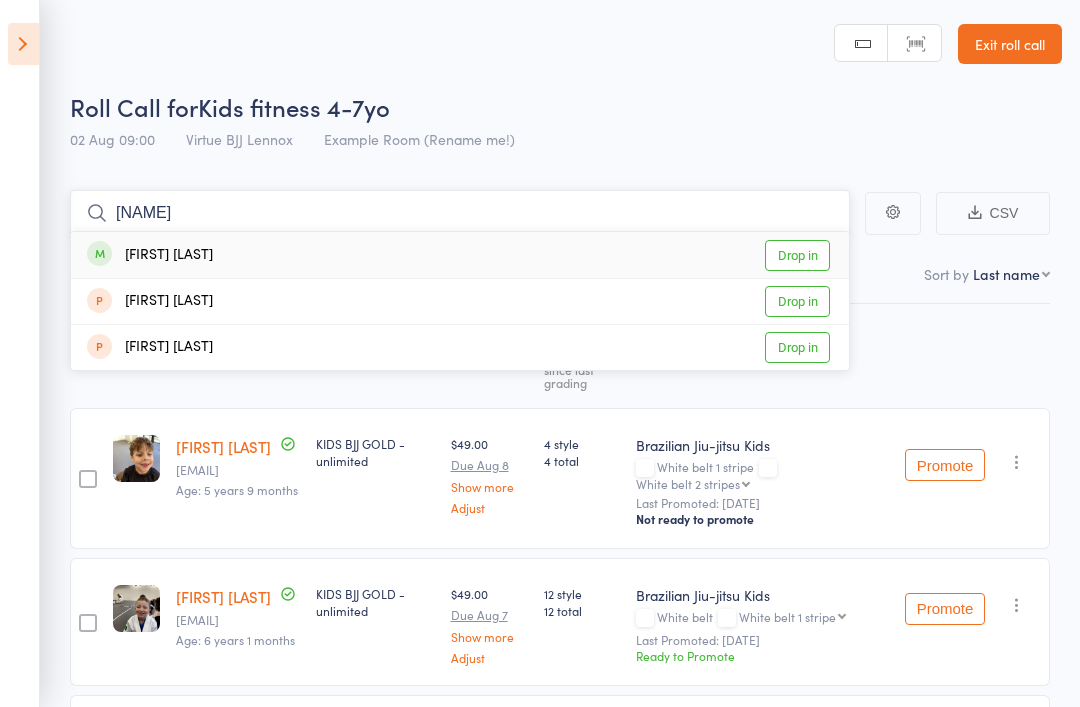 type 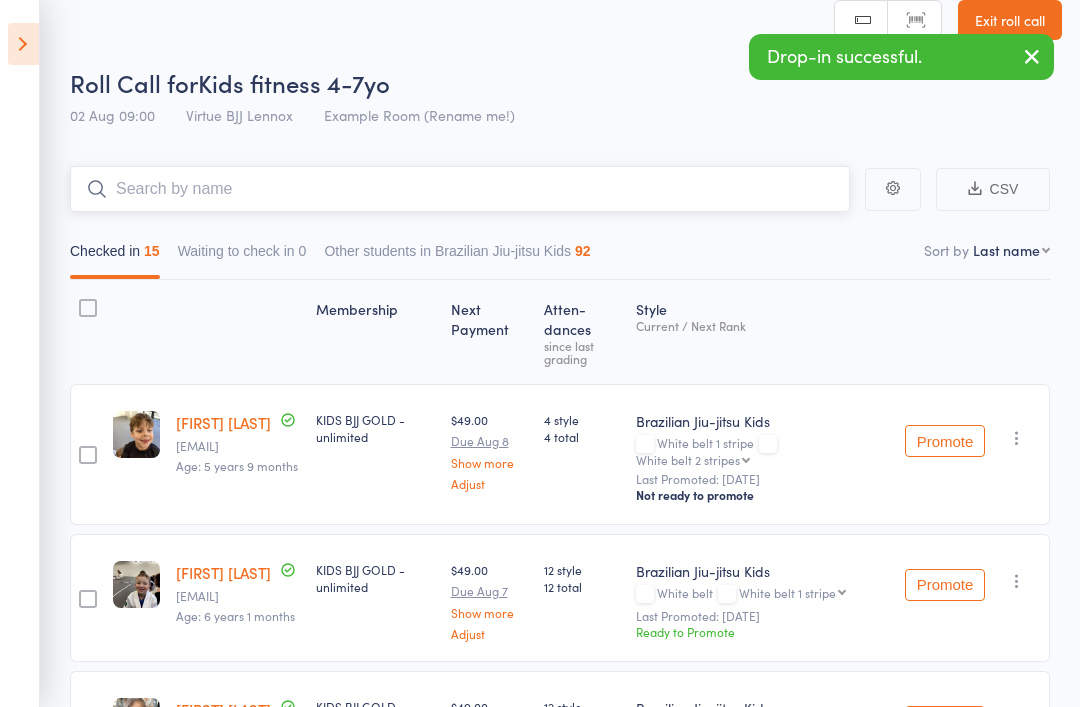scroll, scrollTop: 0, scrollLeft: 0, axis: both 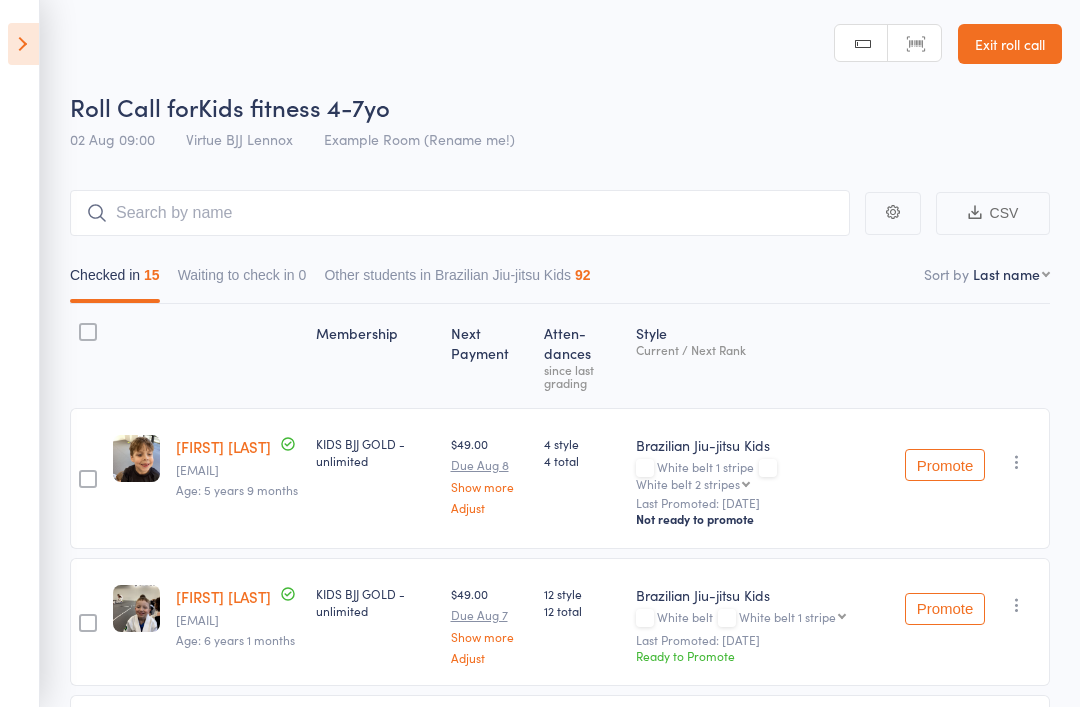 click at bounding box center [23, 44] 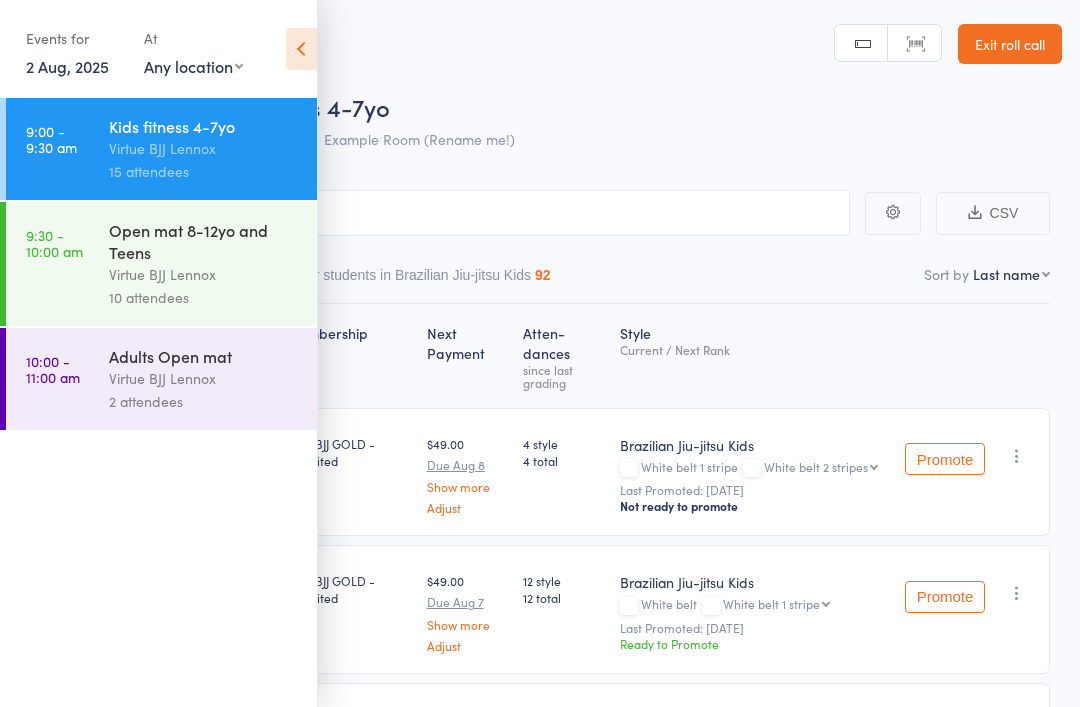 click on "Events for" at bounding box center [75, 38] 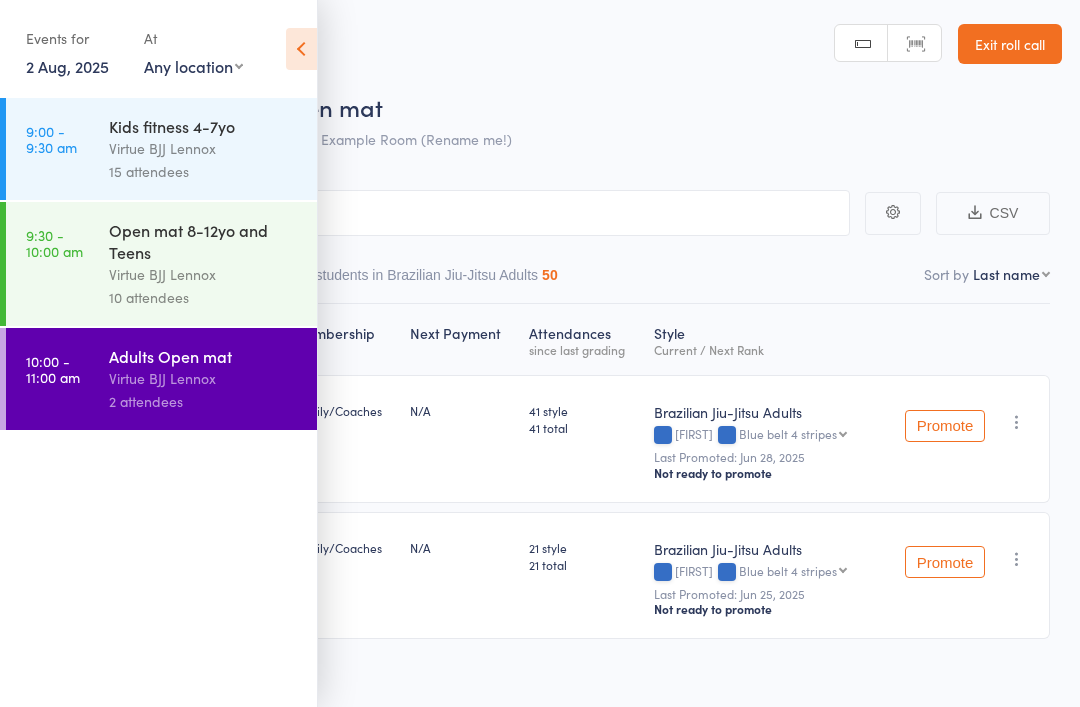 click at bounding box center (301, 49) 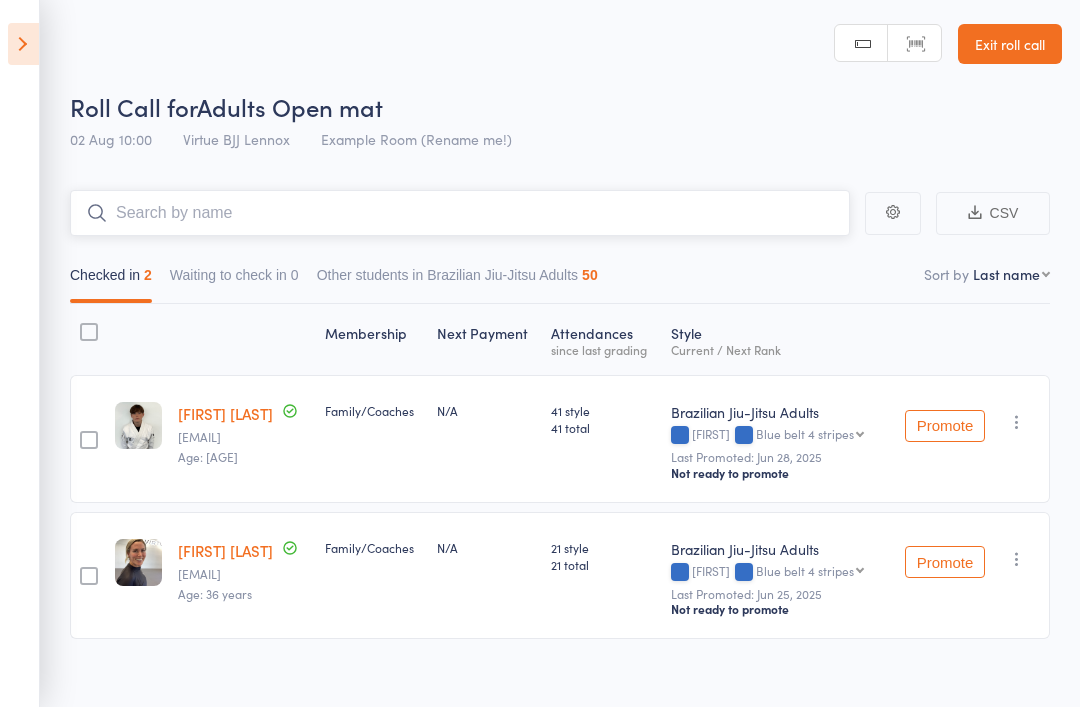 click at bounding box center (460, 213) 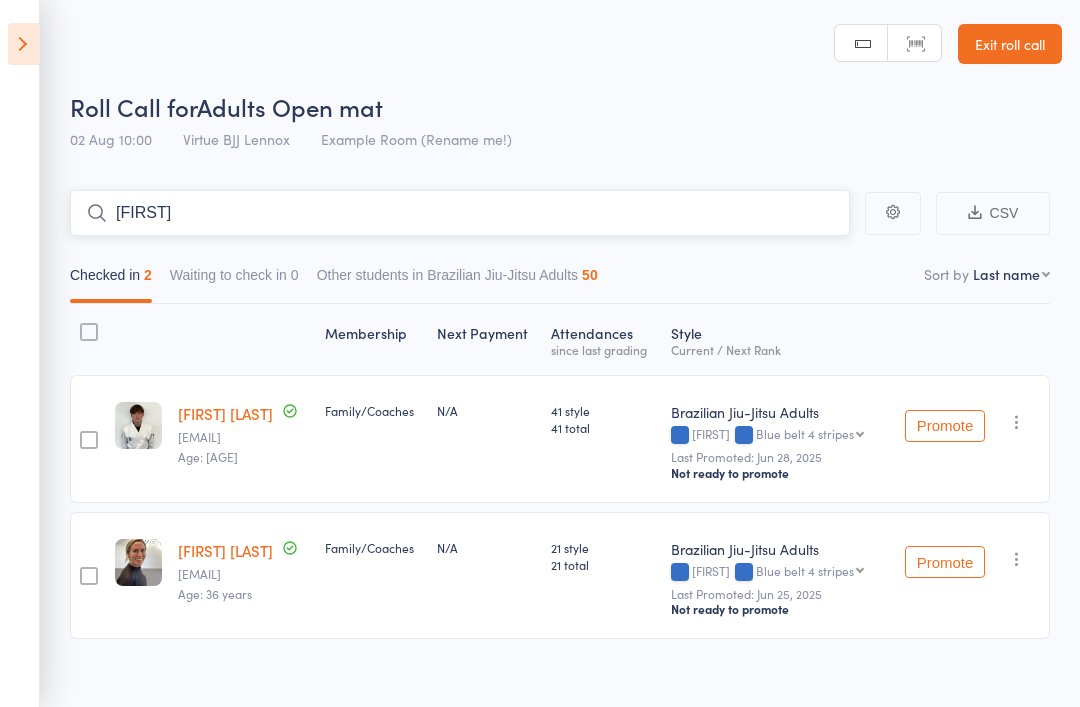 click on "[FIRST]" at bounding box center (460, 213) 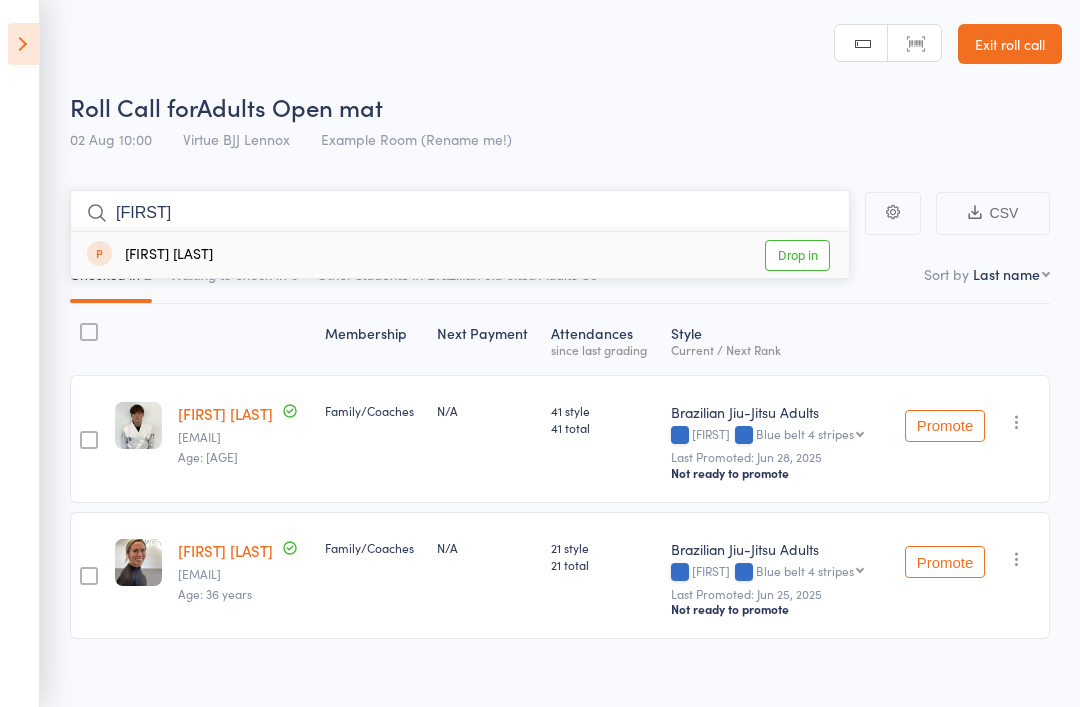 type on "[FIRST]" 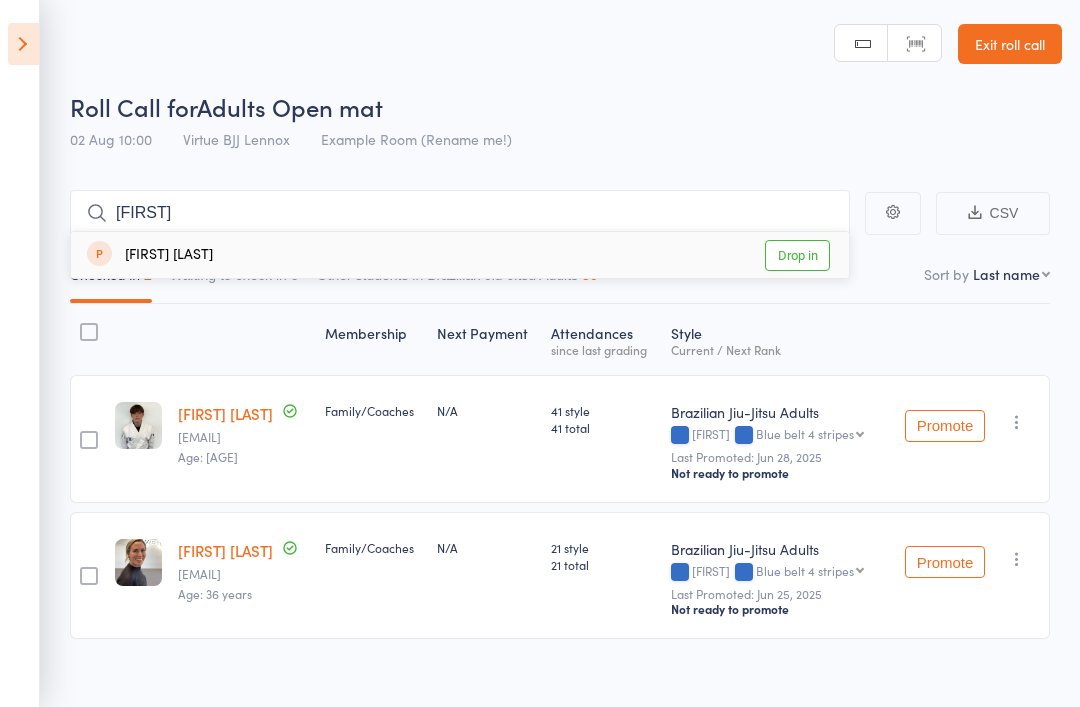 click on "[FIRST] [LAST] Drop in" at bounding box center (460, 255) 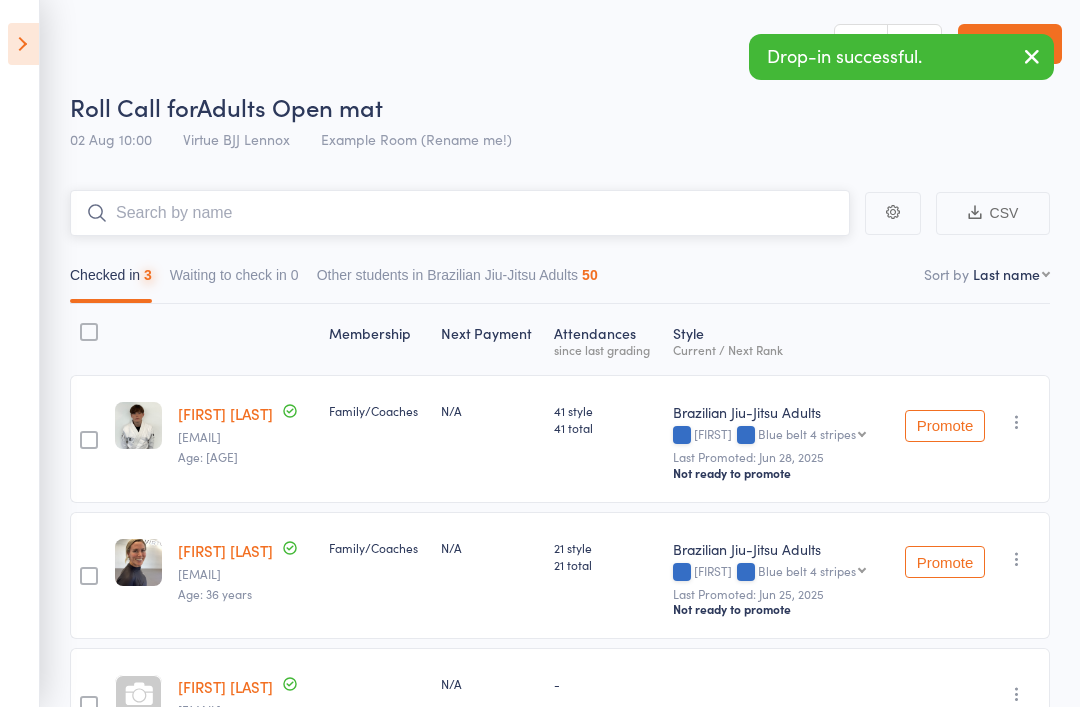 click at bounding box center [460, 213] 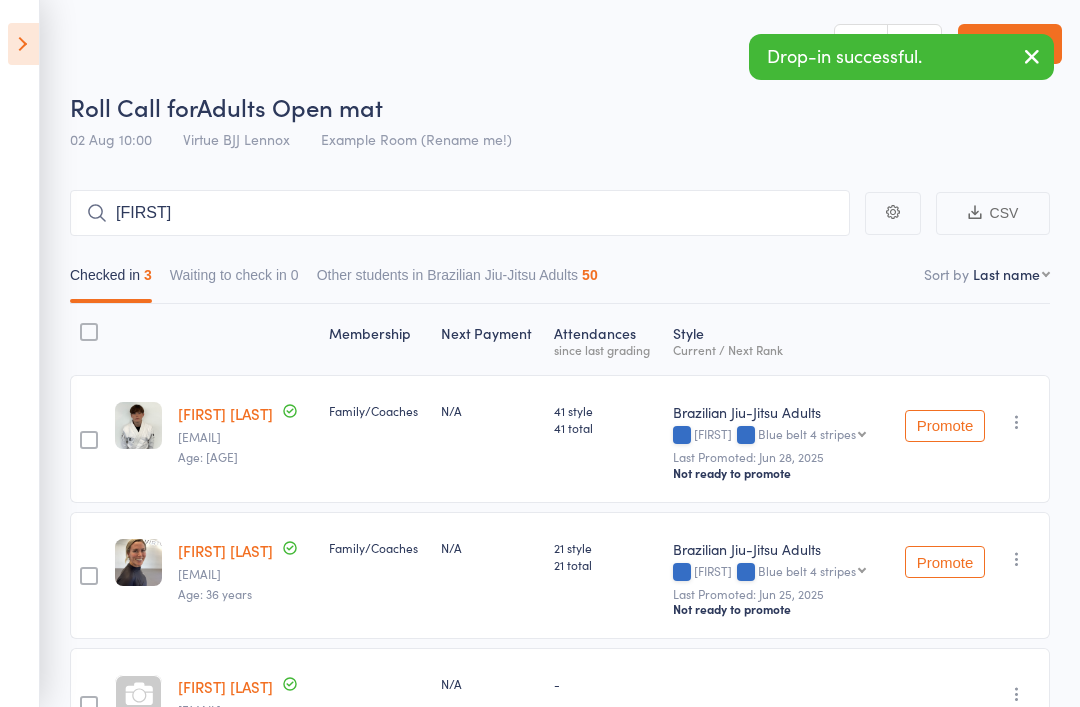 click on "Age: [AGE] Family/Coaches N/A 41 style 41 total Brazilian Jiu-Jitsu Adults Blue belt 3 stripes Blue belt 4 stripes Blue belt 4 stripes Purple belt Purple belt 1 stripe Purple belt 2 stripes Purple belt 3 stripes Purple belt 4 stripes Brown belt Brown belt 1 stripe Brown belt 2 stripes Brown belt 3 stripes Brown belt 4 stripes Black belt Black belt 1st degree Black belt 2nd degree Black belt 3rd degree Black belt 4th degree Black belt 5th degree Black belt 6th degree Red & Black belt 7th degree Red & Black belt 8th degree Promote Promote" at bounding box center (540, 504) 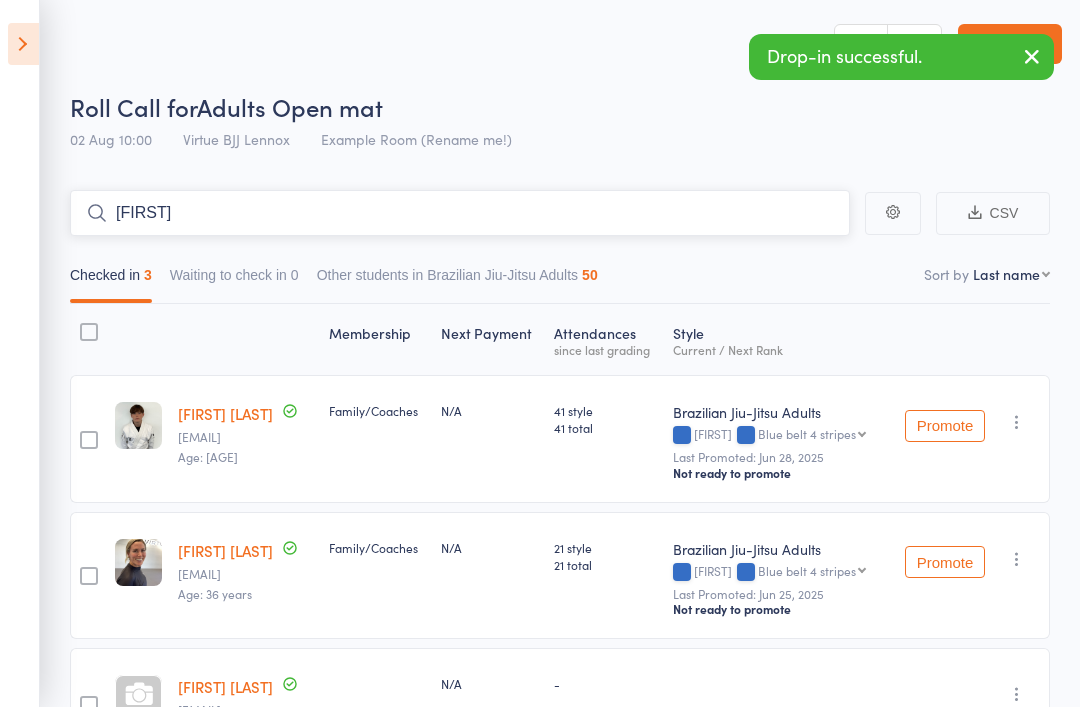 click on "[FIRST]" at bounding box center (460, 213) 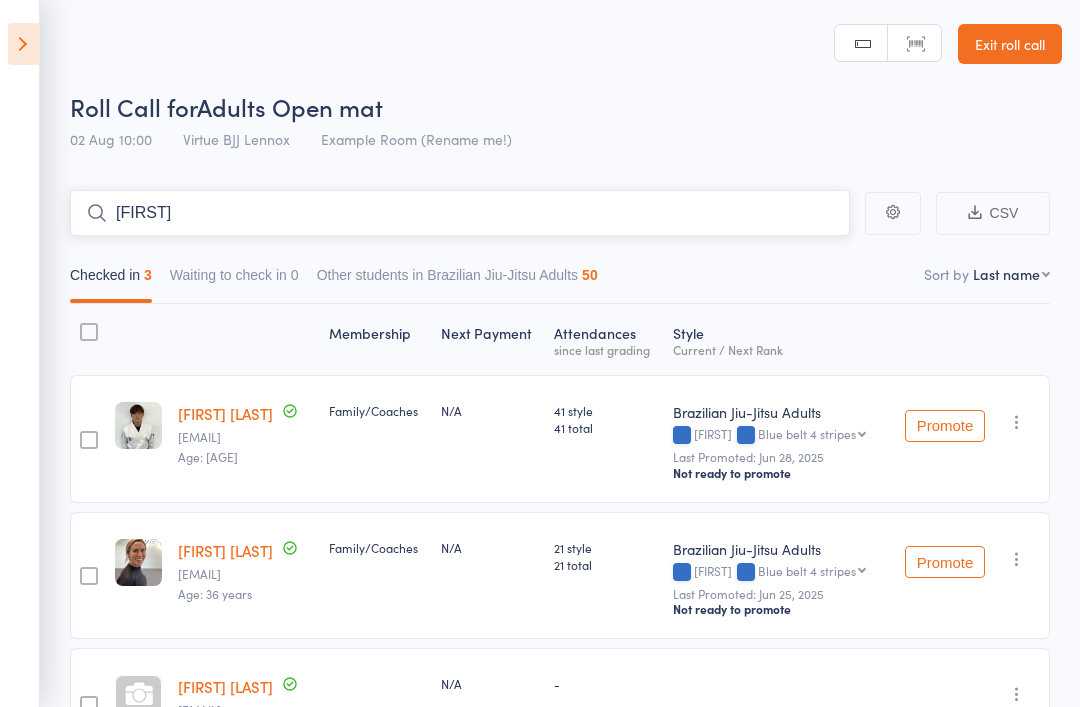 click on "[FIRST]" at bounding box center (460, 213) 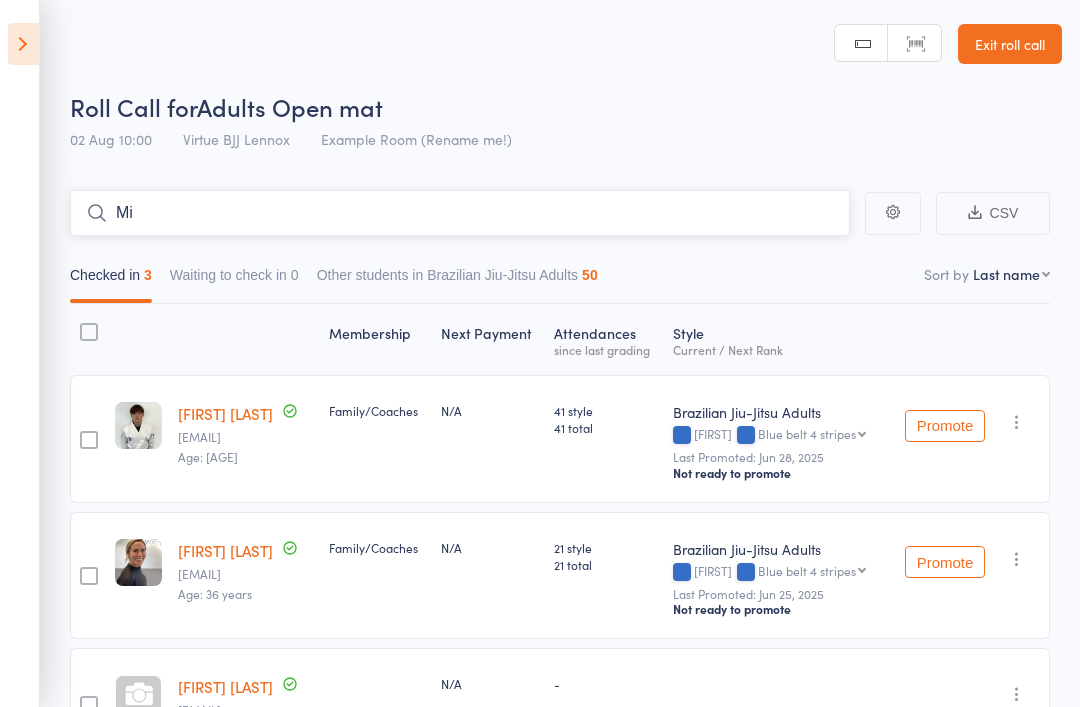 type on "M" 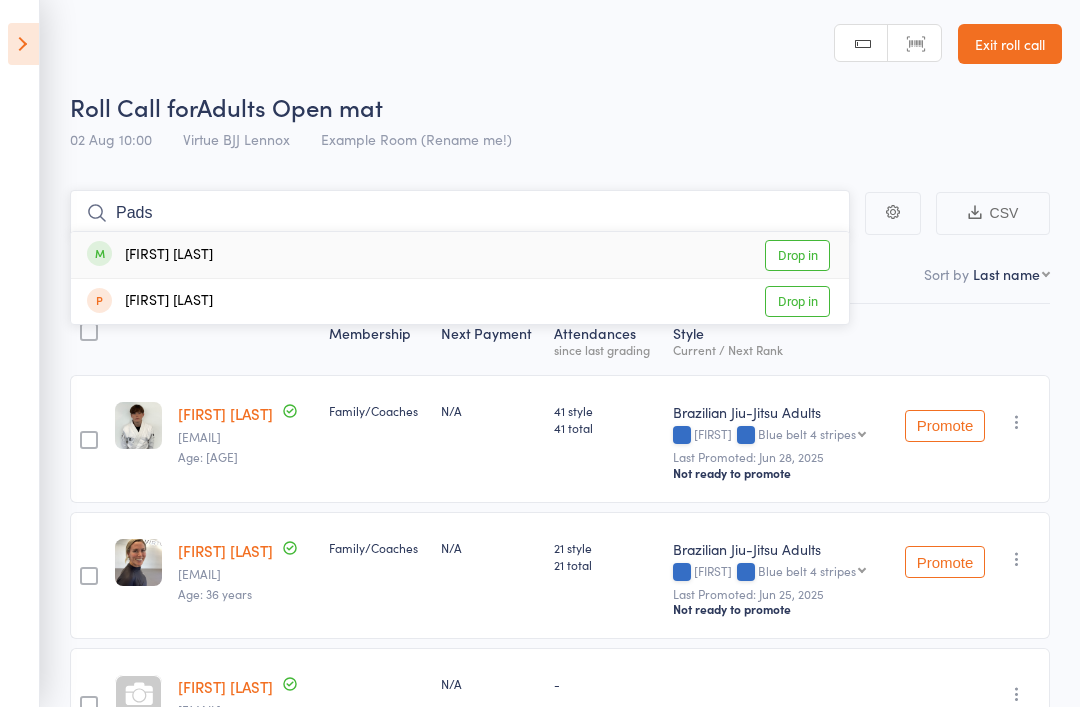 type on "Pads" 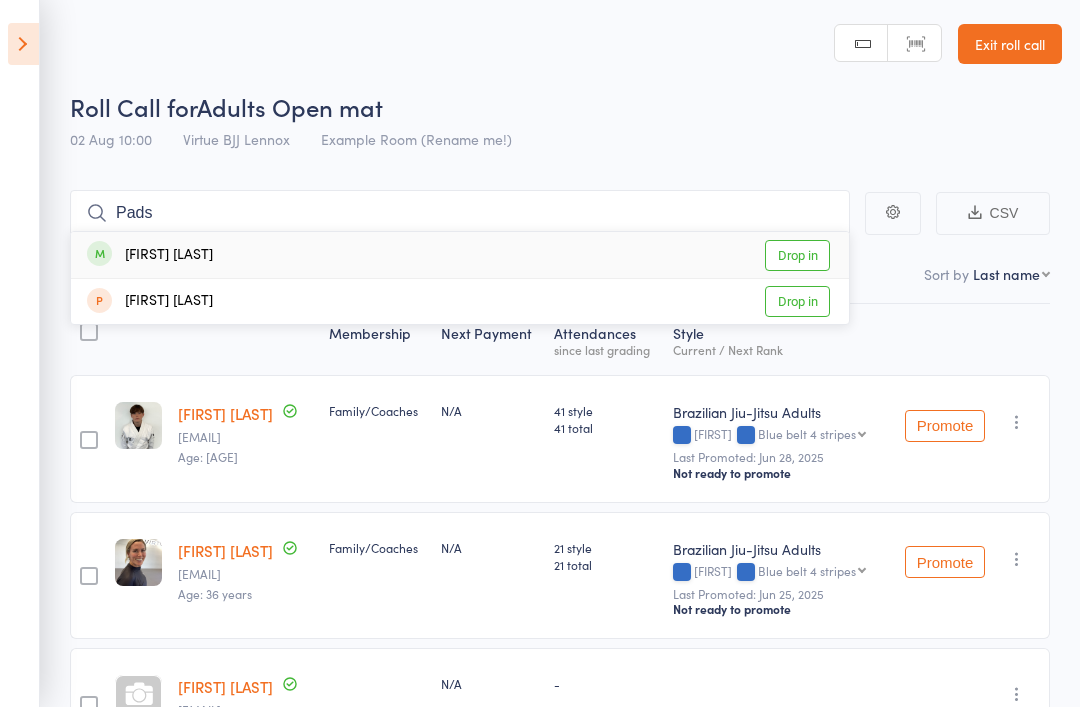 click on "Drop in" at bounding box center [797, 255] 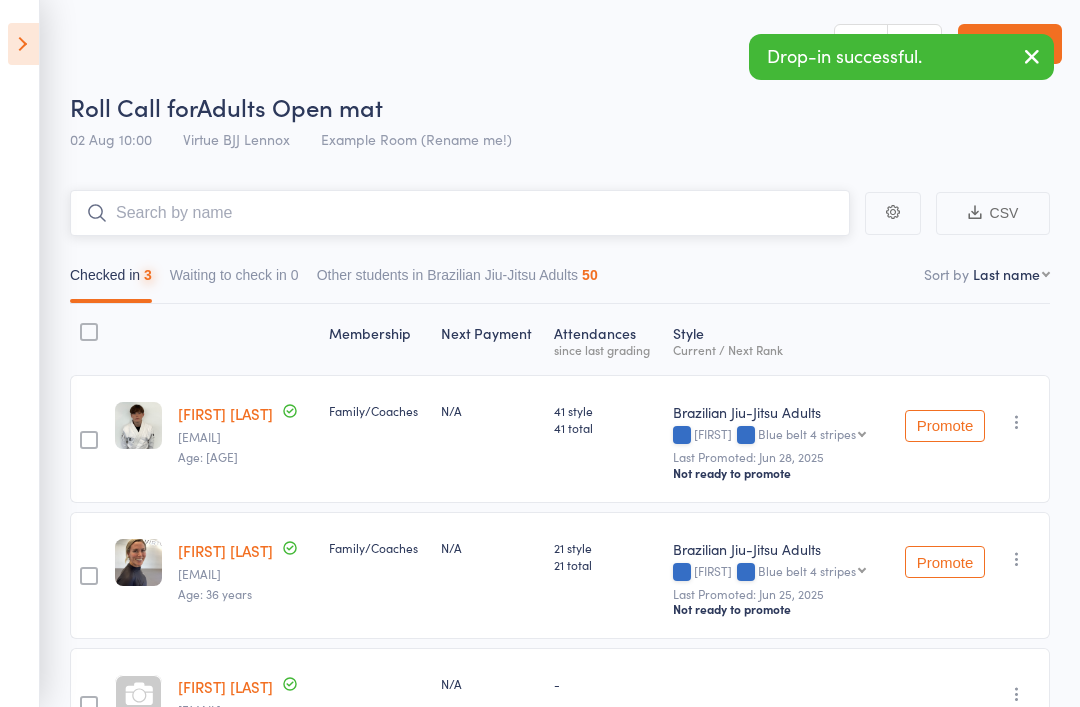 click at bounding box center (460, 213) 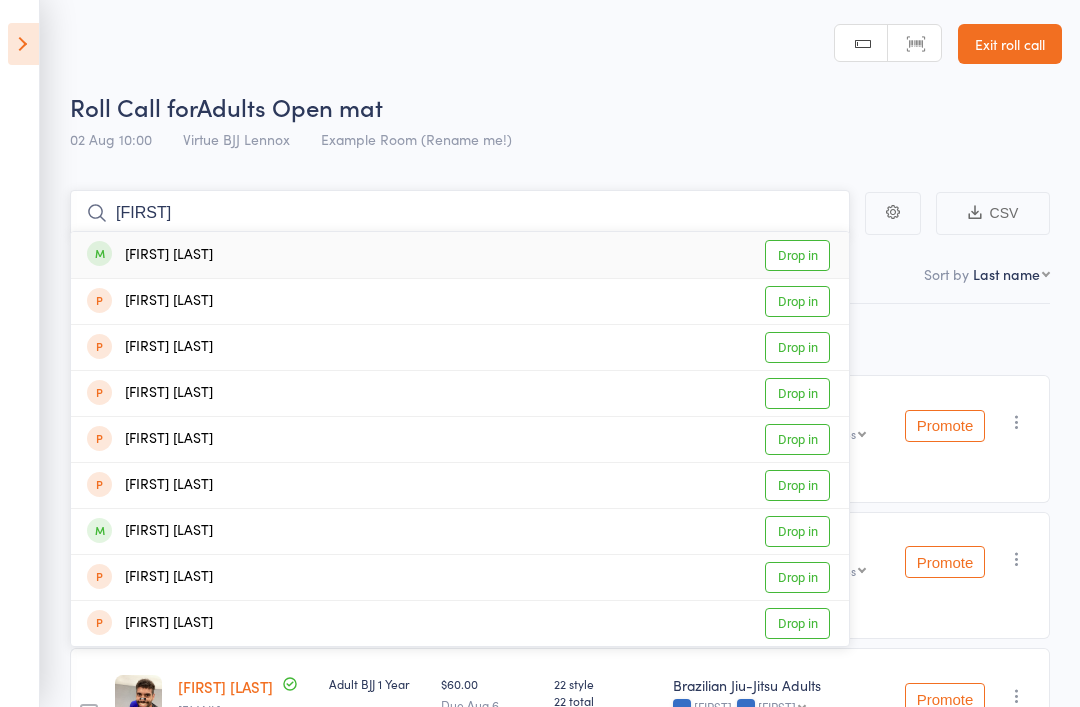type on "[FIRST]" 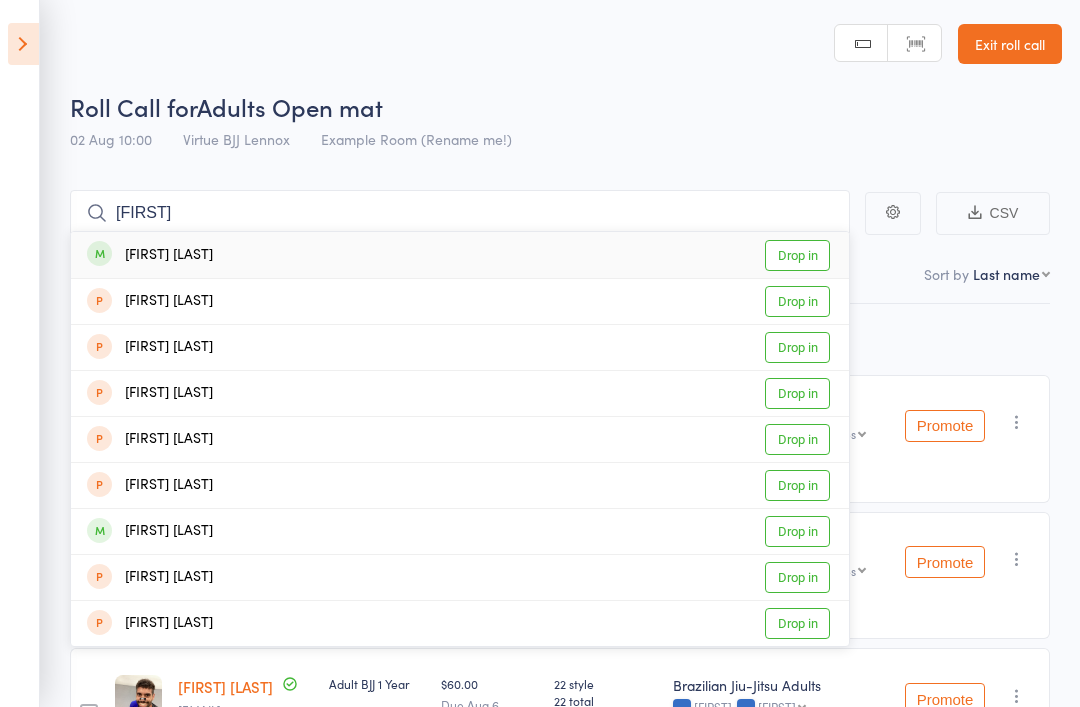 click on "Drop in" at bounding box center (797, 255) 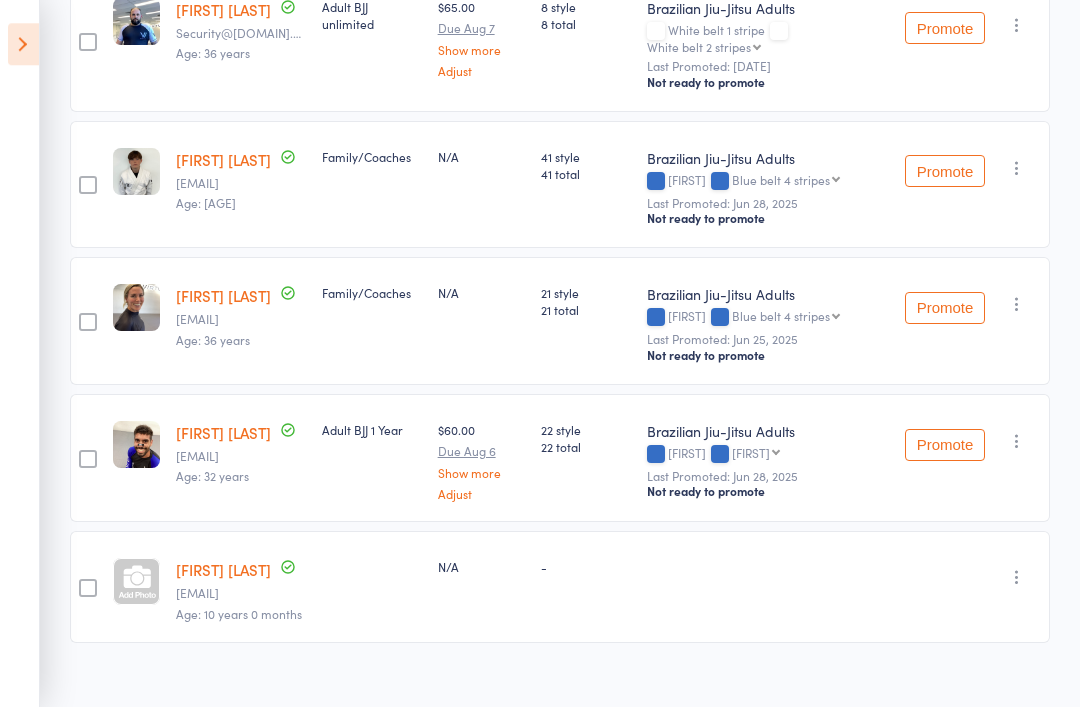 scroll, scrollTop: 417, scrollLeft: 0, axis: vertical 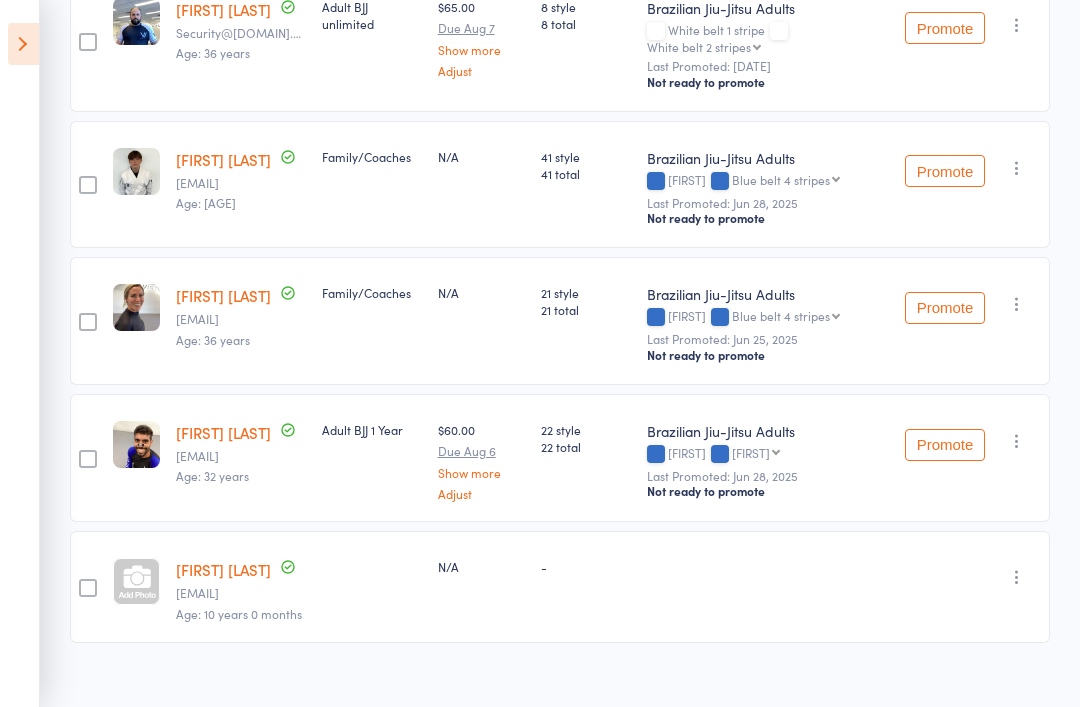 click on "[FIRST] [LAST]" at bounding box center [223, 569] 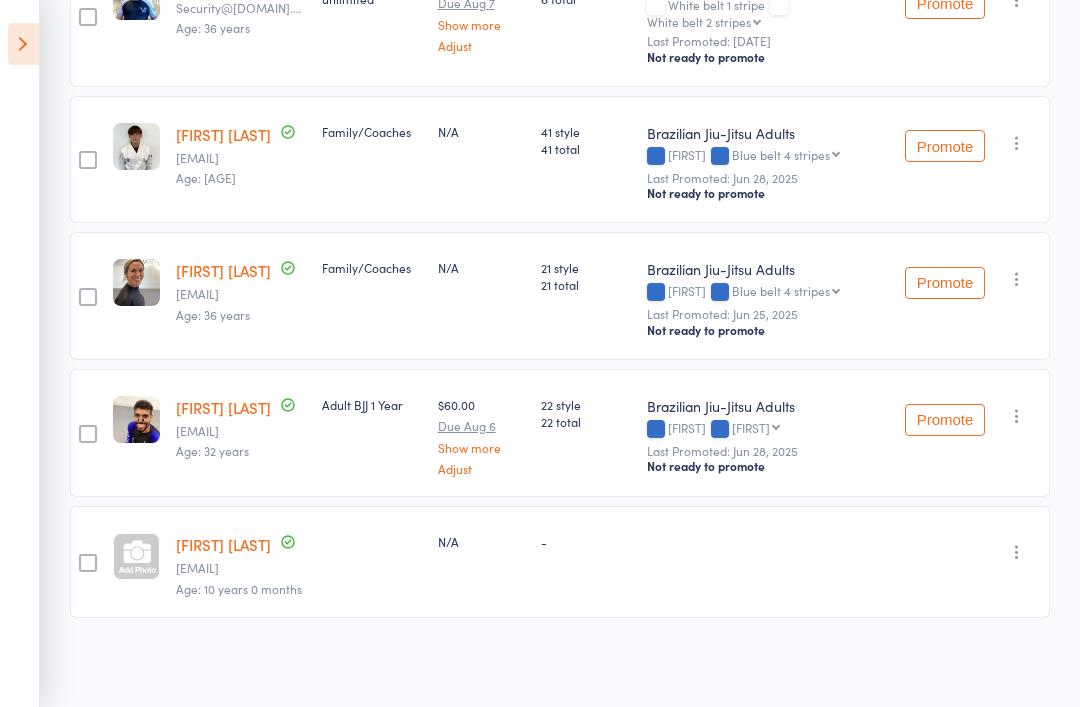 click on "Undo check-in Send message Add Note Add Task Add Flag Remove Mark absent" at bounding box center (973, 562) 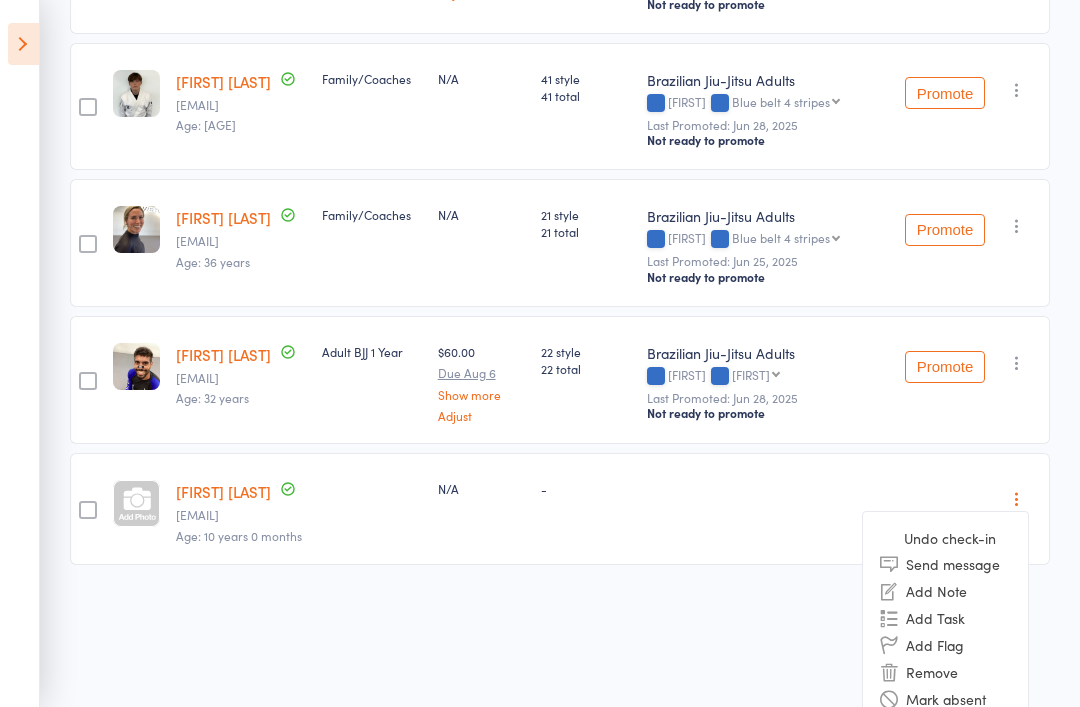 scroll, scrollTop: 495, scrollLeft: 0, axis: vertical 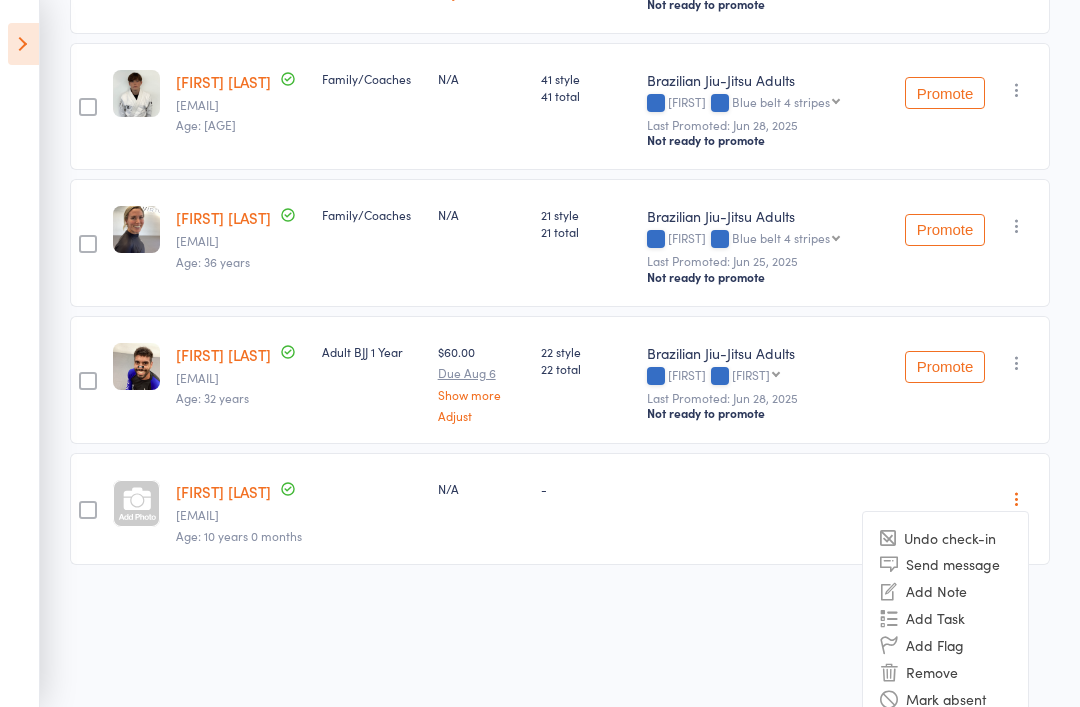 click on "Remove" at bounding box center [945, 672] 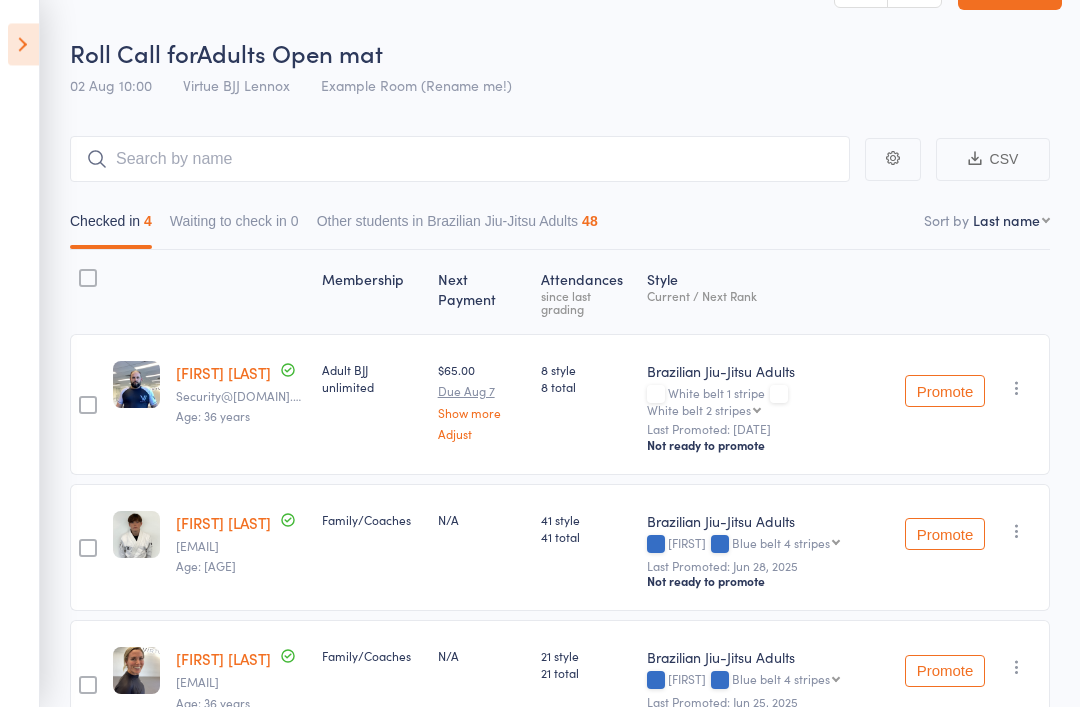 scroll, scrollTop: 0, scrollLeft: 0, axis: both 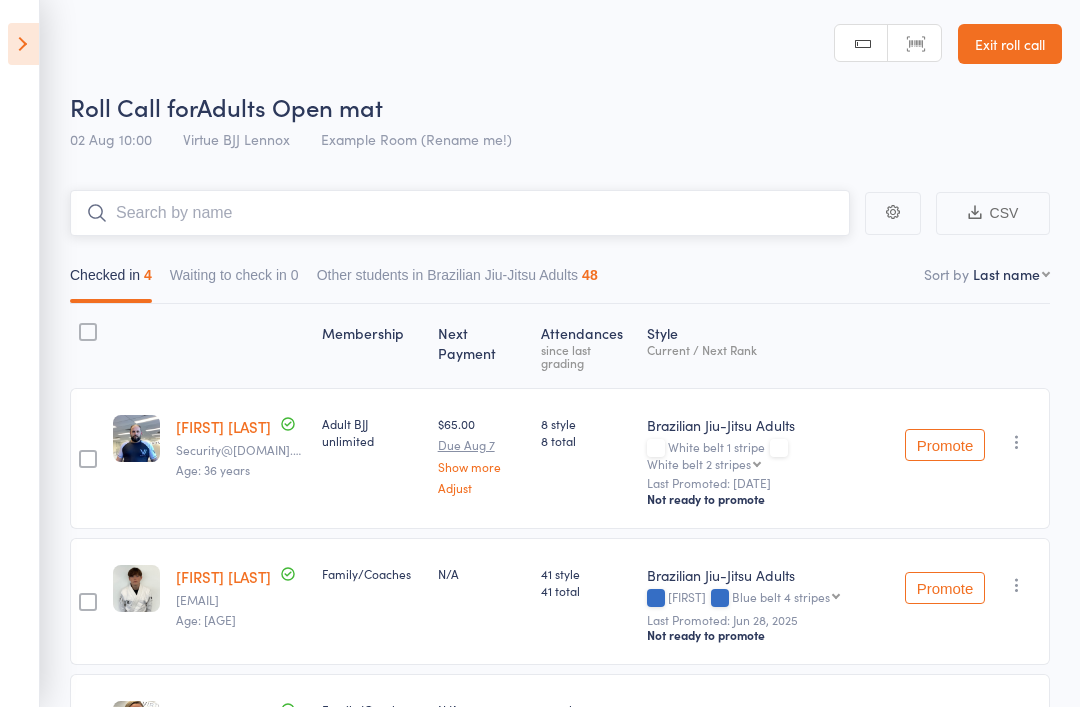 click at bounding box center (460, 213) 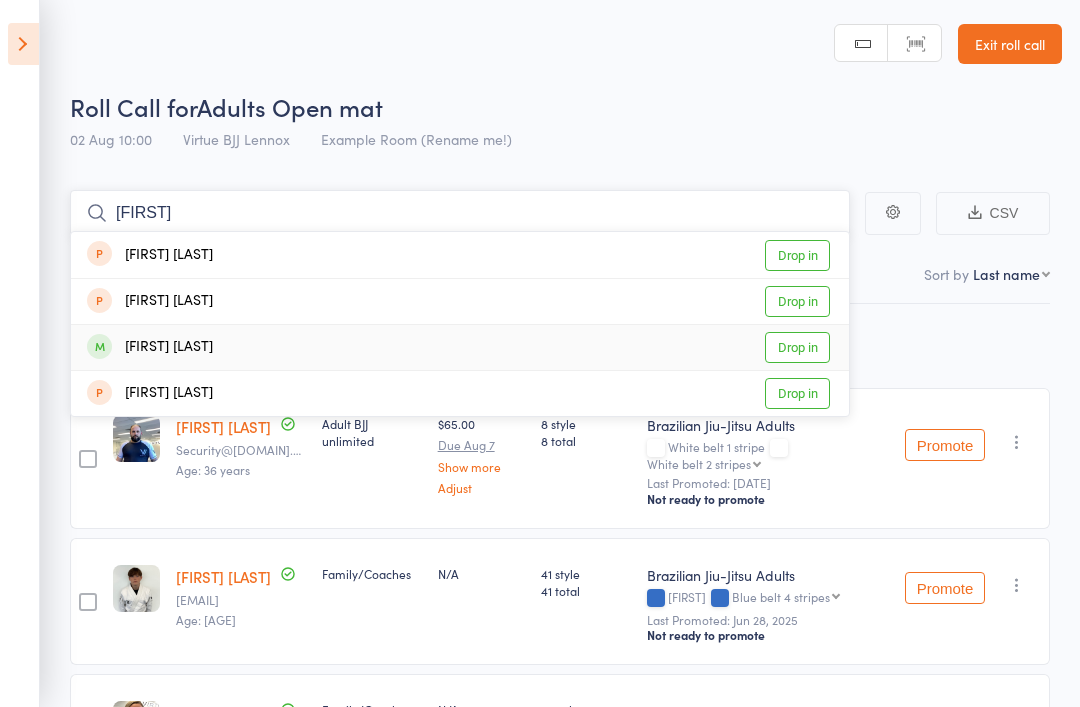 type on "[FIRST]" 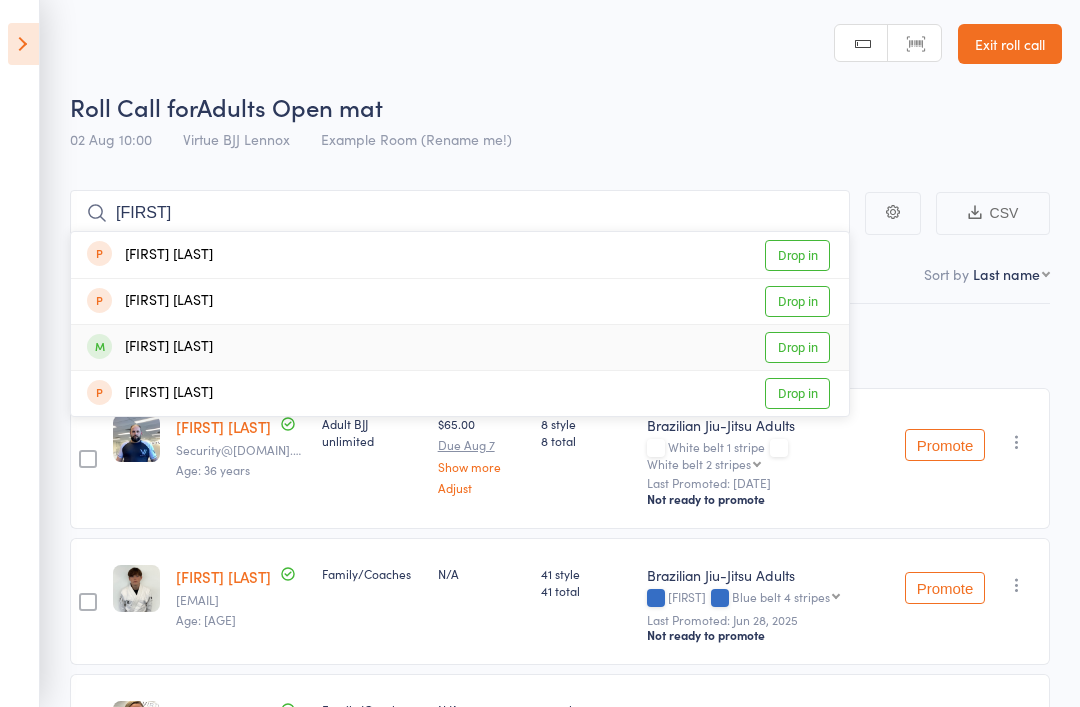 click on "Drop in" at bounding box center [797, 347] 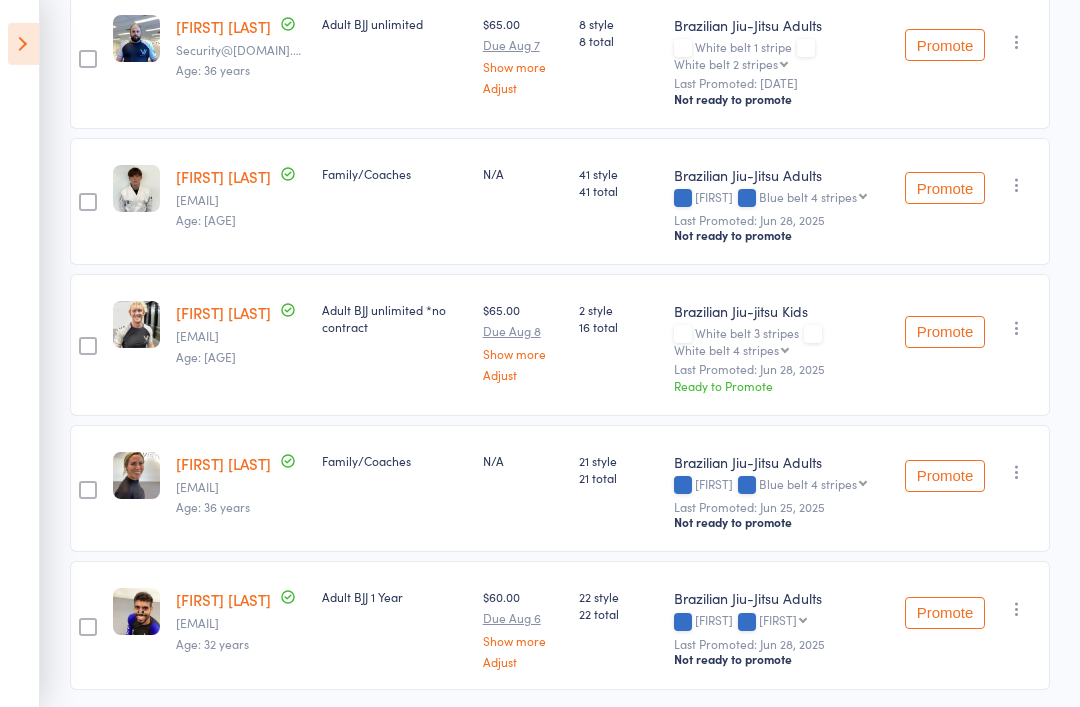 scroll, scrollTop: 418, scrollLeft: 0, axis: vertical 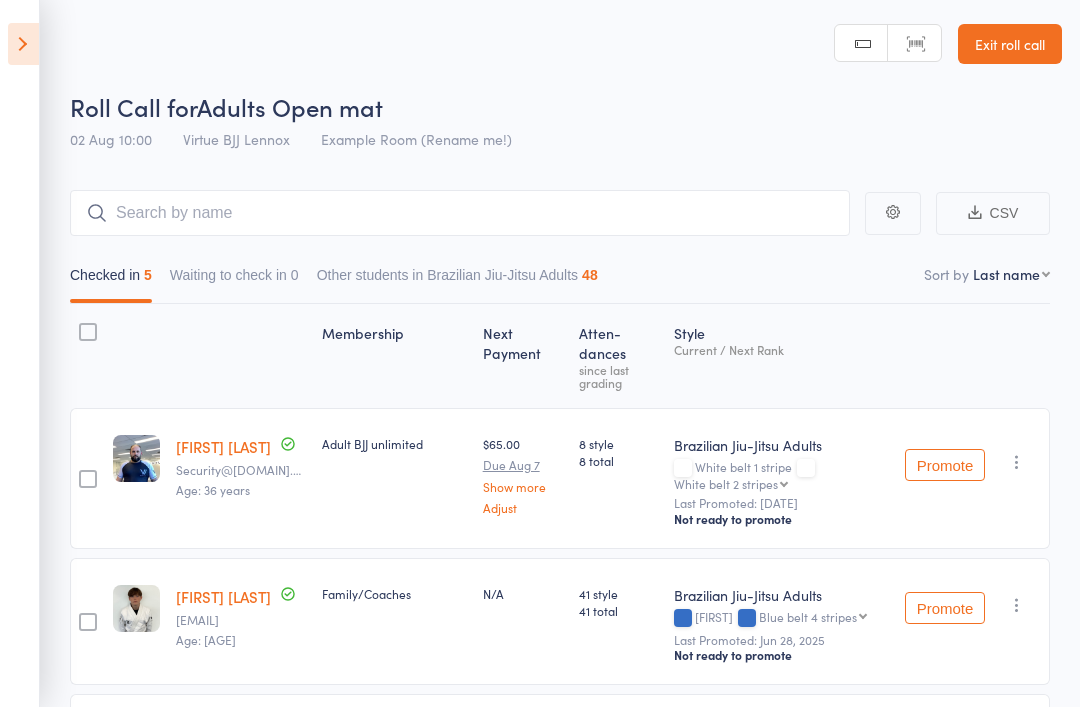 click on "Roll Call for Adults Open mat" at bounding box center (566, 106) 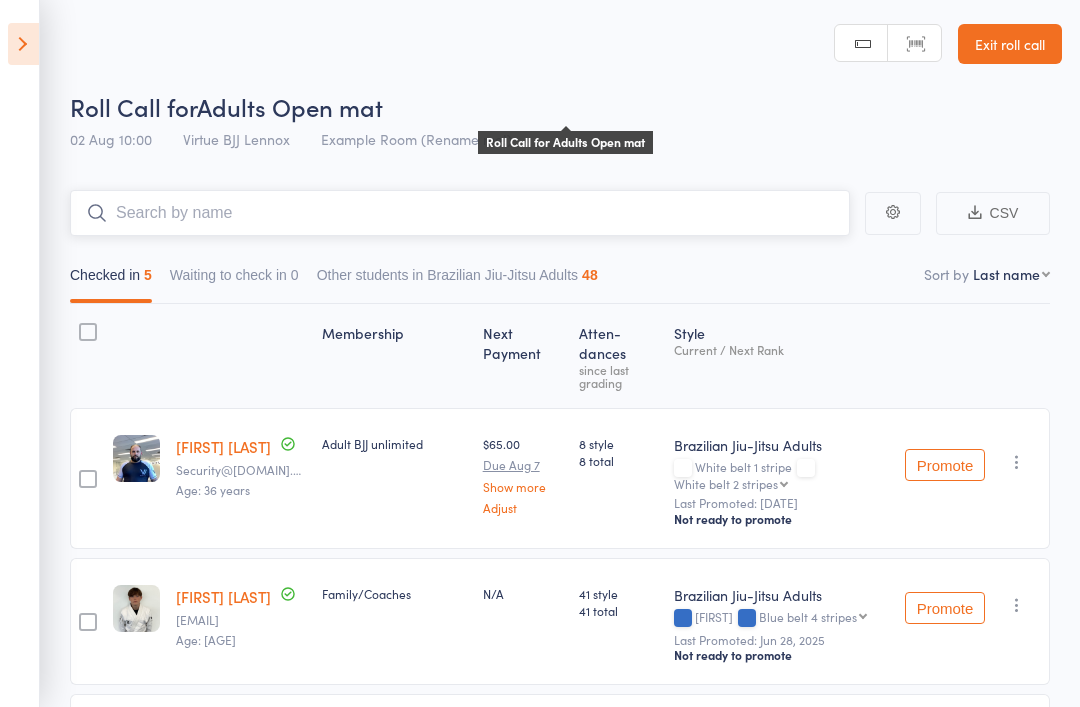 click at bounding box center [460, 213] 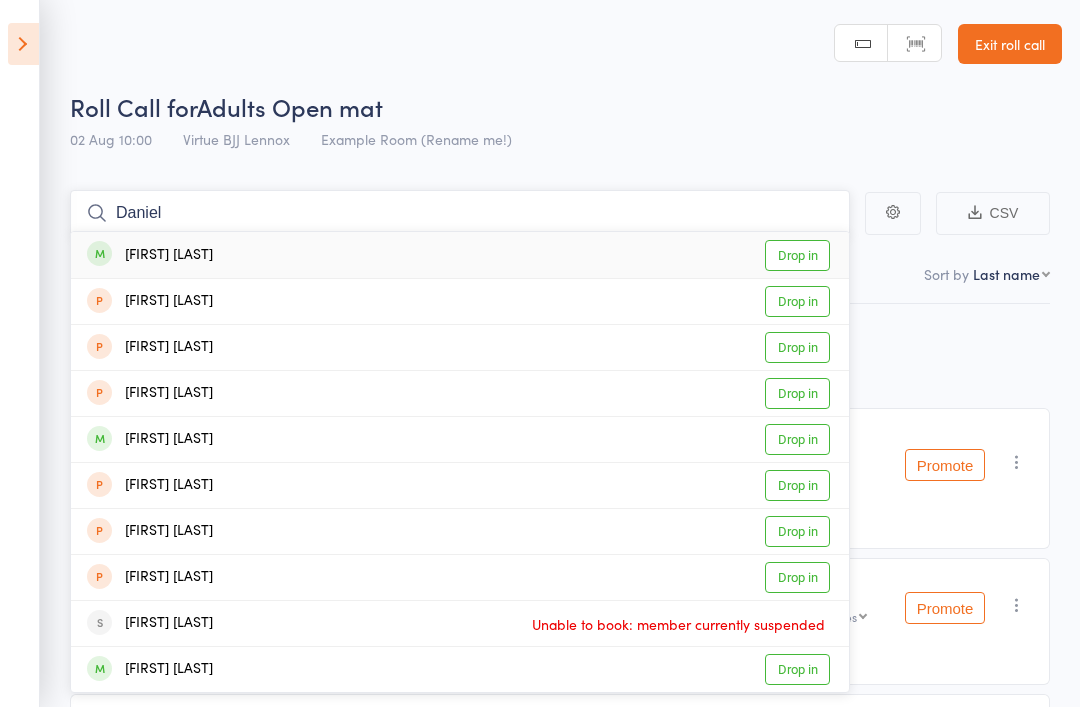 type on "Daniel" 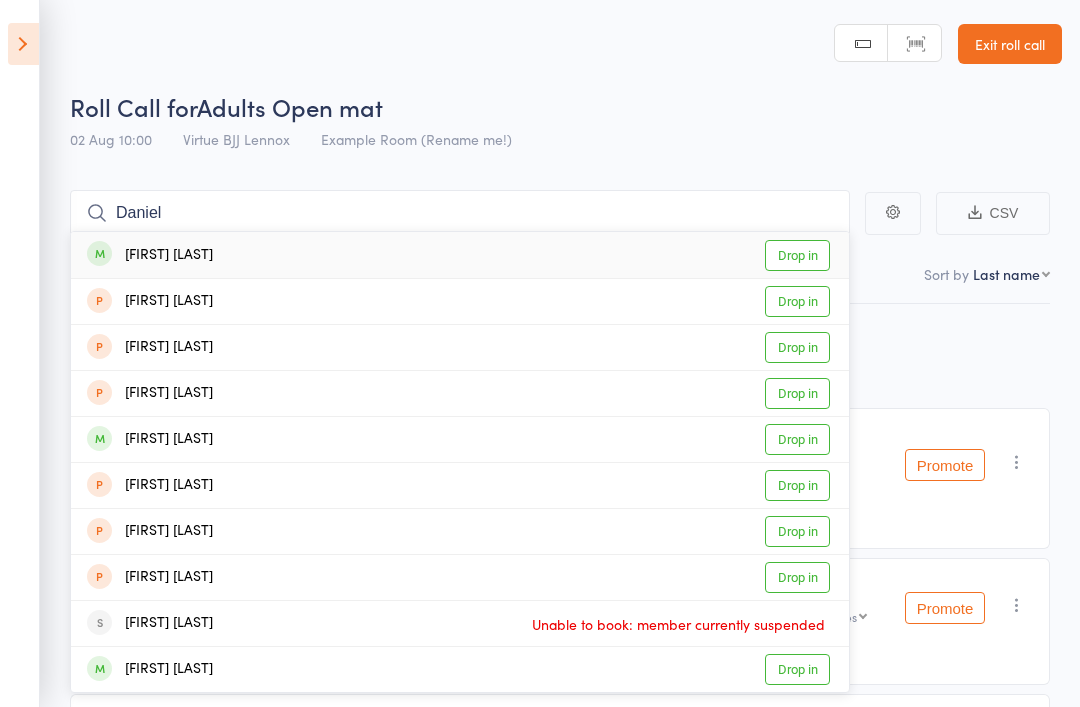 click on "Drop in" at bounding box center [797, 255] 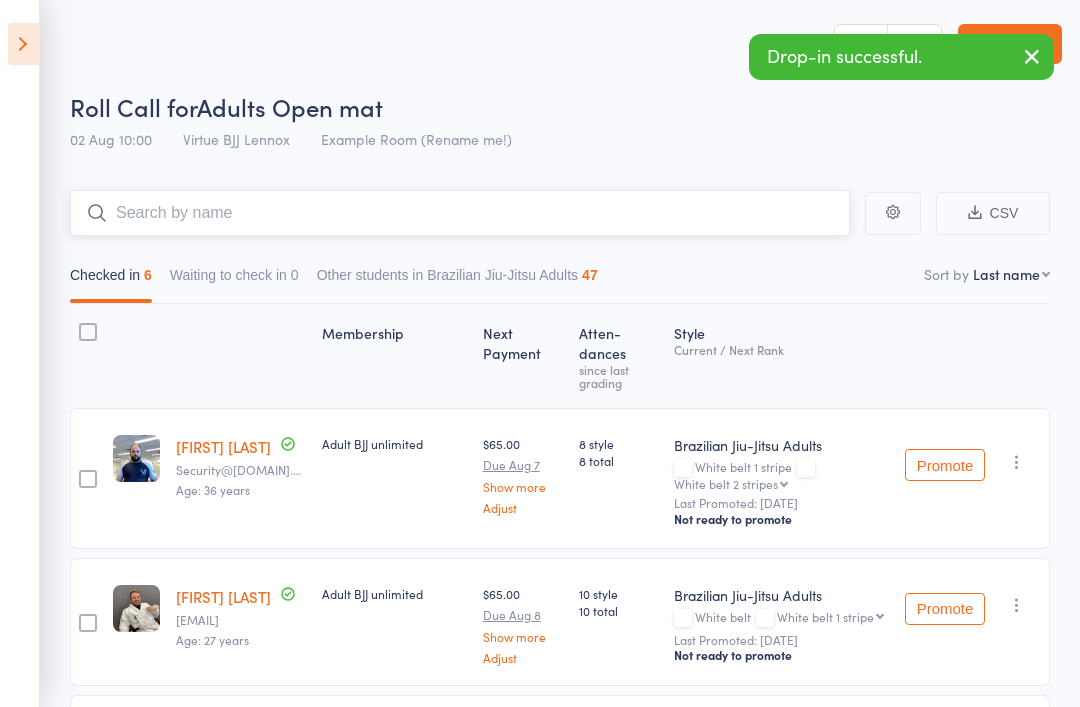 click at bounding box center (460, 213) 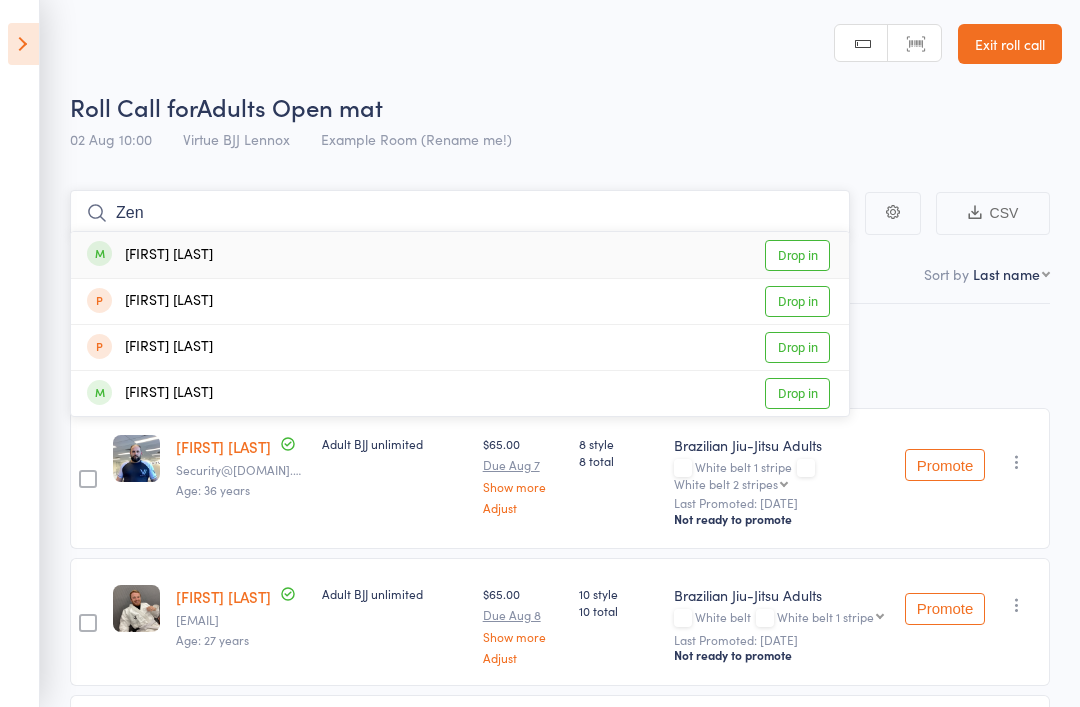 type on "Zen" 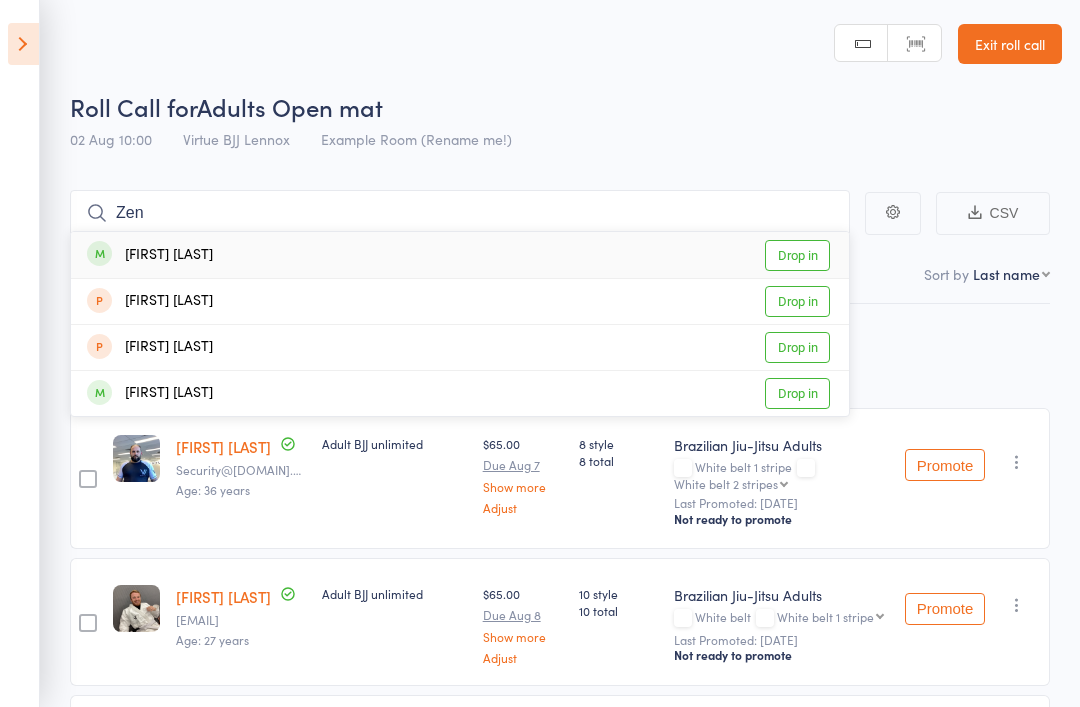 click on "Drop in" at bounding box center (797, 255) 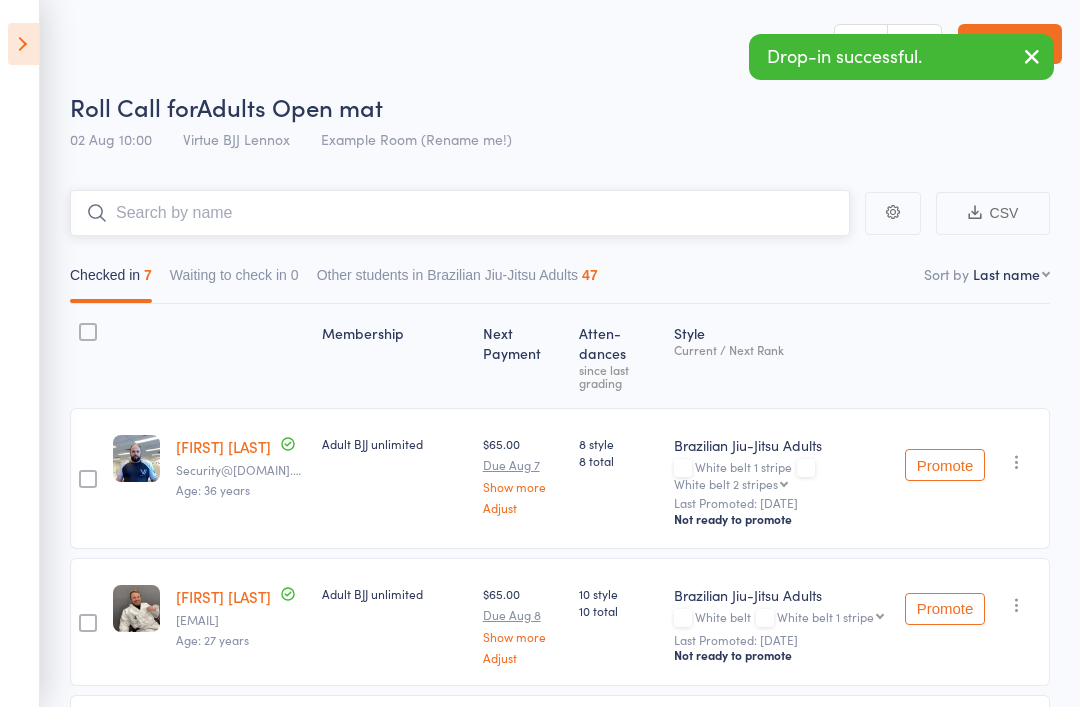 click at bounding box center [460, 213] 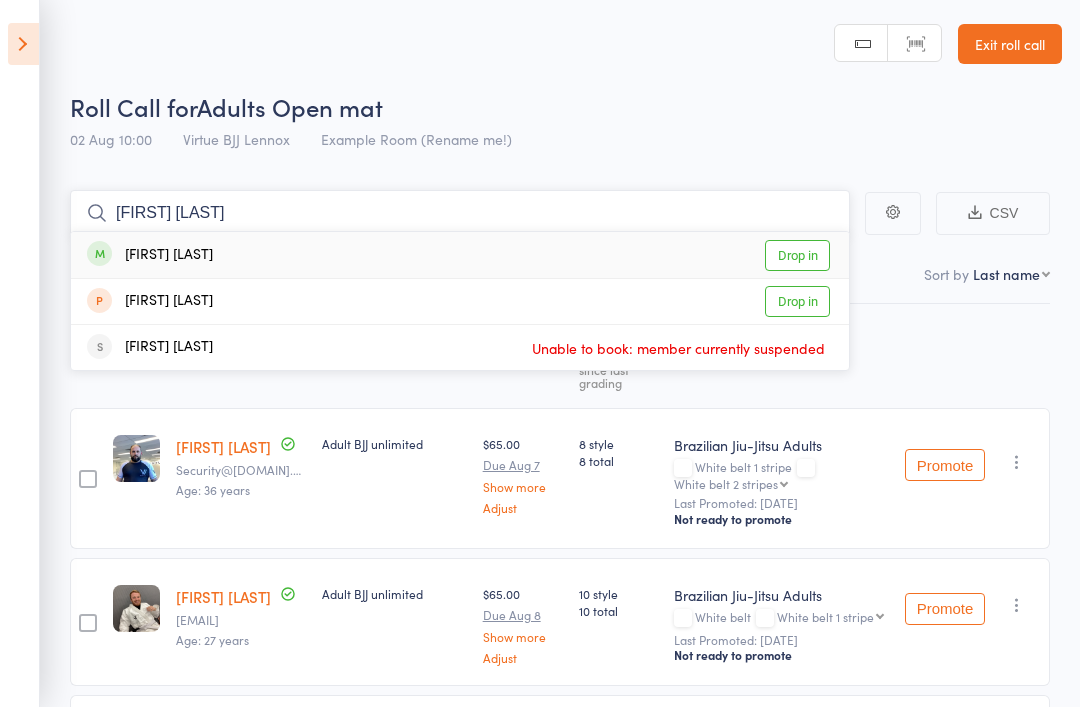 type on "[FIRST] [LAST]" 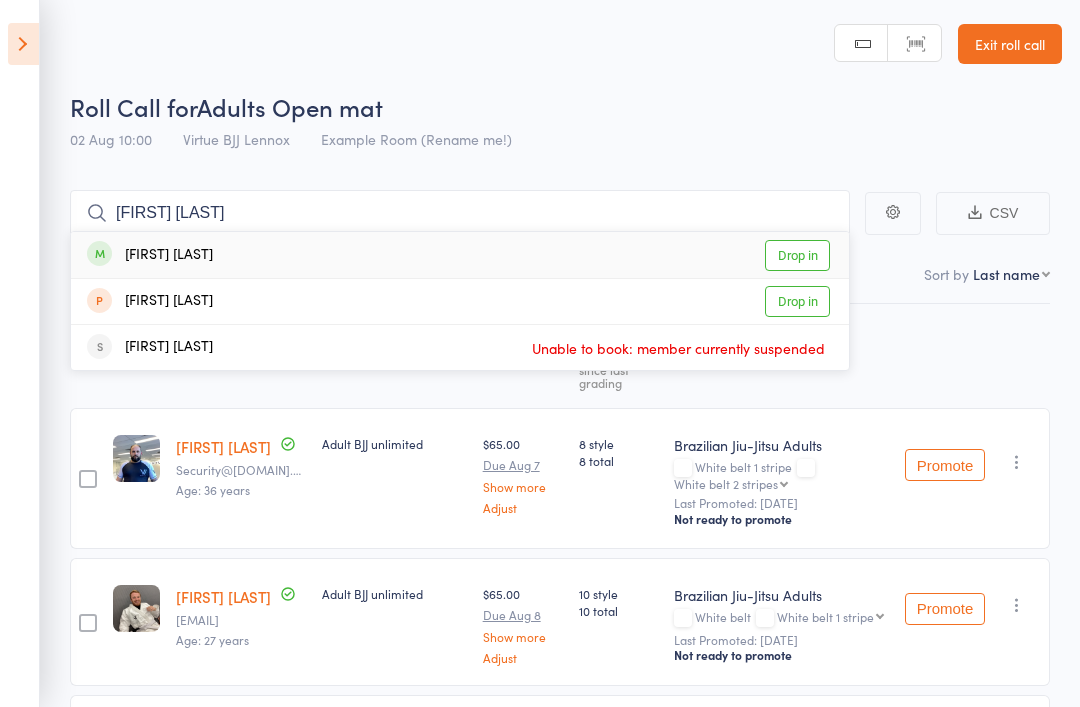 click on "Drop in" at bounding box center (797, 255) 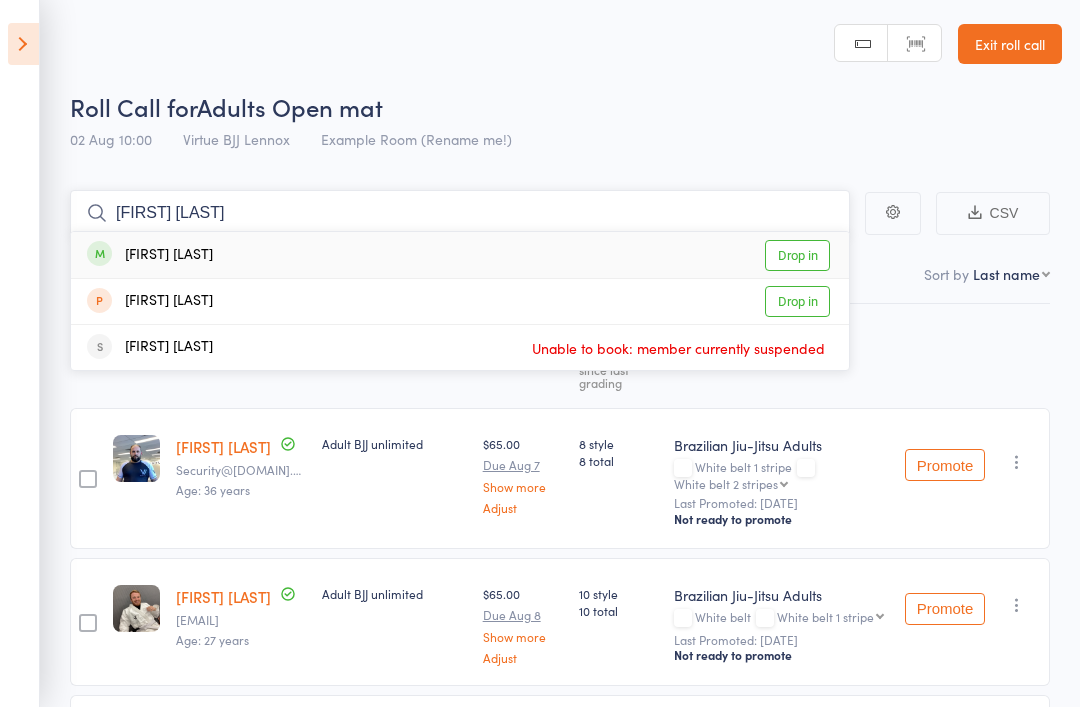 type 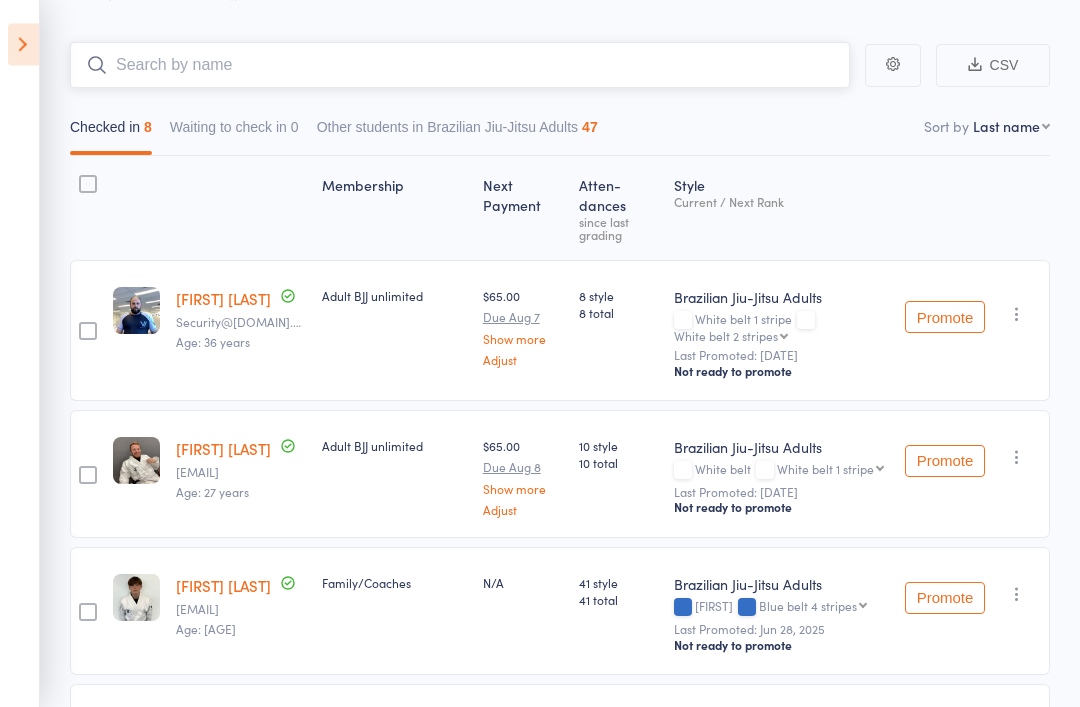 scroll, scrollTop: 0, scrollLeft: 0, axis: both 